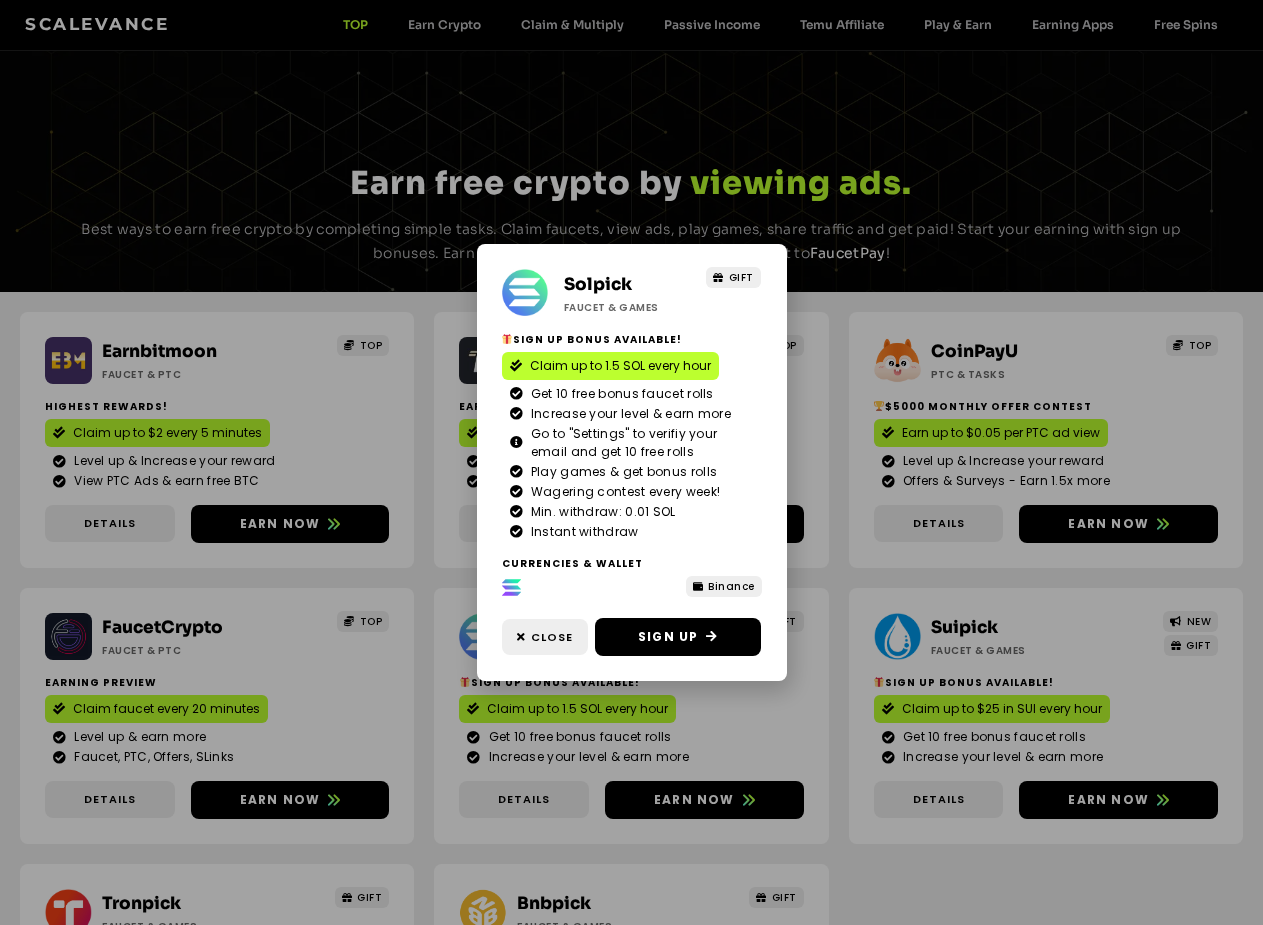 scroll, scrollTop: 221, scrollLeft: 0, axis: vertical 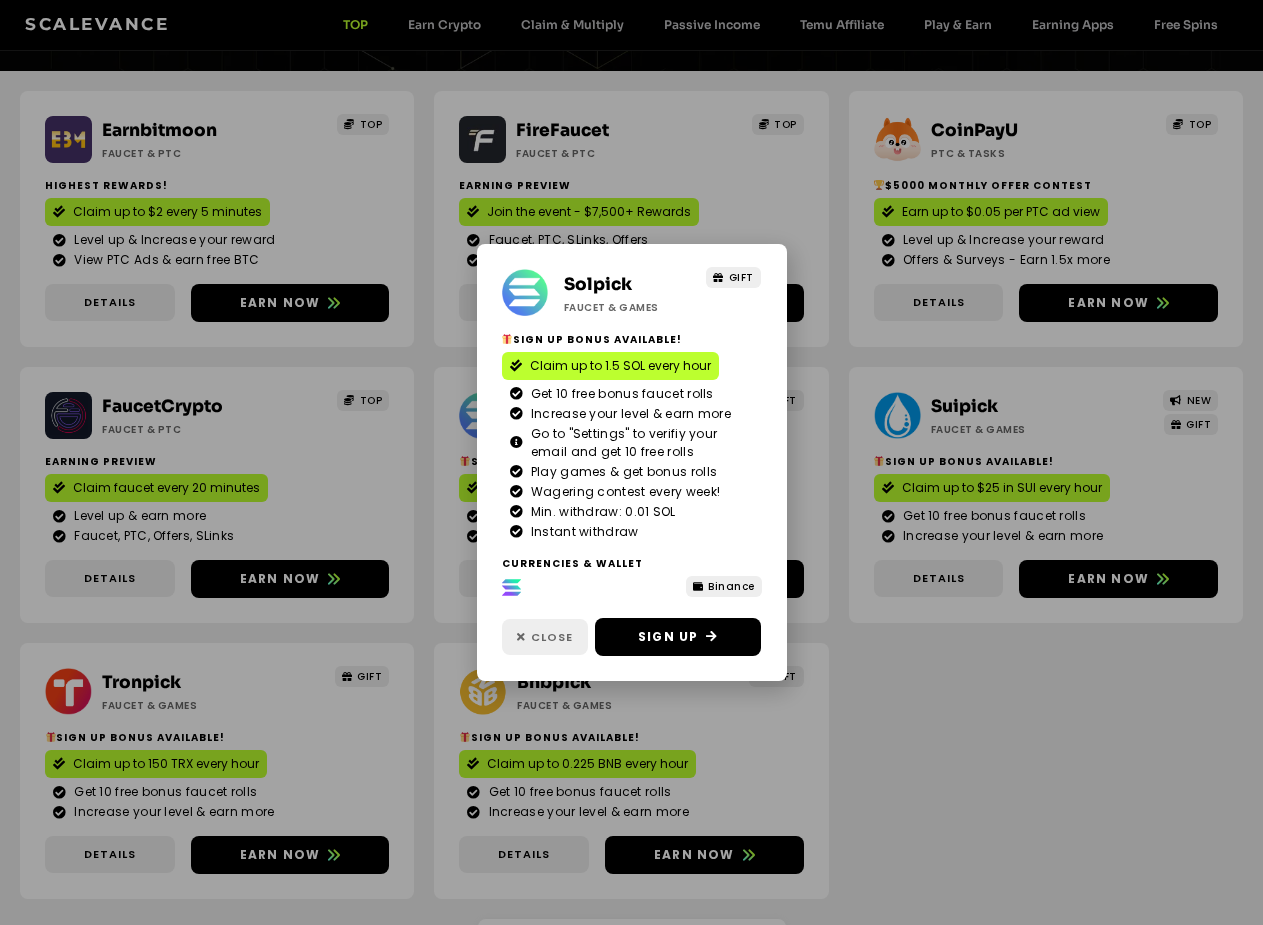 click on "Close" at bounding box center [552, 637] 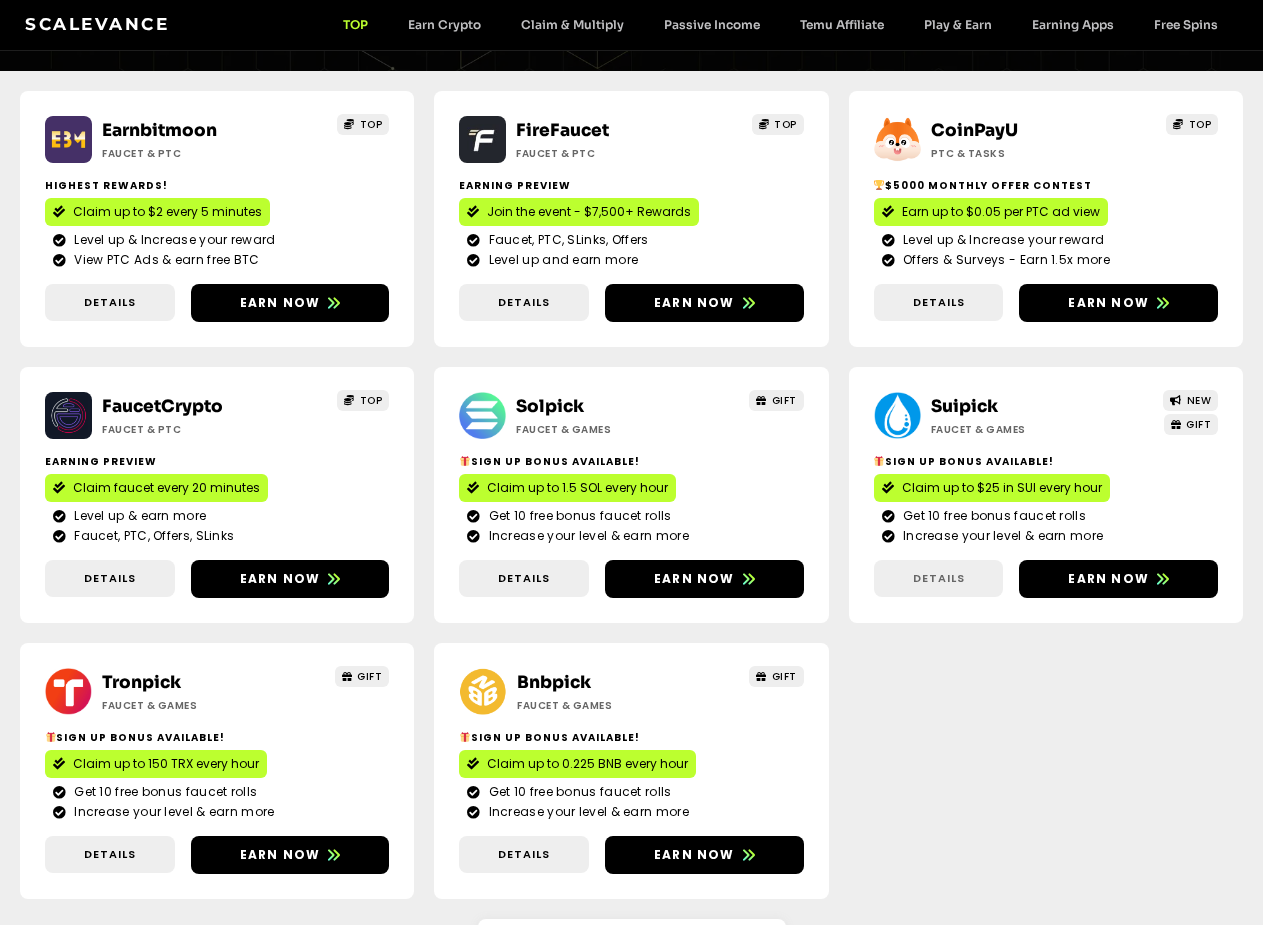 click on "Details" at bounding box center [939, 578] 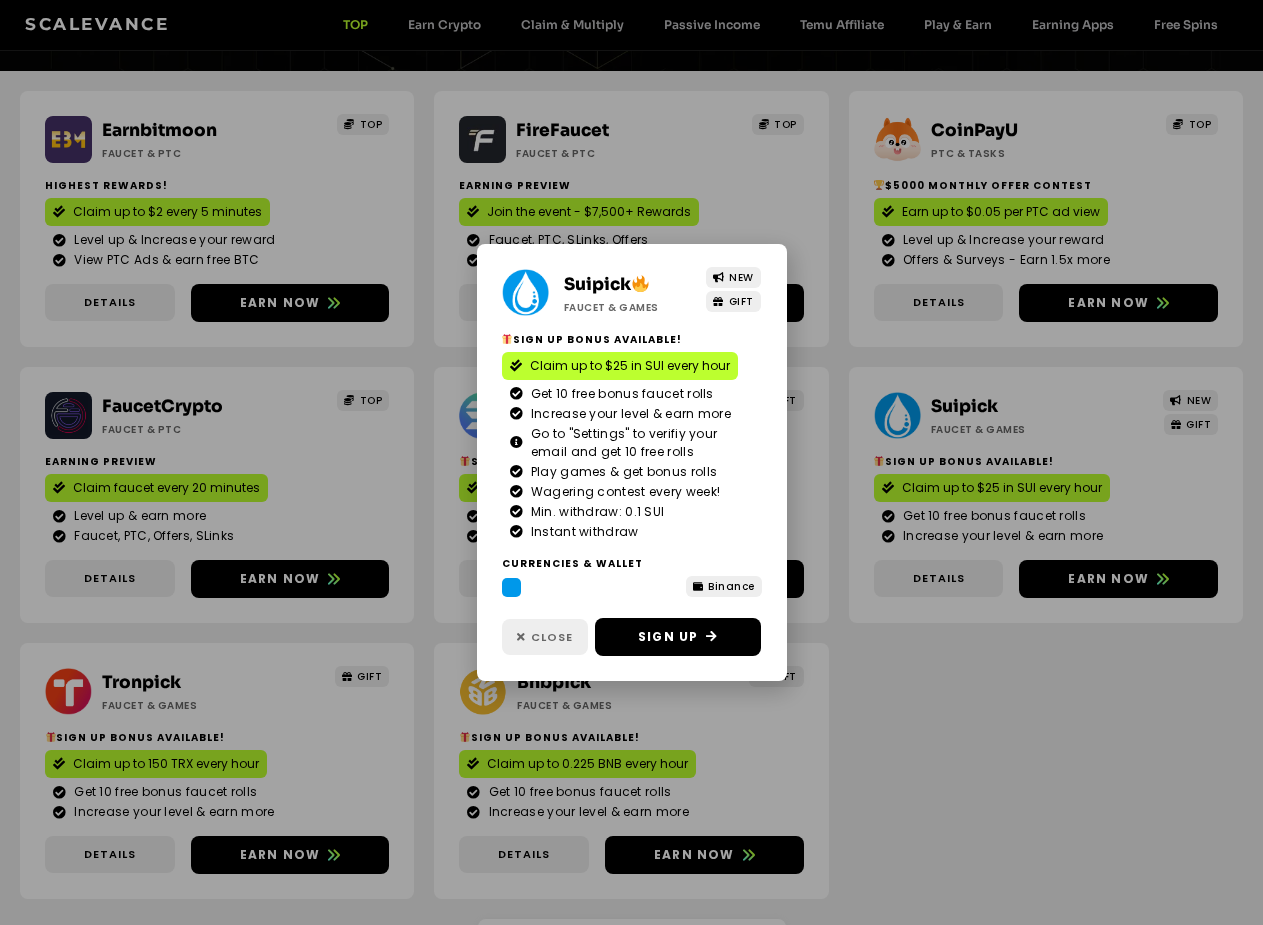 click on "Close" at bounding box center [552, 637] 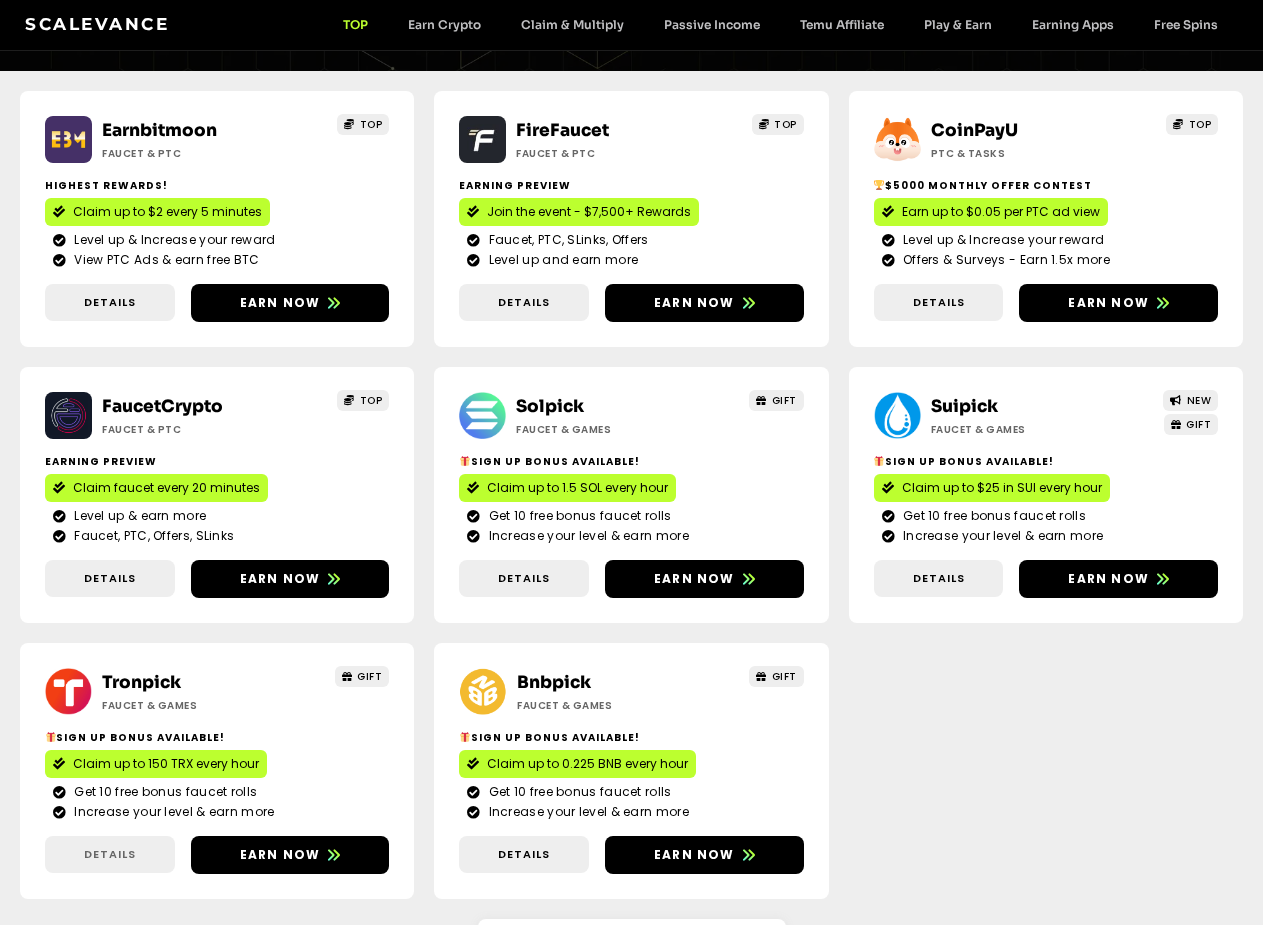 click on "Details" at bounding box center (110, 854) 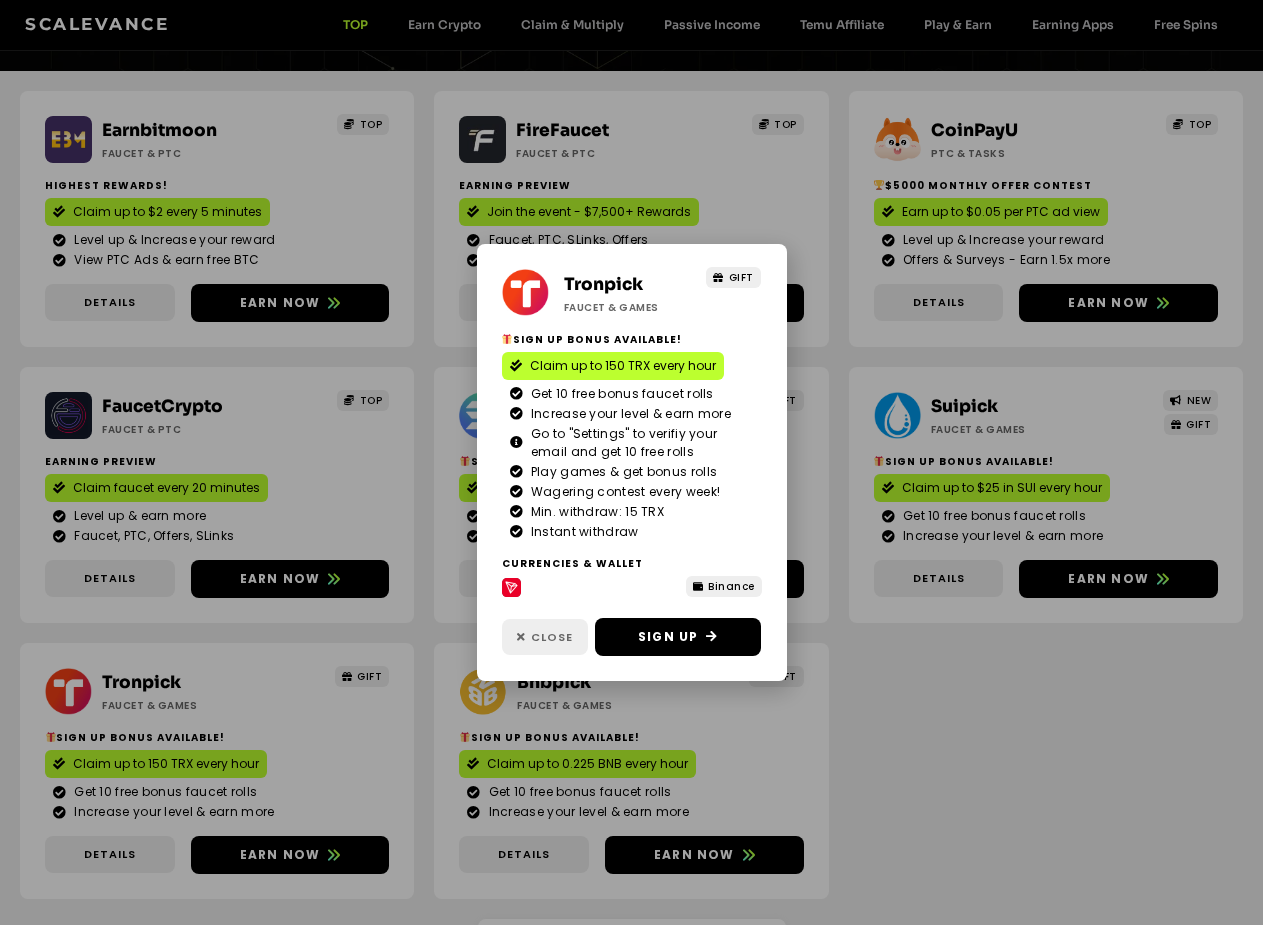 click on "Close" at bounding box center (552, 637) 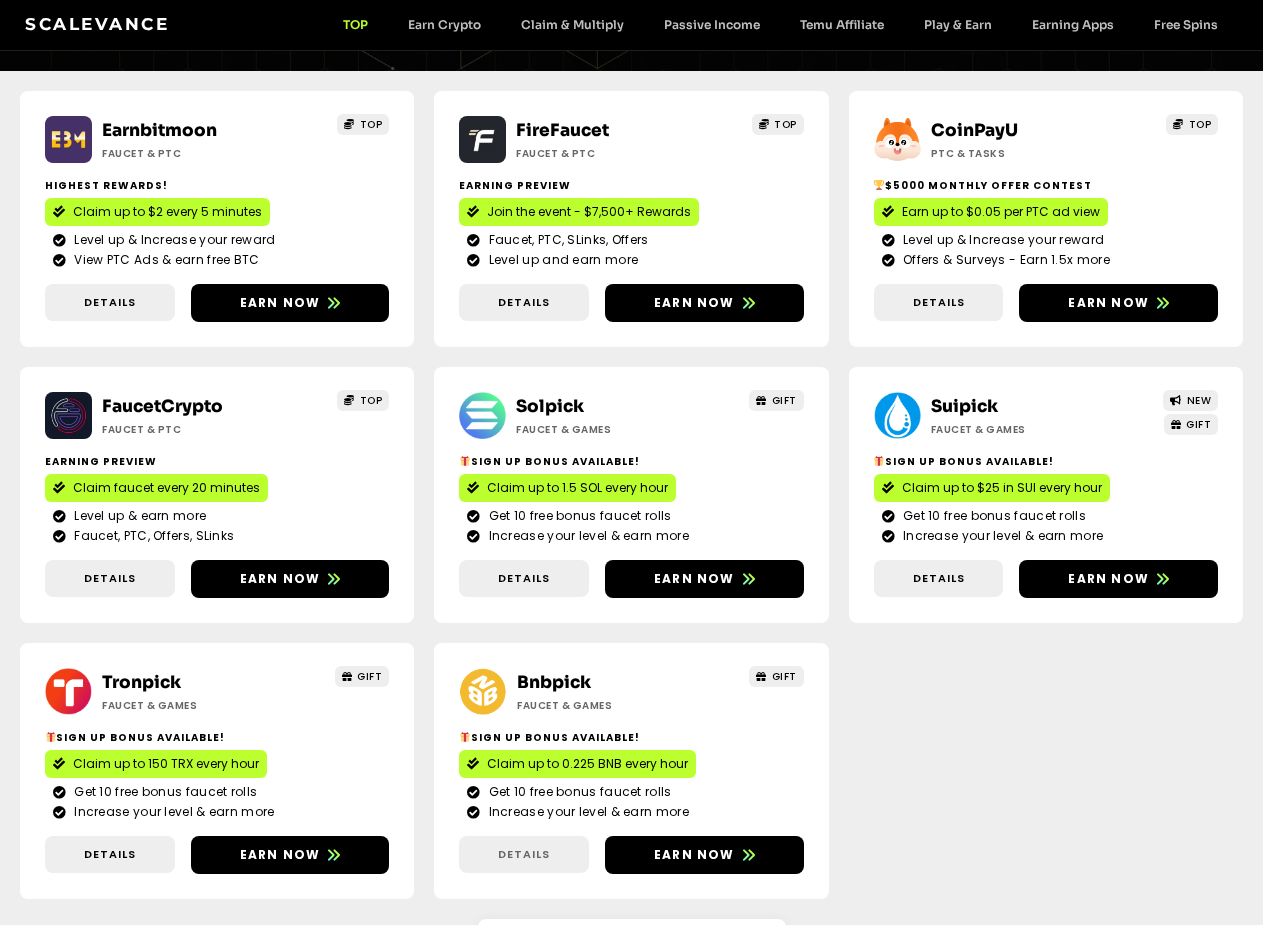 click on "Details" at bounding box center (524, 854) 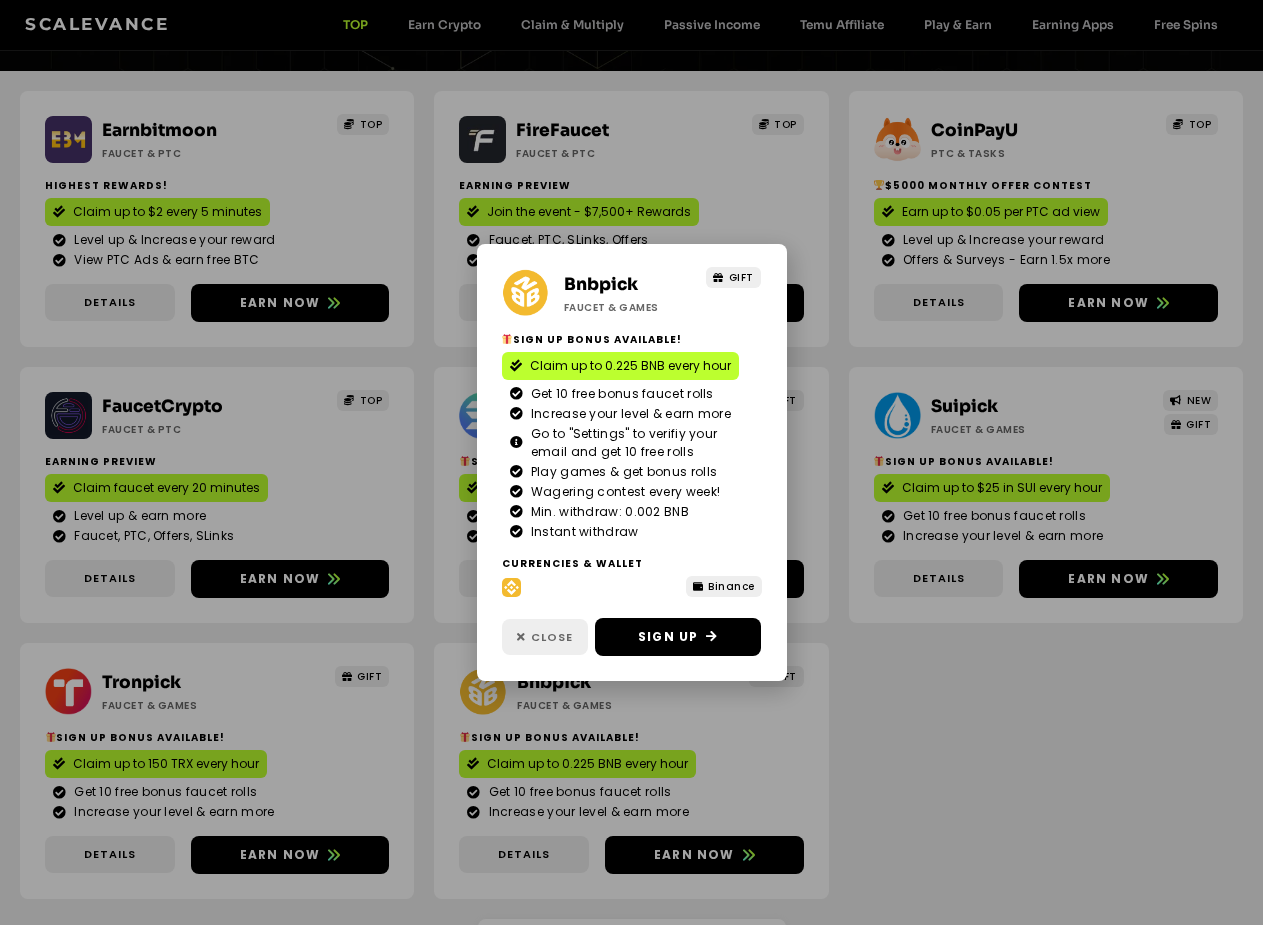 click on "Close" at bounding box center [552, 637] 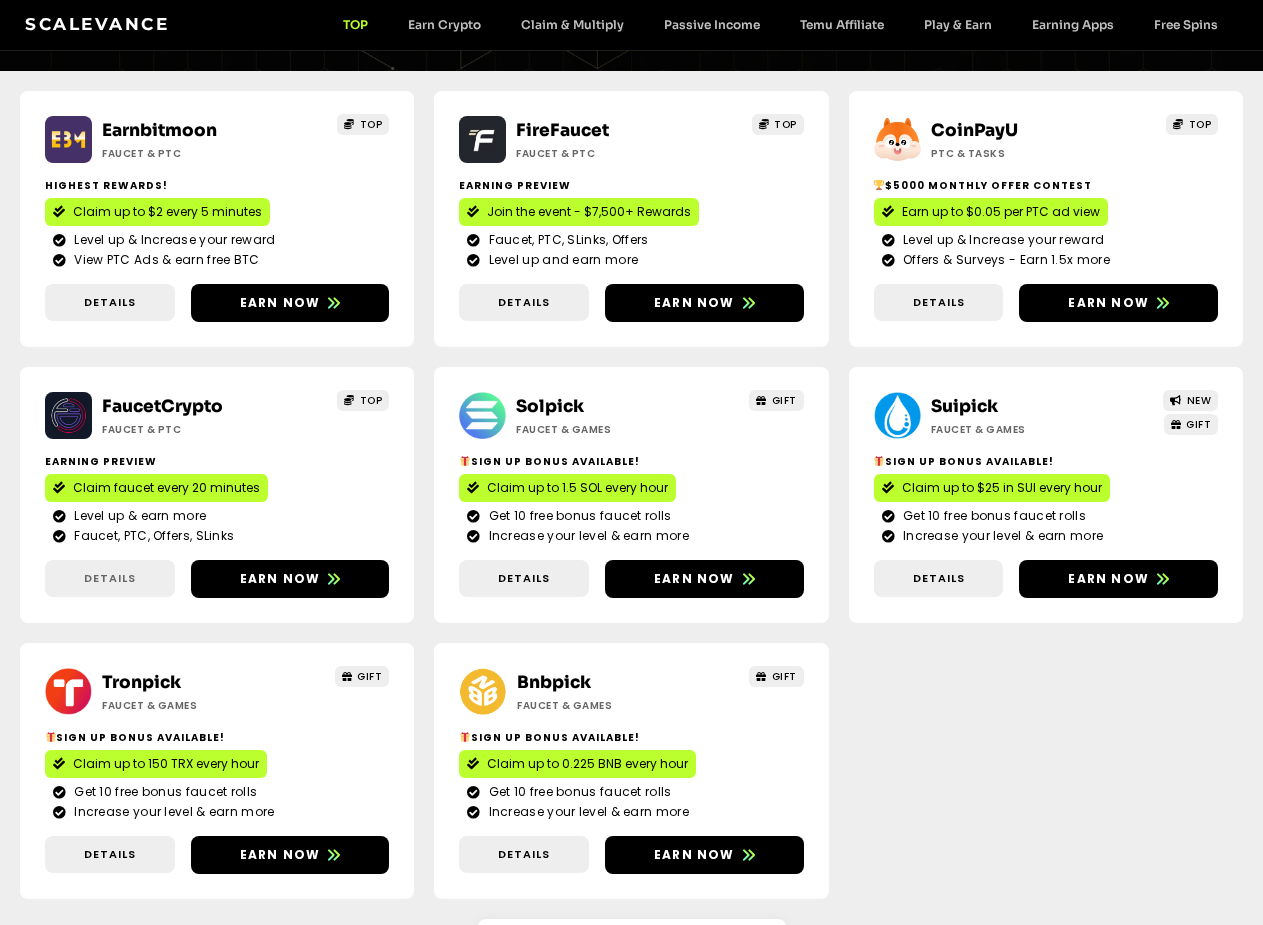 click on "Details" at bounding box center [110, 578] 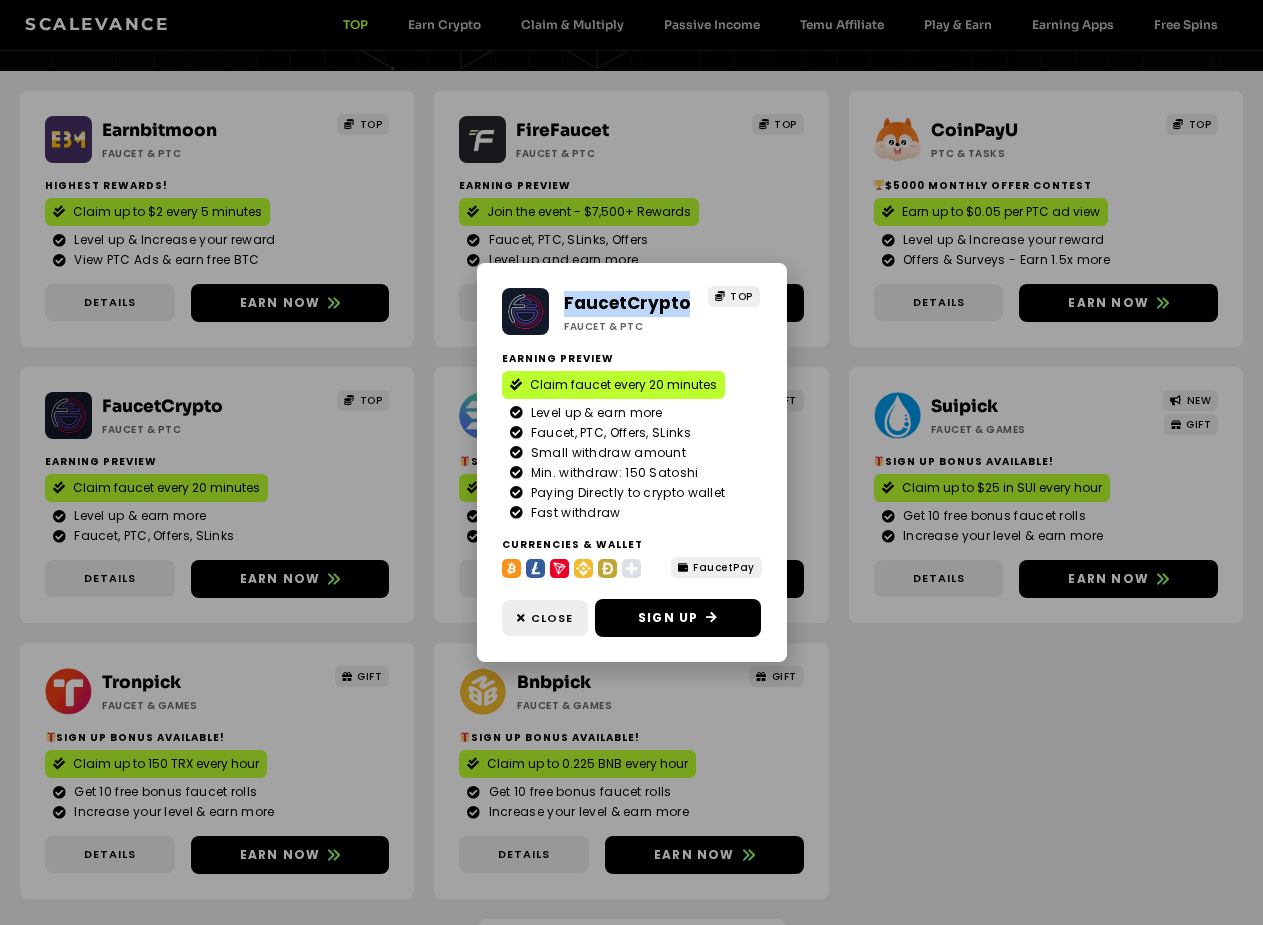 drag, startPoint x: 687, startPoint y: 290, endPoint x: 561, endPoint y: 298, distance: 126.253716 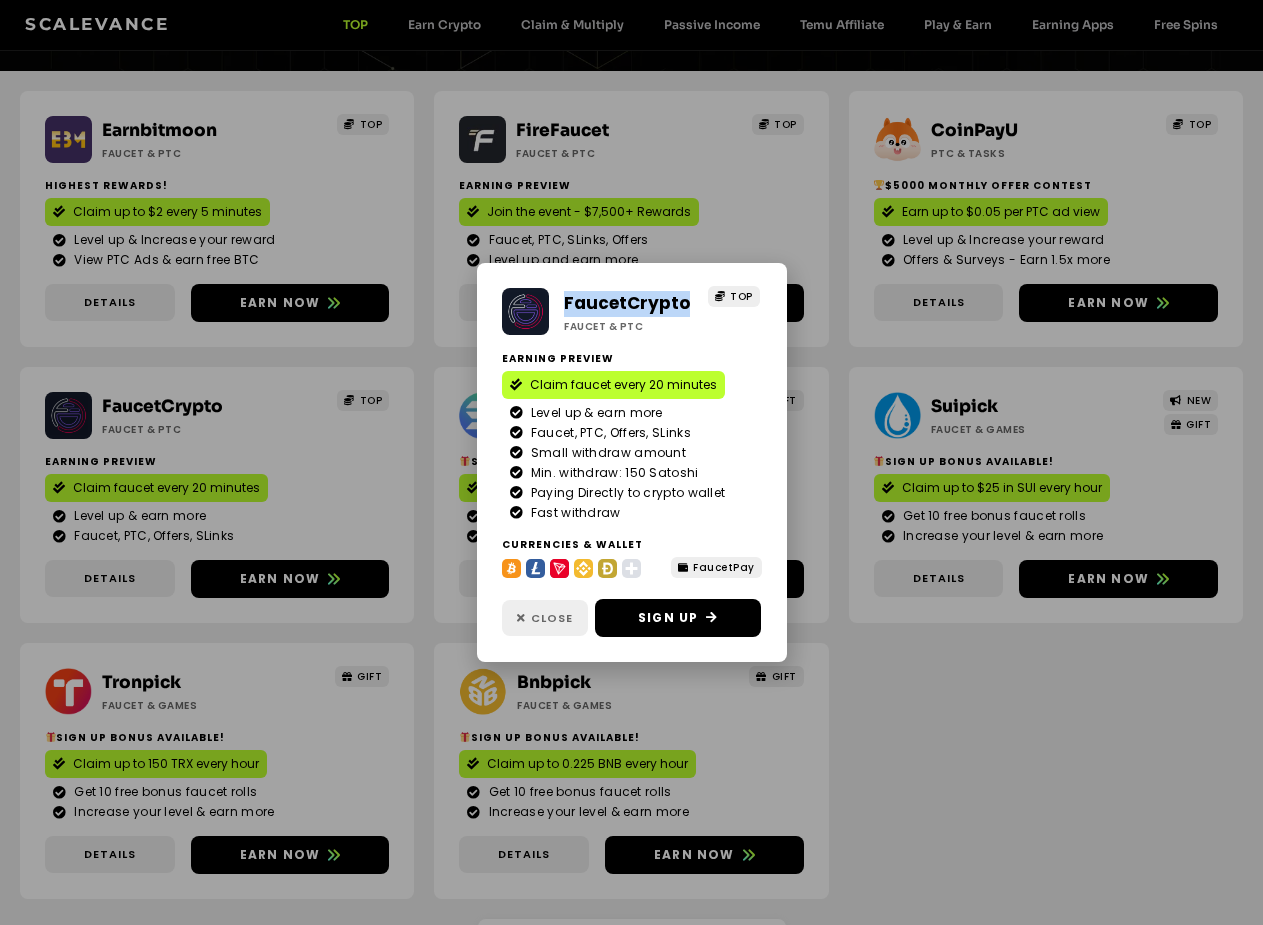 click on "Close" at bounding box center [545, 618] 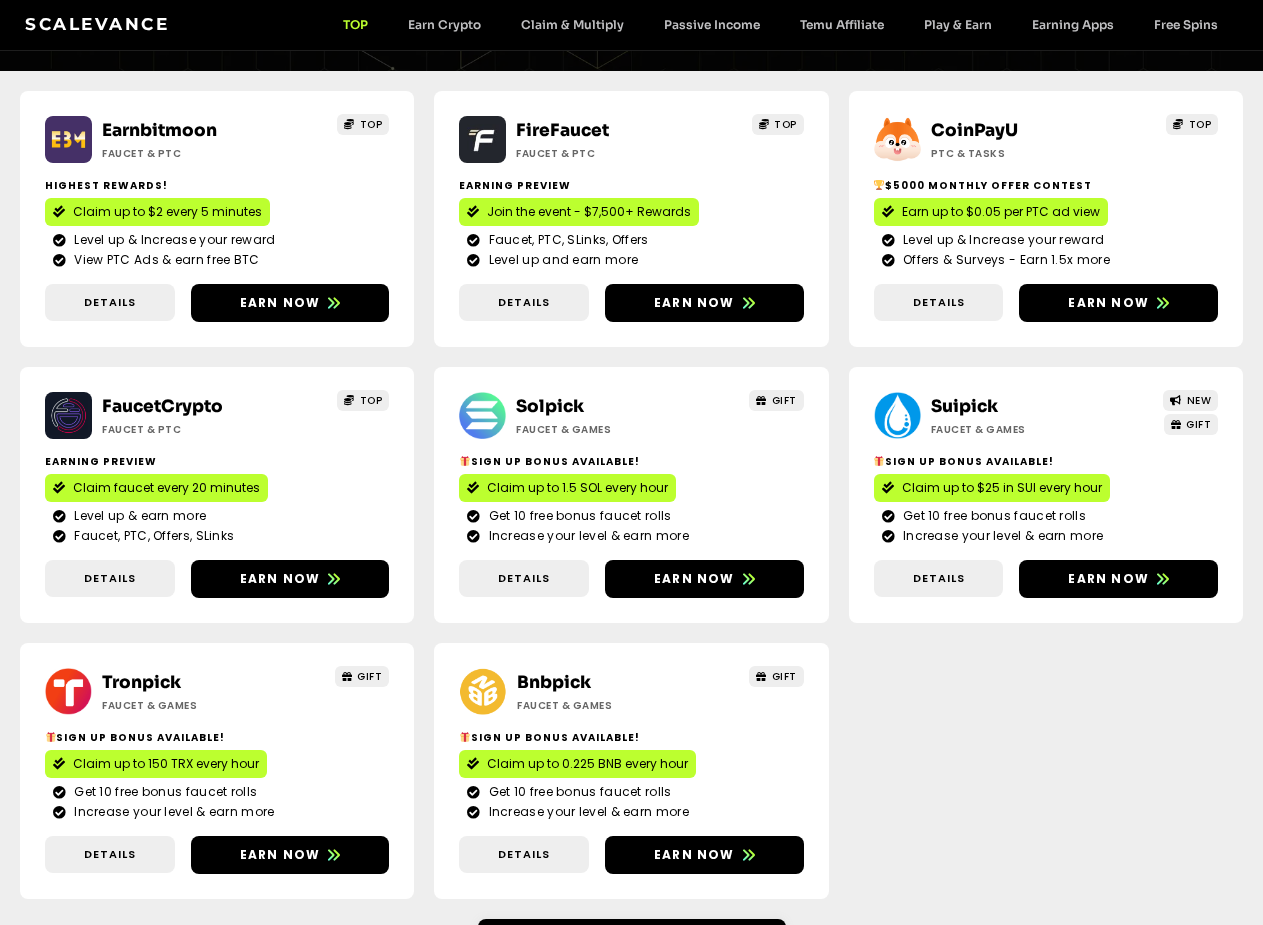 click on "More Crypto Earning Websites" at bounding box center [642, 938] 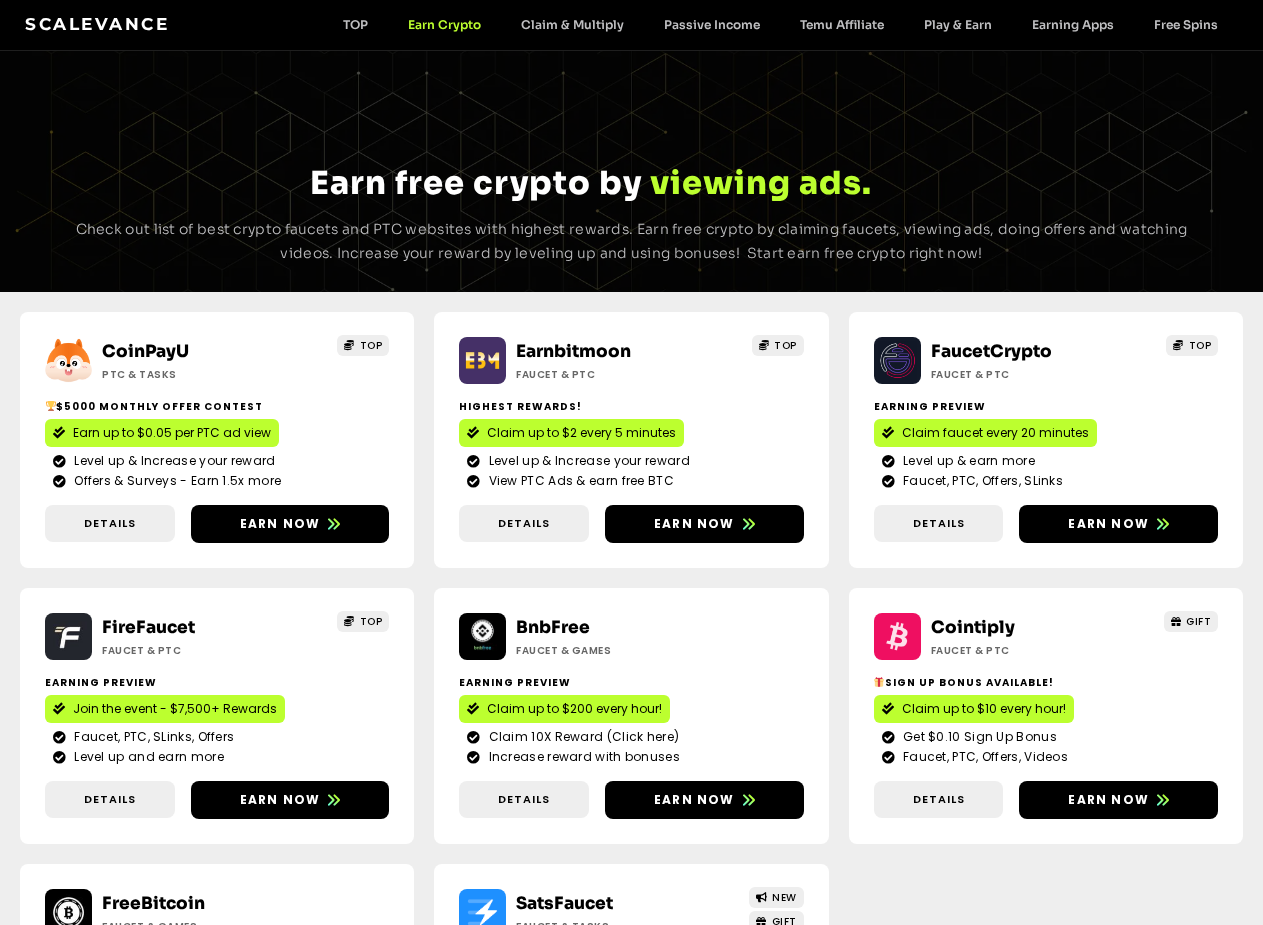 scroll, scrollTop: 145, scrollLeft: 0, axis: vertical 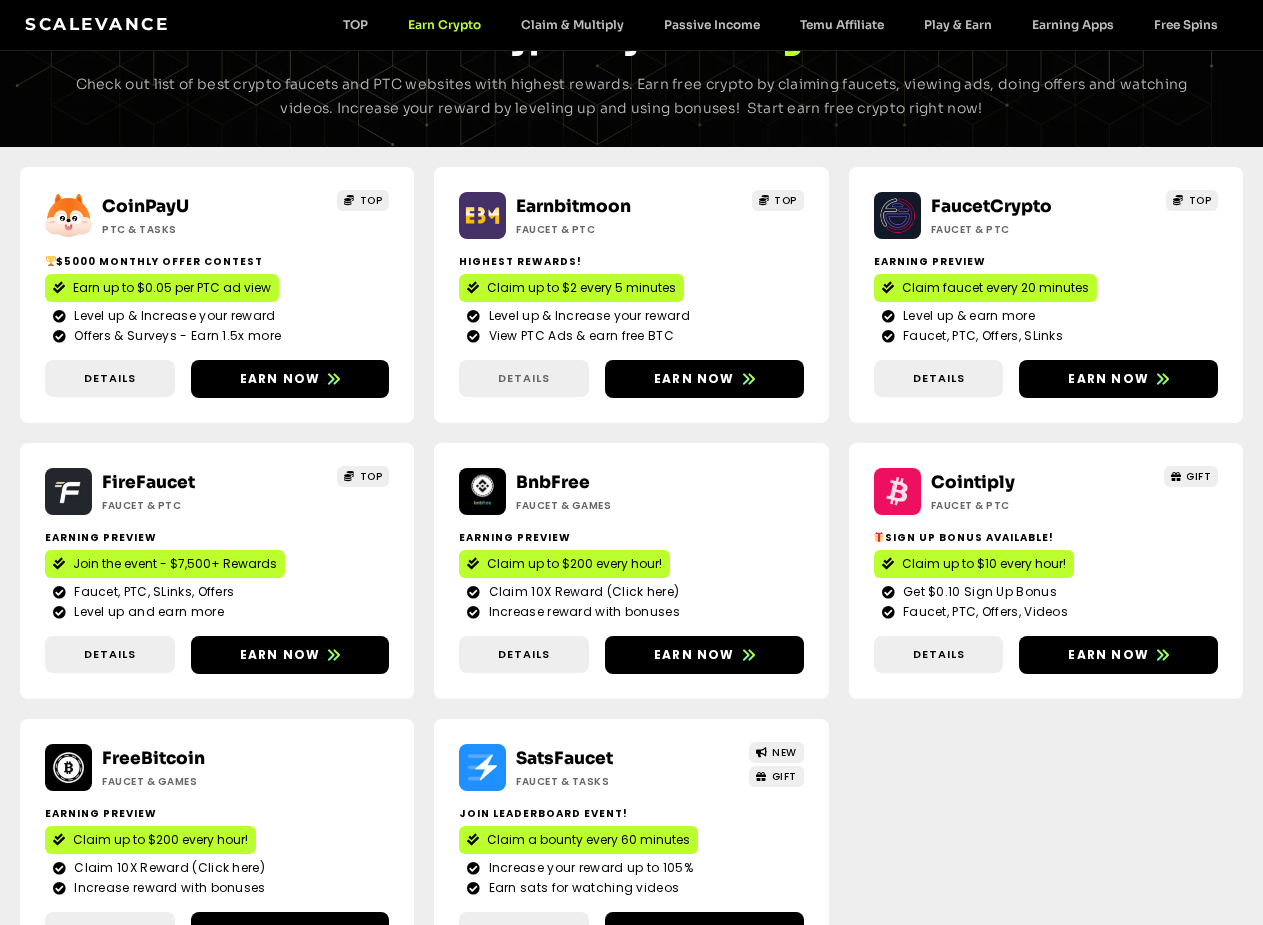 click on "Details" at bounding box center [524, 378] 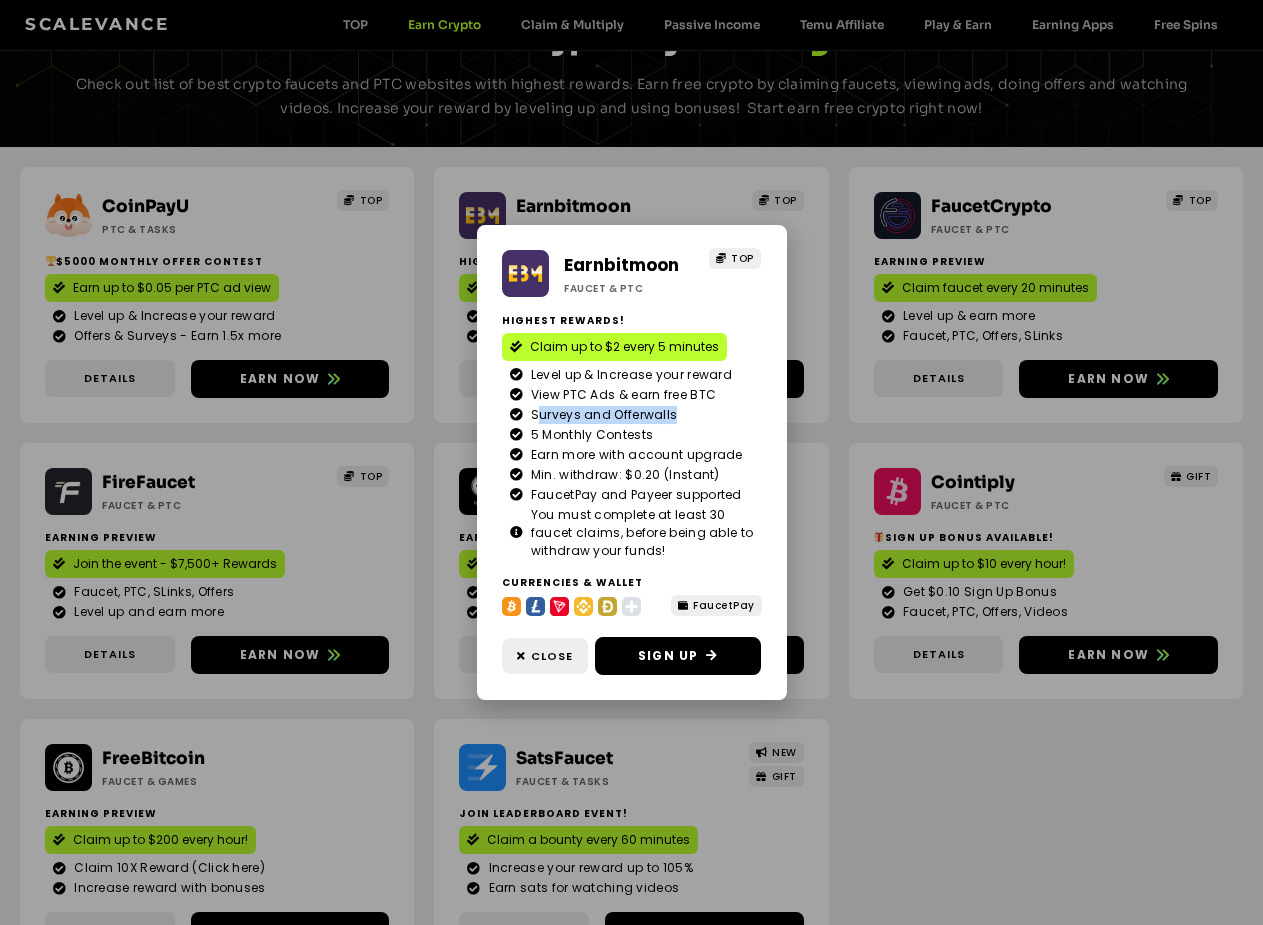drag, startPoint x: 540, startPoint y: 397, endPoint x: 700, endPoint y: 395, distance: 160.0125 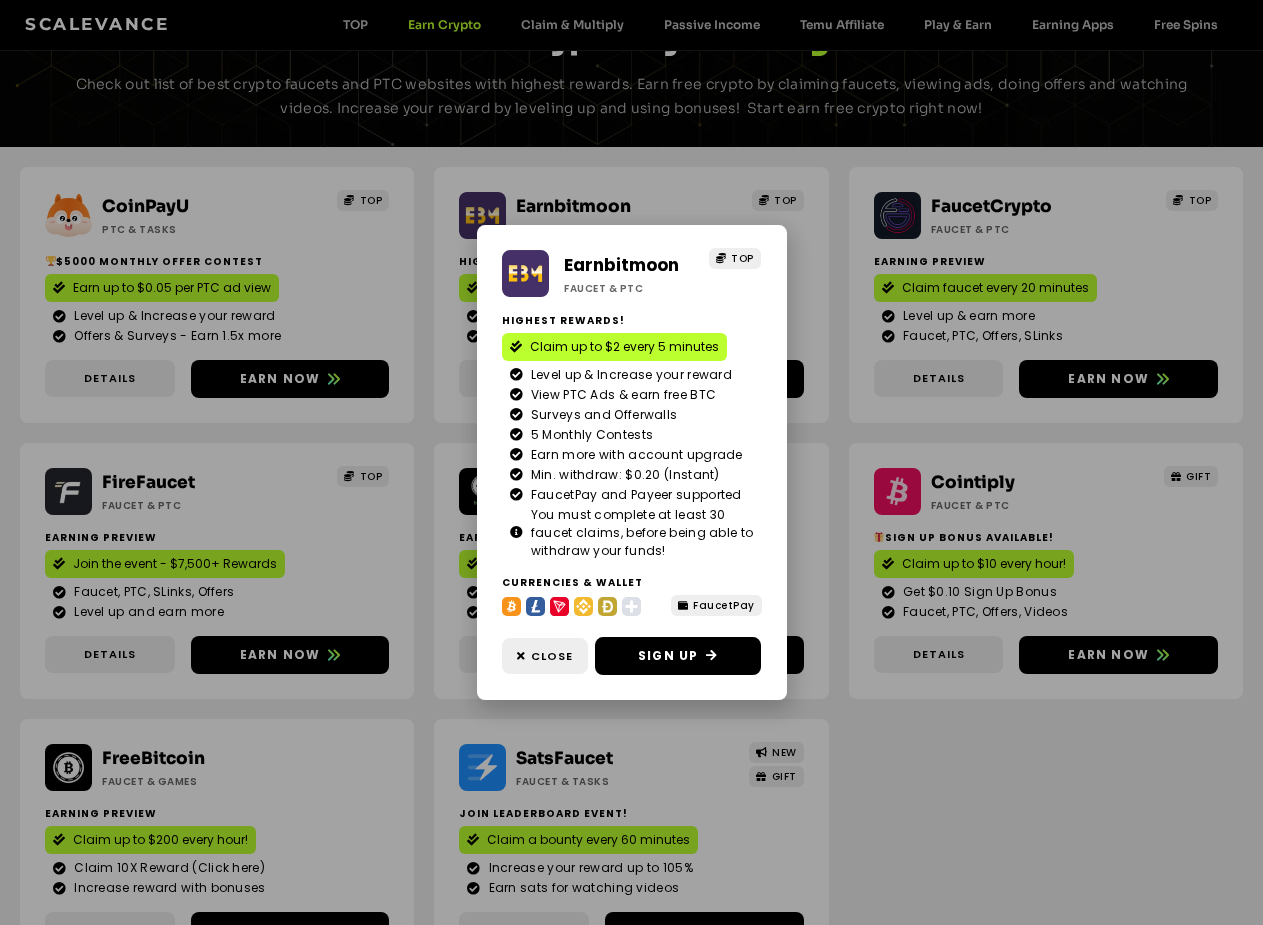 click on "Surveys and Offerwalls" at bounding box center (632, 415) 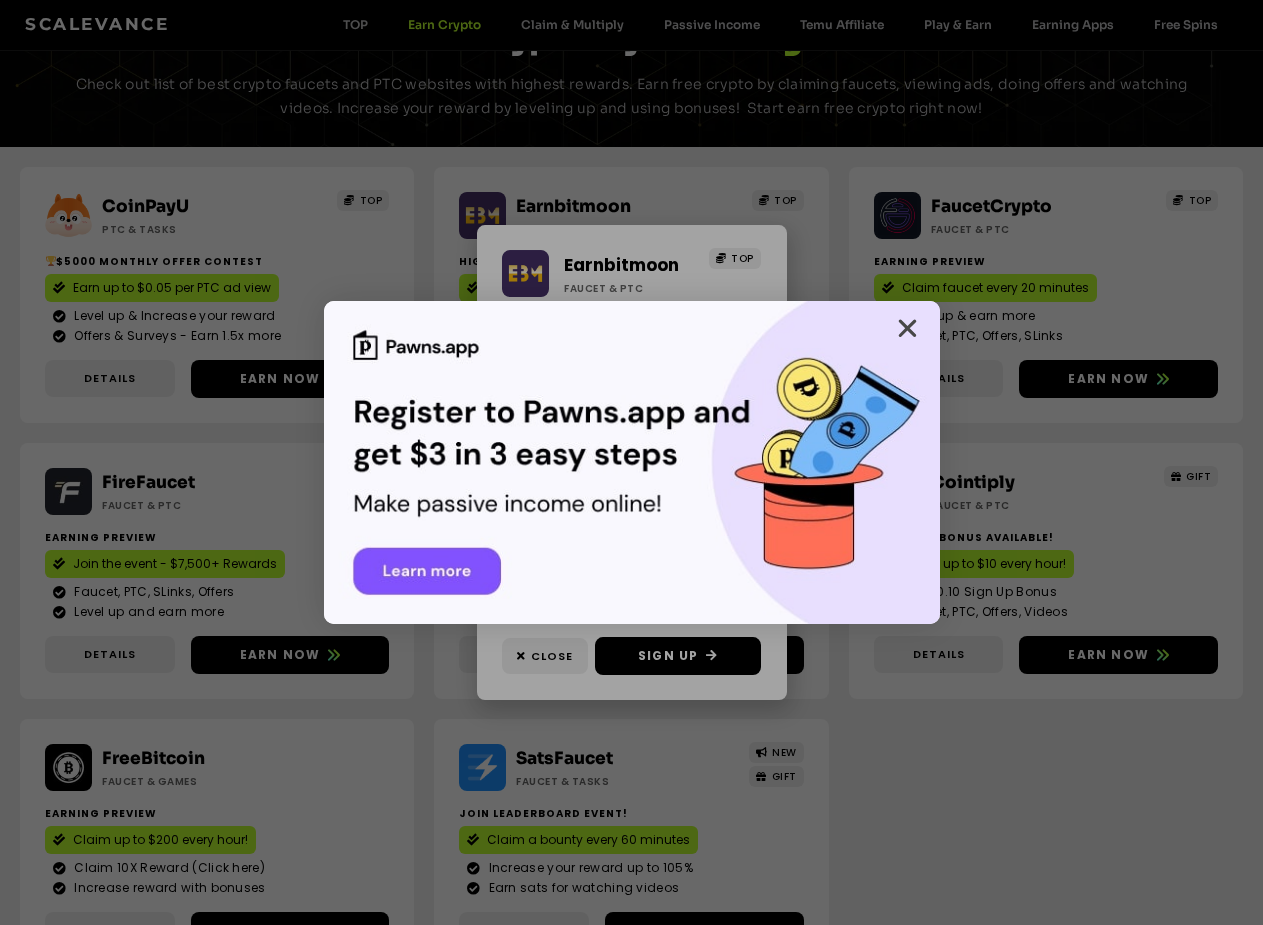 click at bounding box center (907, 328) 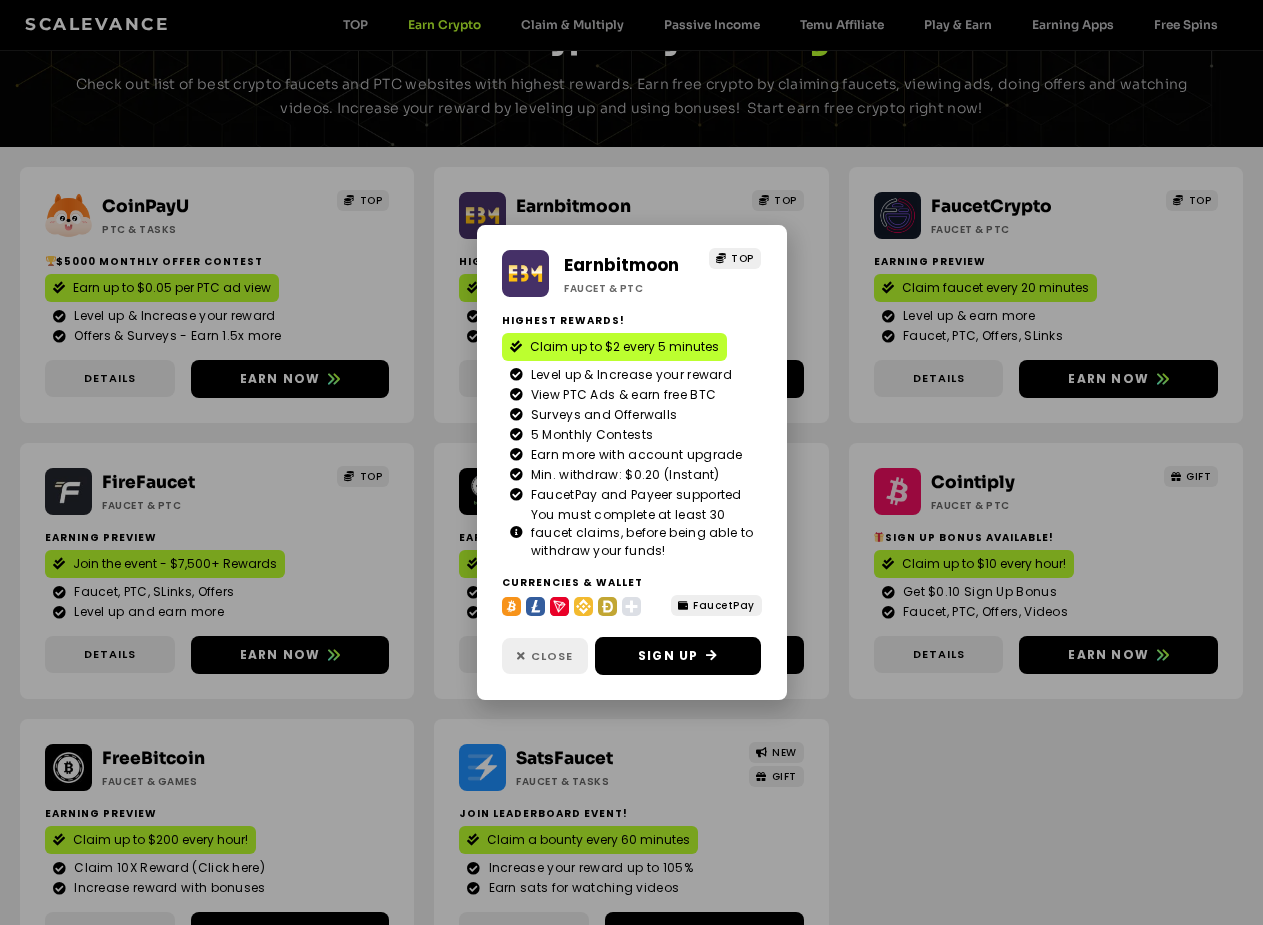 click on "Close" at bounding box center [552, 656] 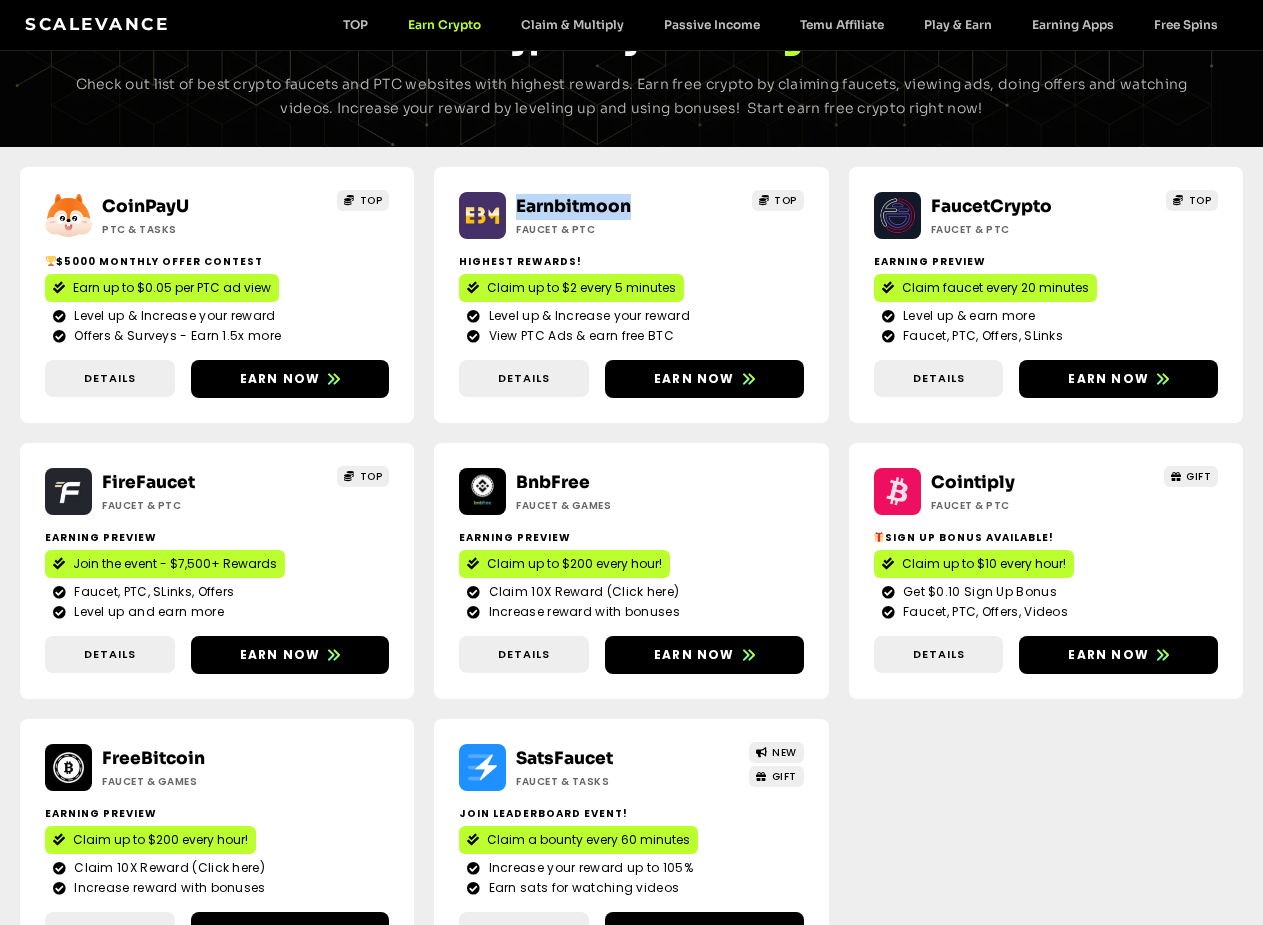 drag, startPoint x: 533, startPoint y: 210, endPoint x: 415, endPoint y: 212, distance: 118.016945 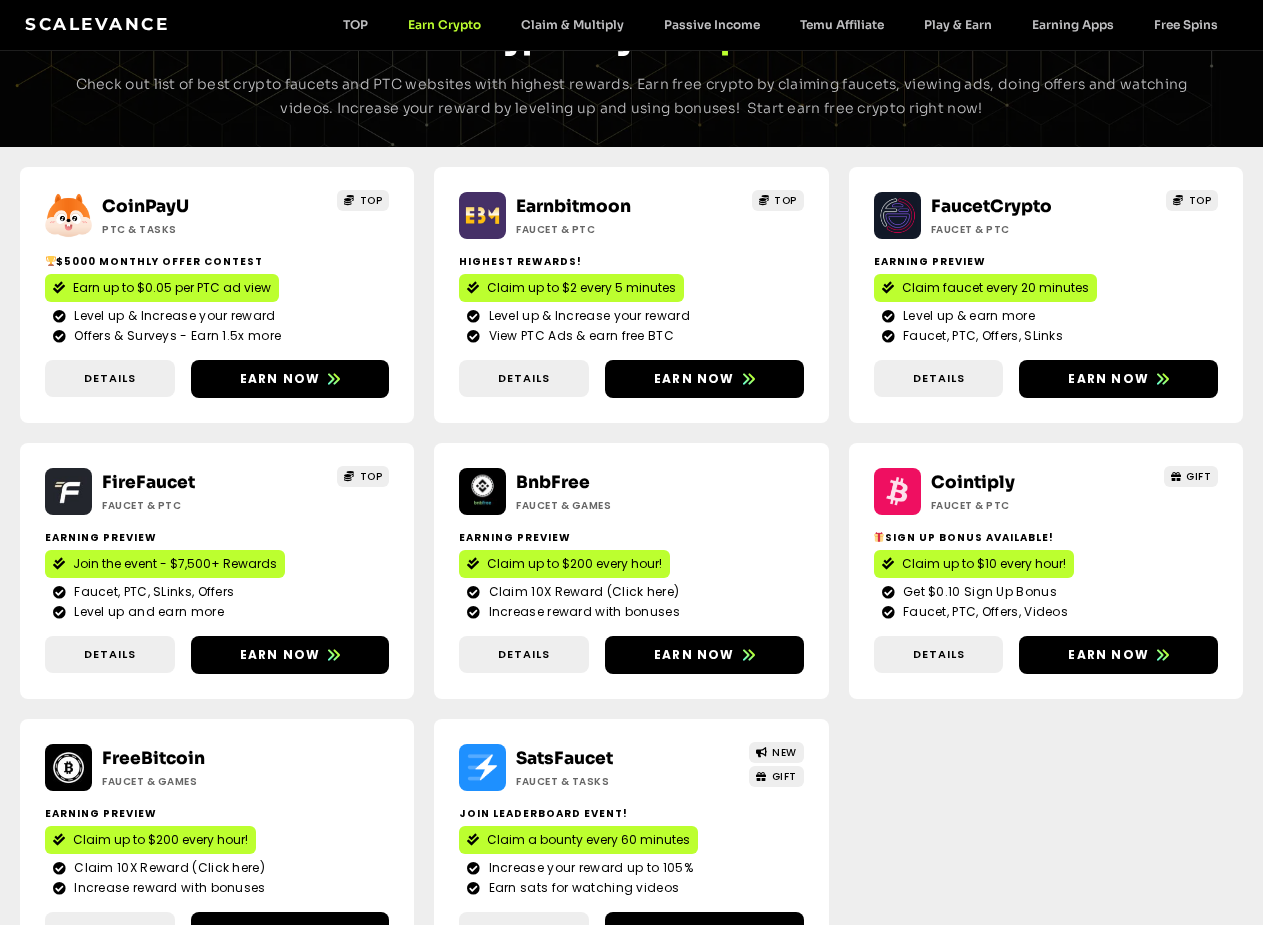 click on "Faucet & PTC" at bounding box center (605, 229) 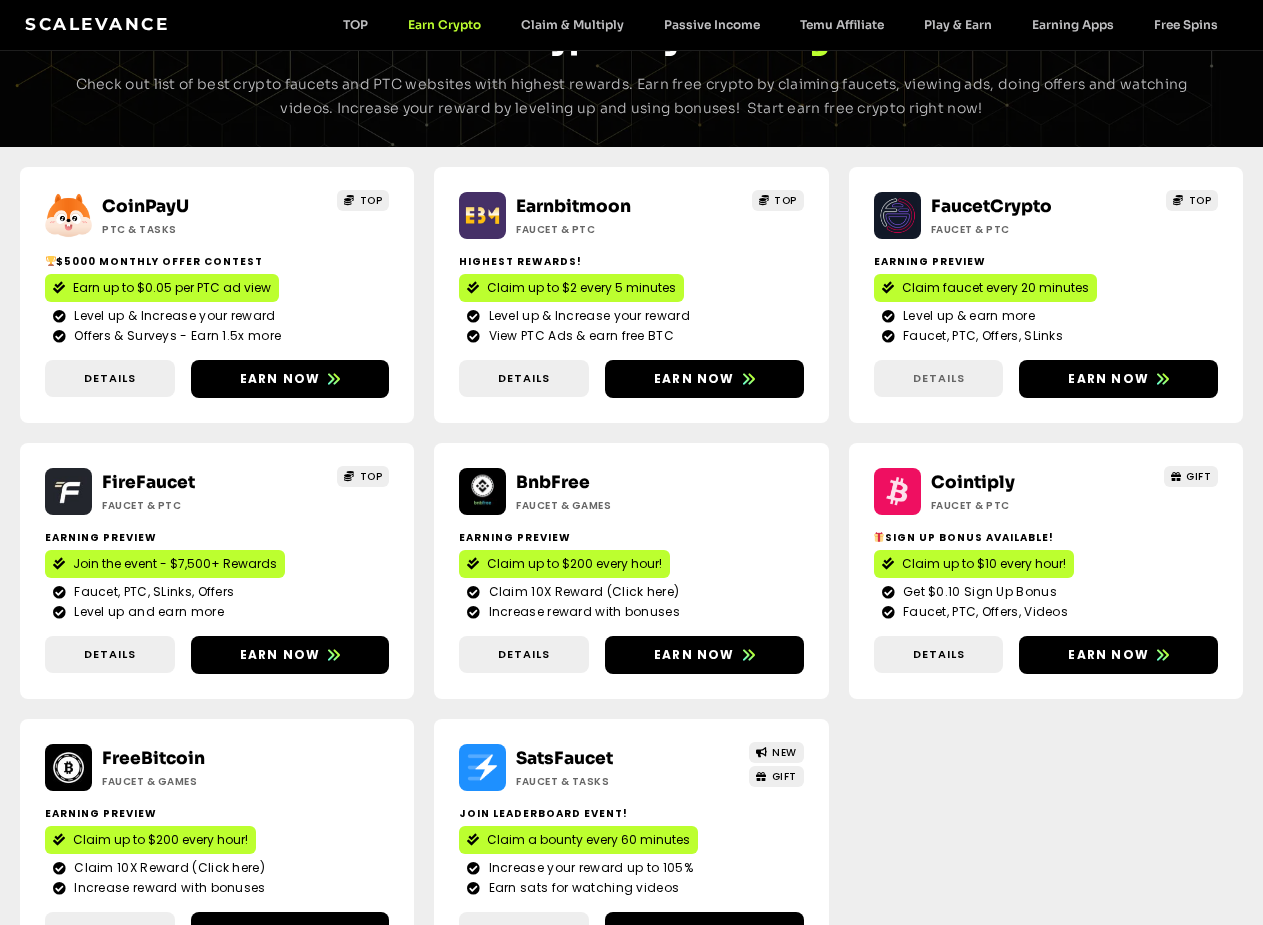 click on "Details" at bounding box center [939, 378] 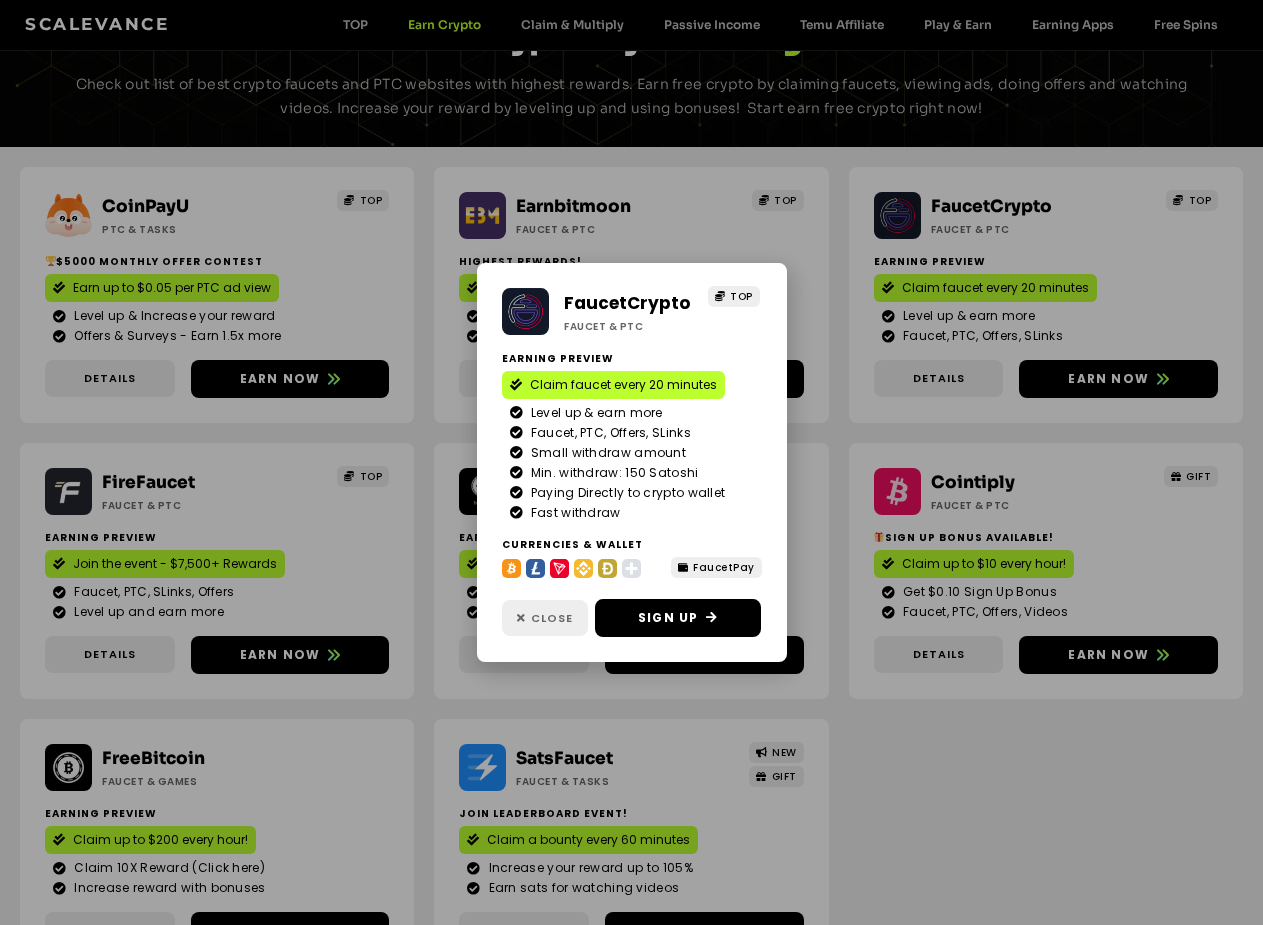 click on "Close" at bounding box center [552, 618] 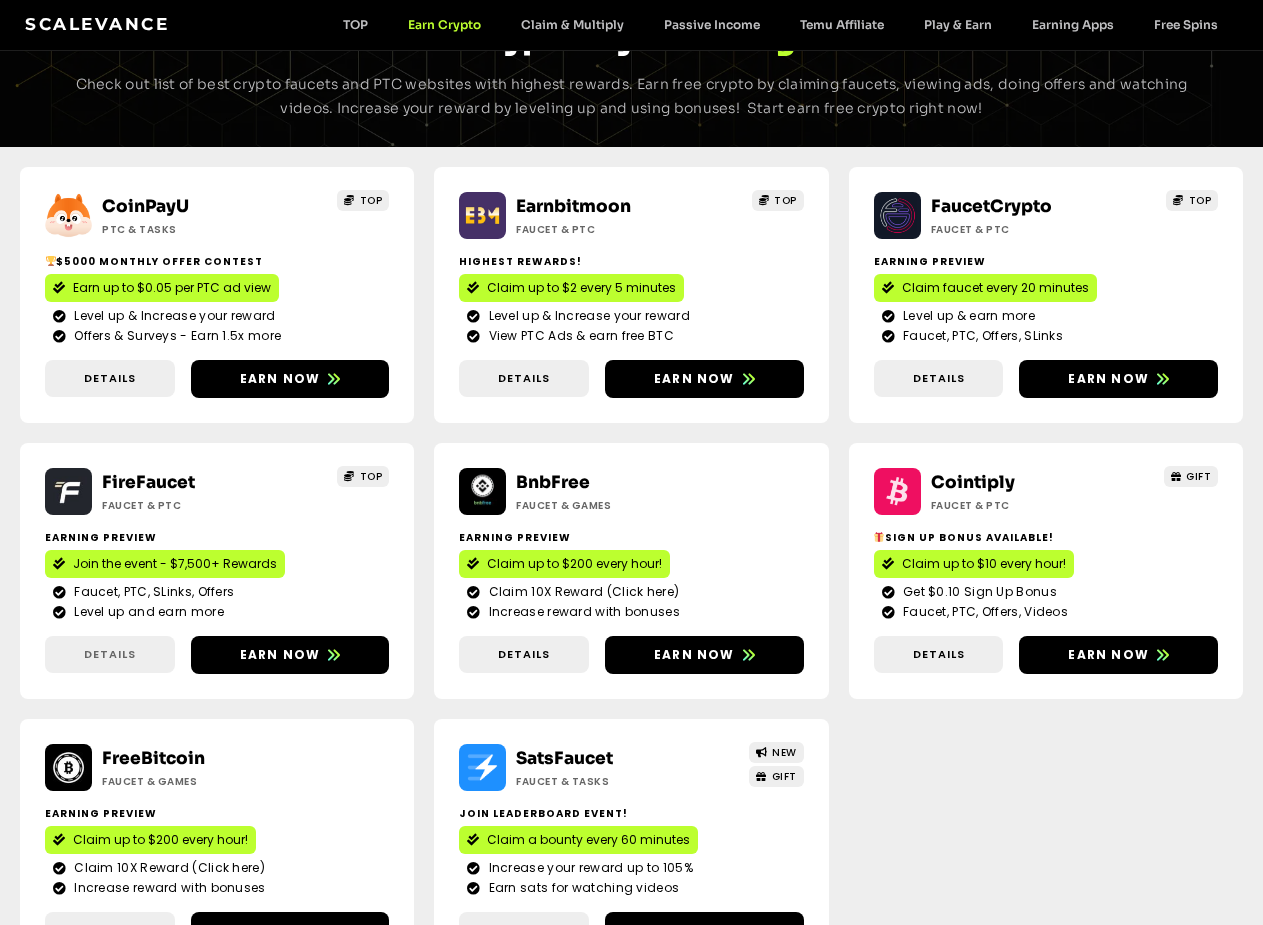 click on "Details" at bounding box center [110, 654] 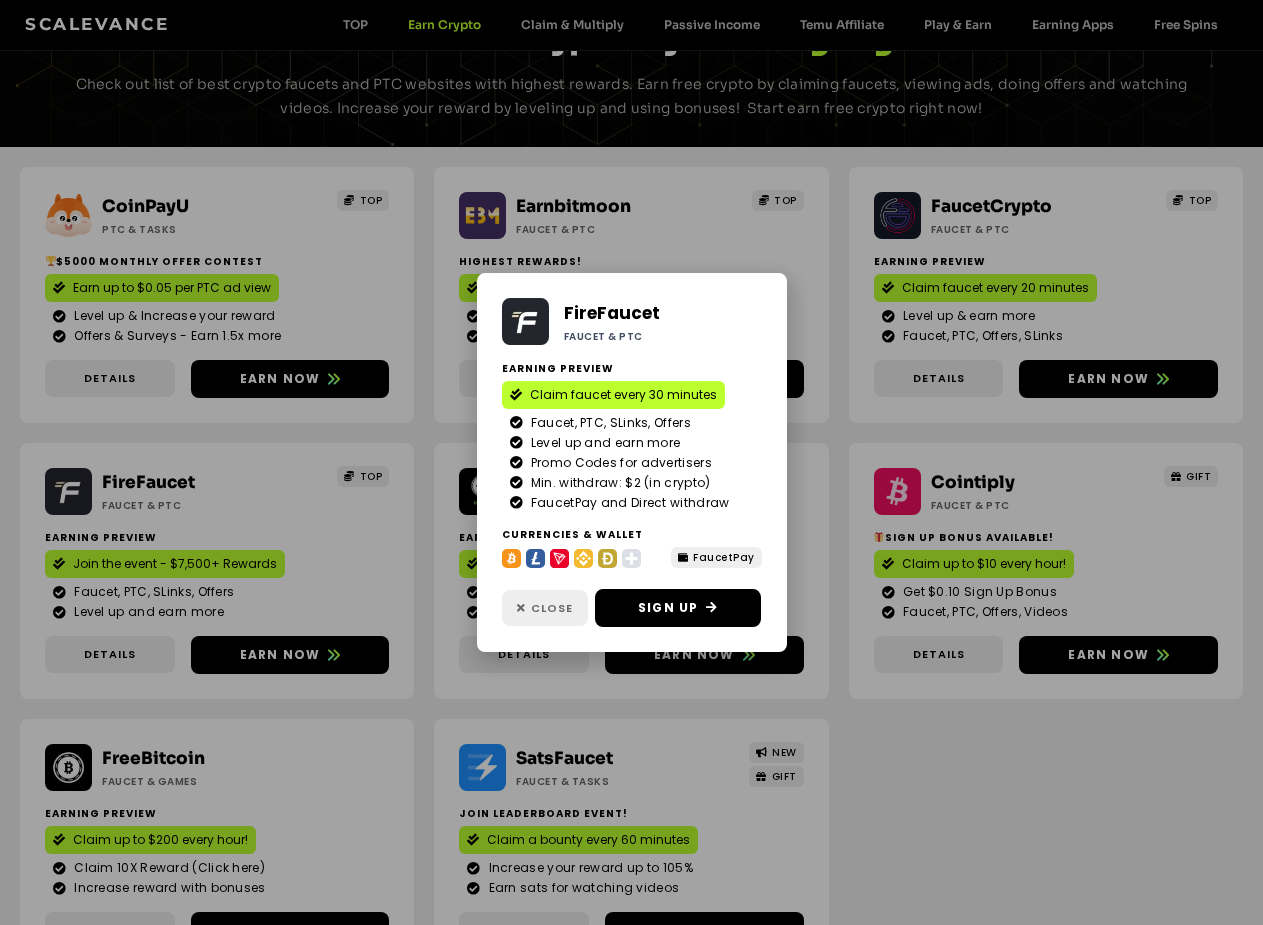 click on "Close" at bounding box center (552, 608) 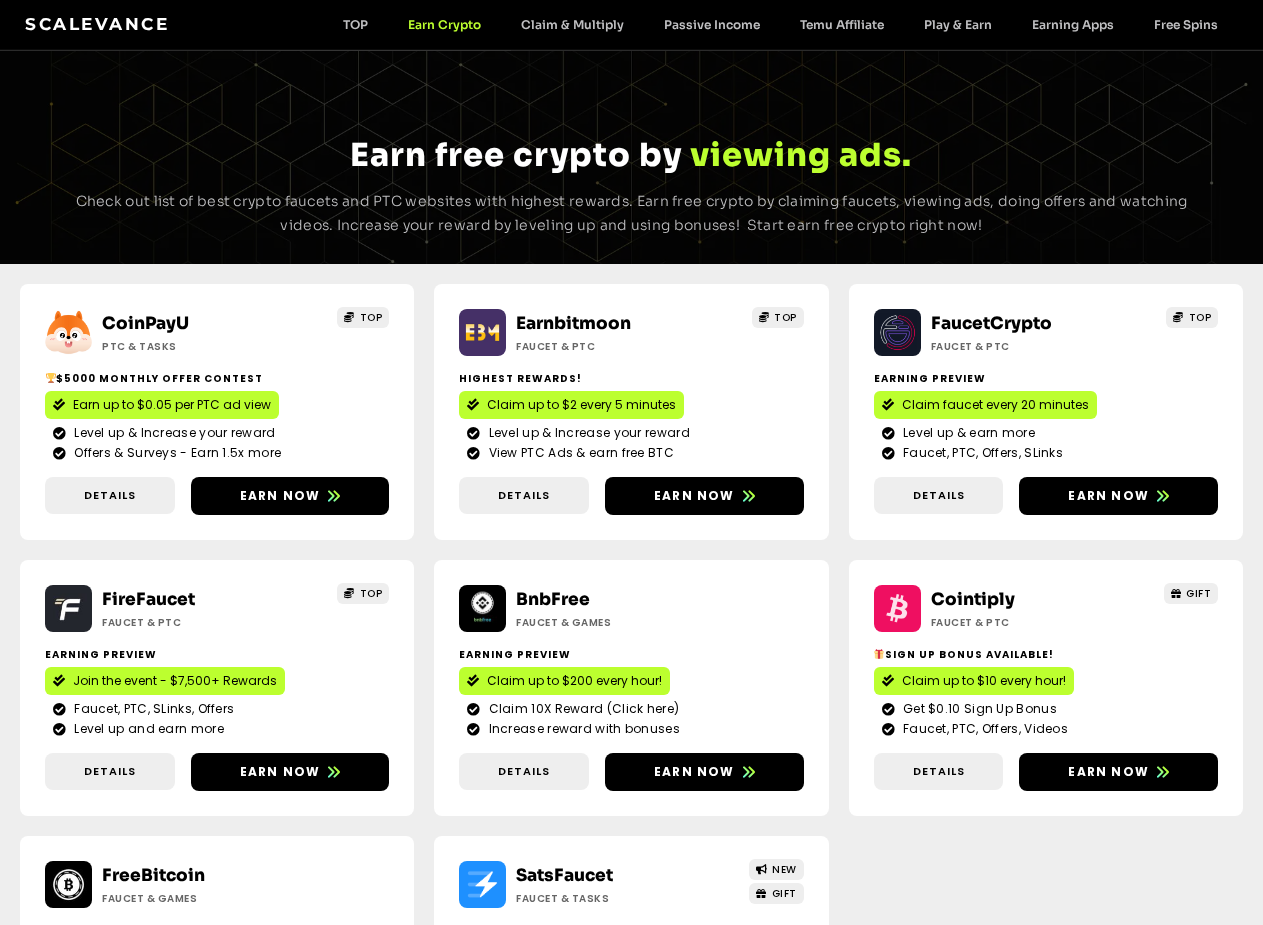 scroll, scrollTop: 0, scrollLeft: 0, axis: both 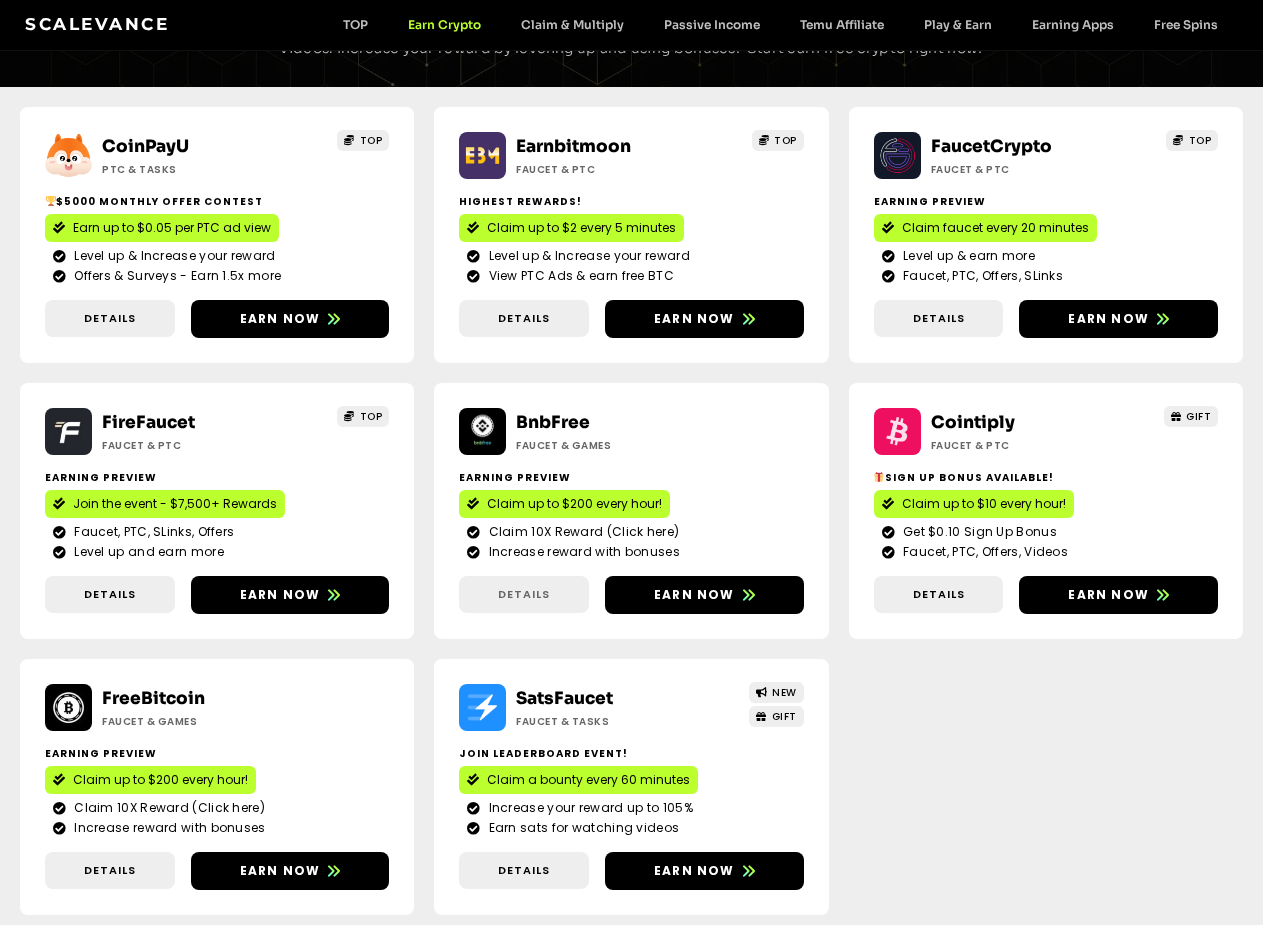 click on "Details" at bounding box center (524, 594) 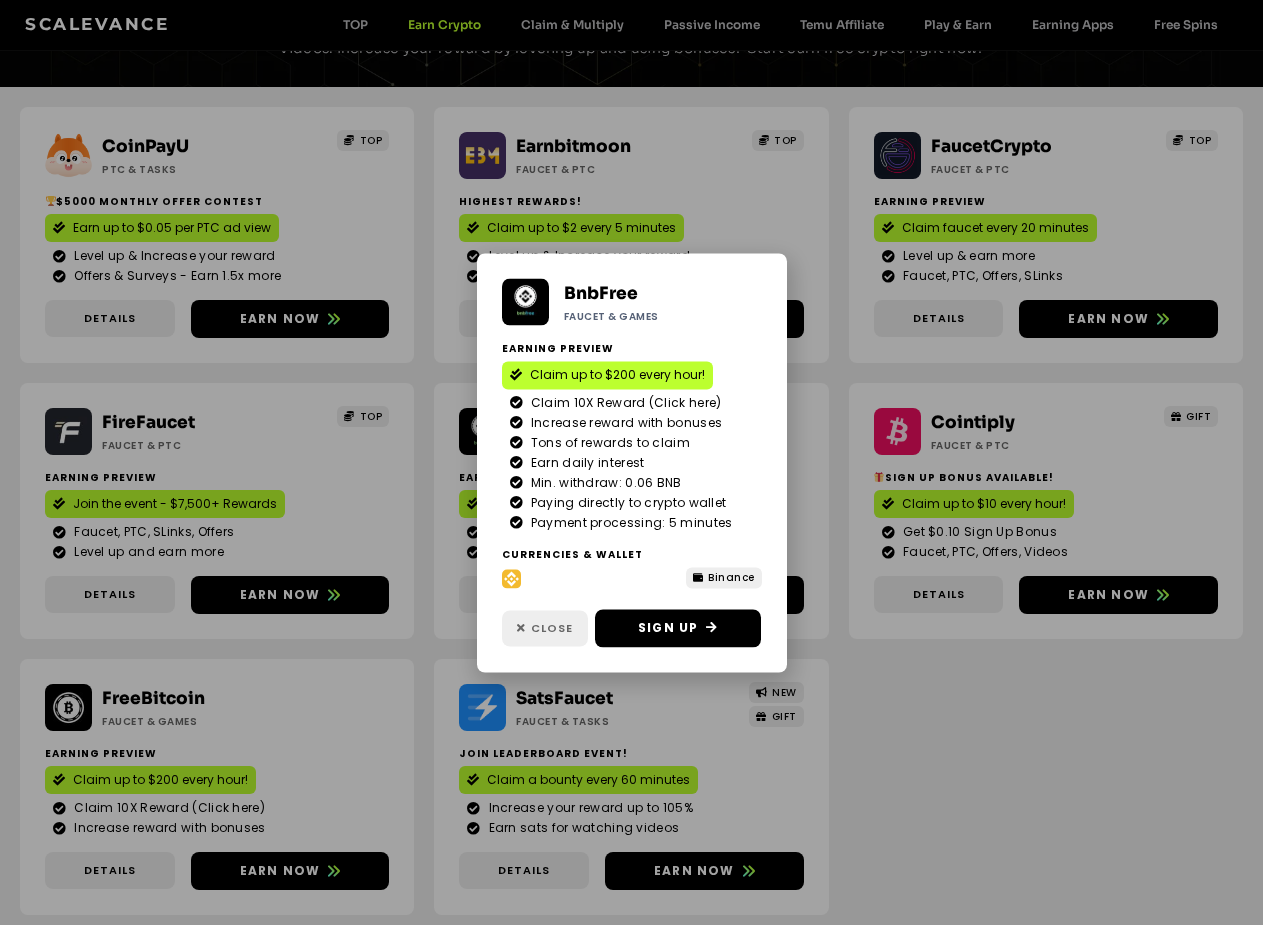 click on "Close" at bounding box center [552, 628] 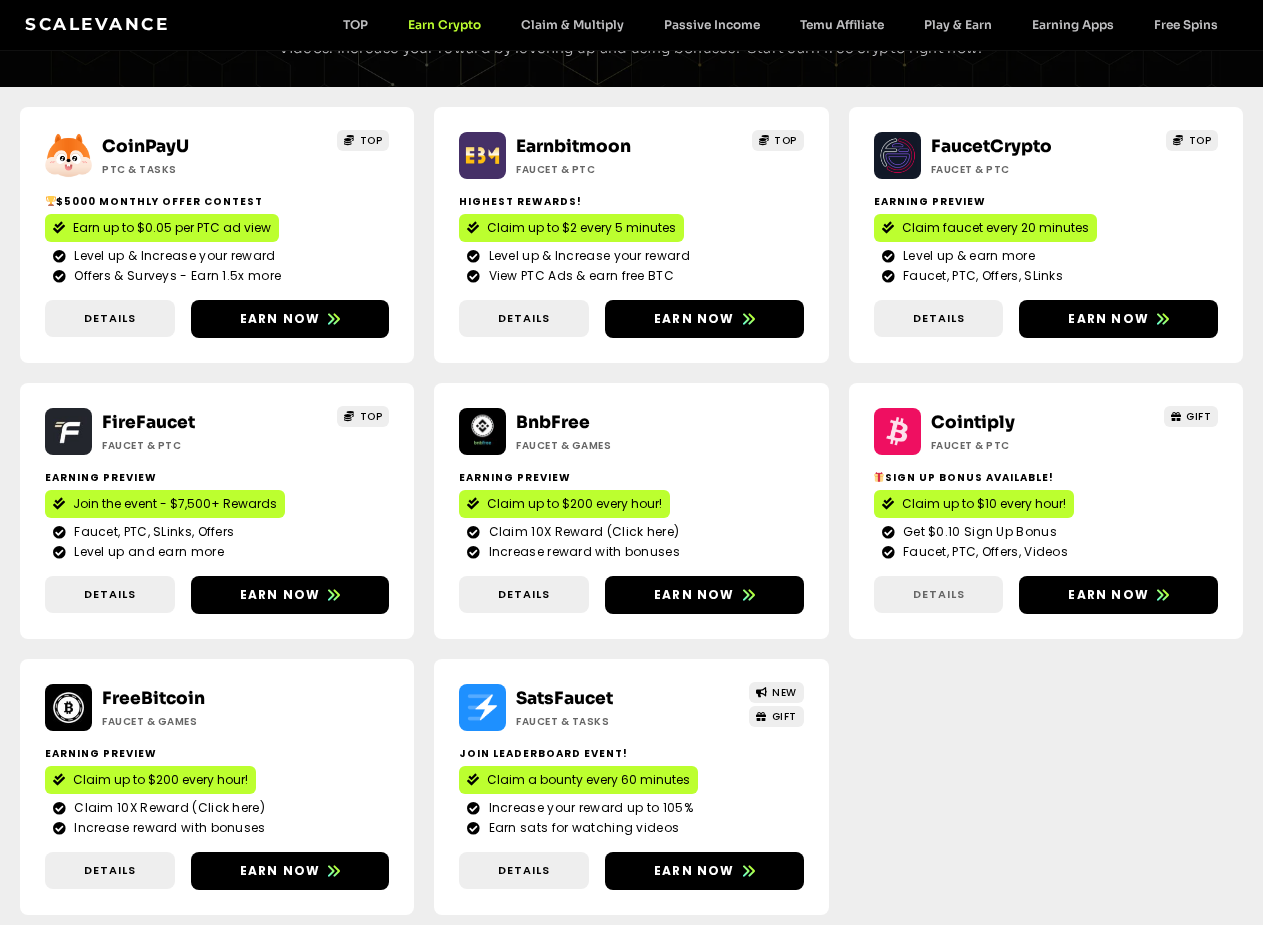 click on "Details" at bounding box center [939, 594] 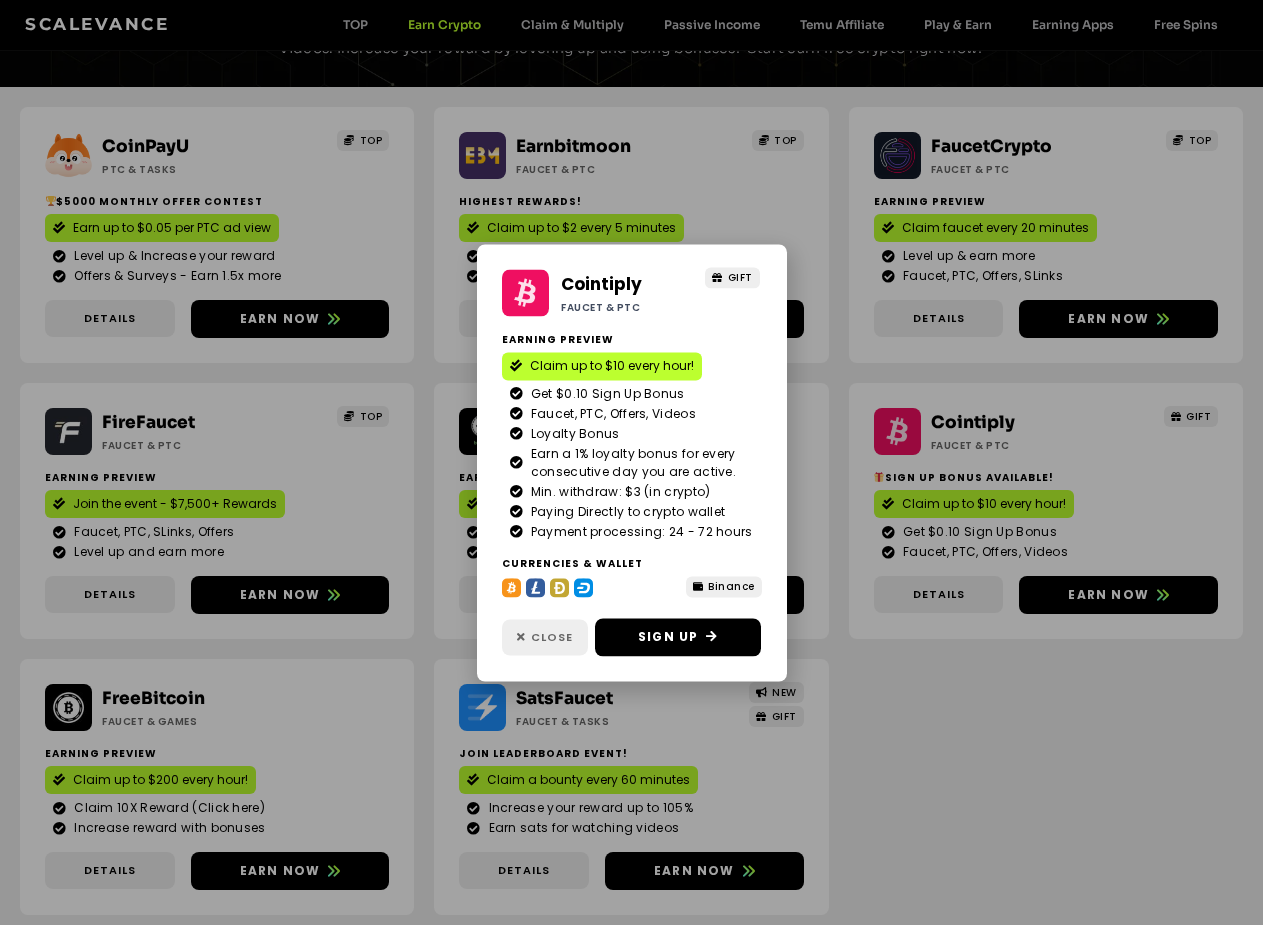 click on "Close" at bounding box center [552, 637] 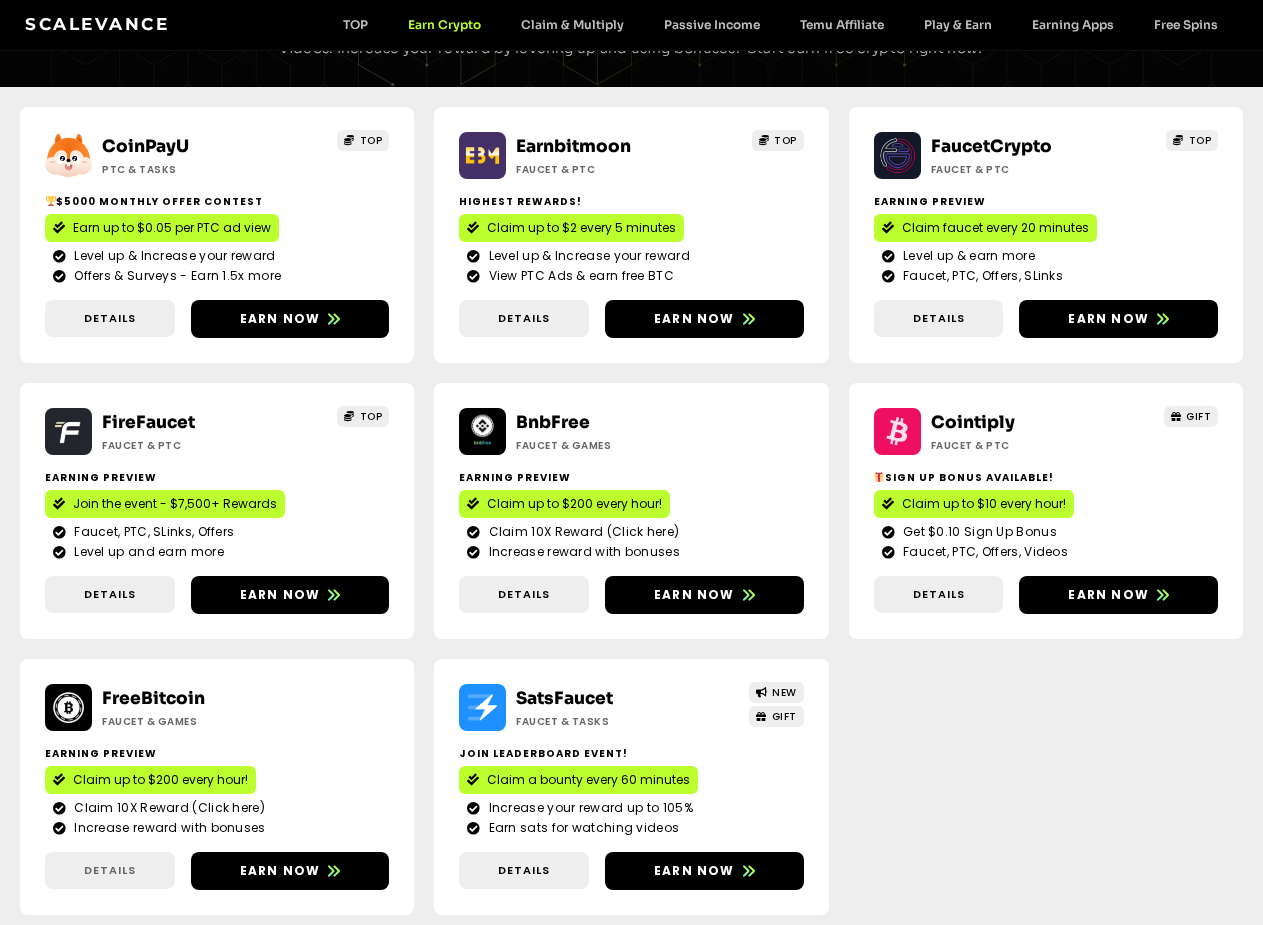 click on "Details" at bounding box center [110, 870] 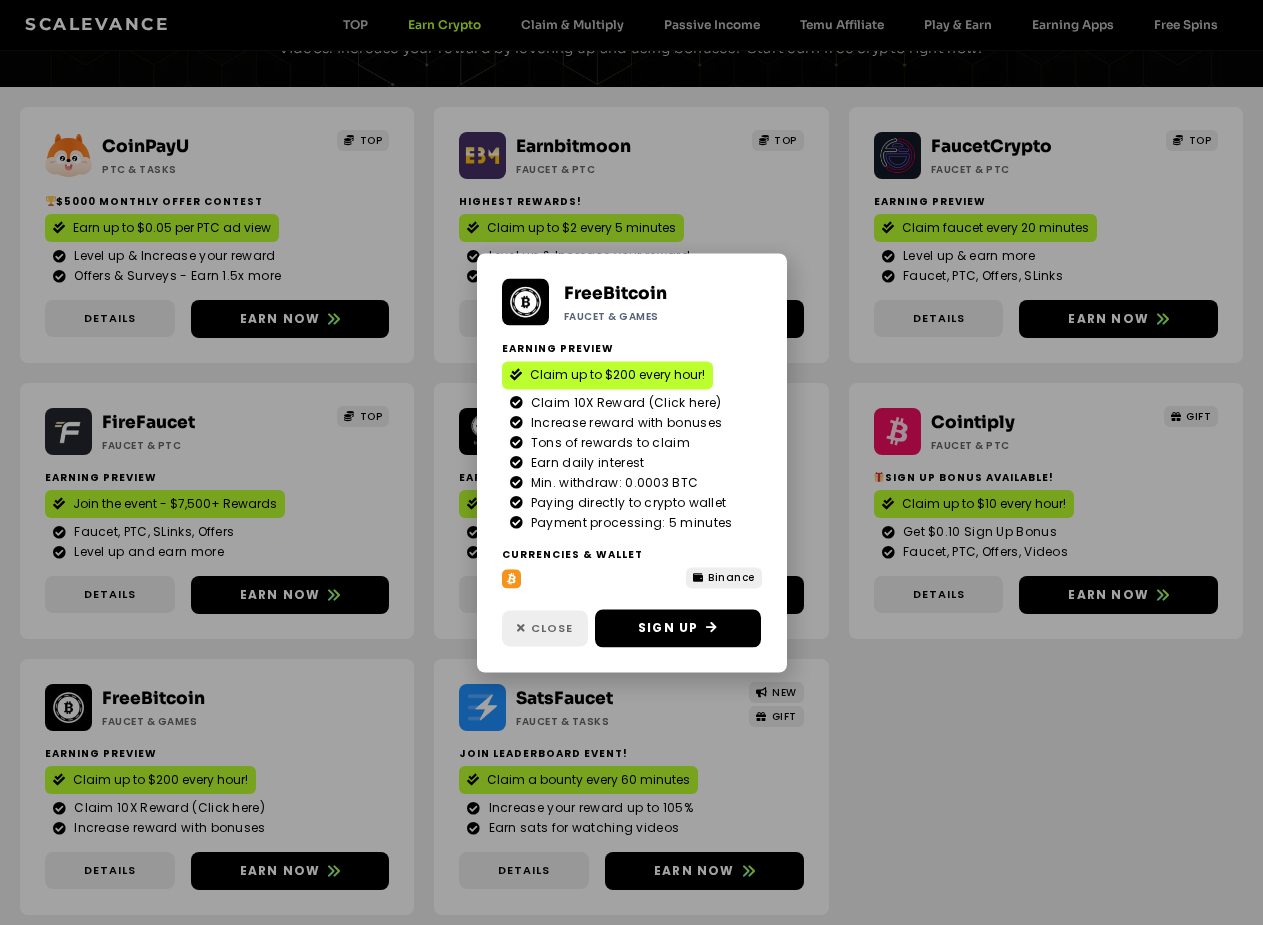 click on "Close" at bounding box center (545, 628) 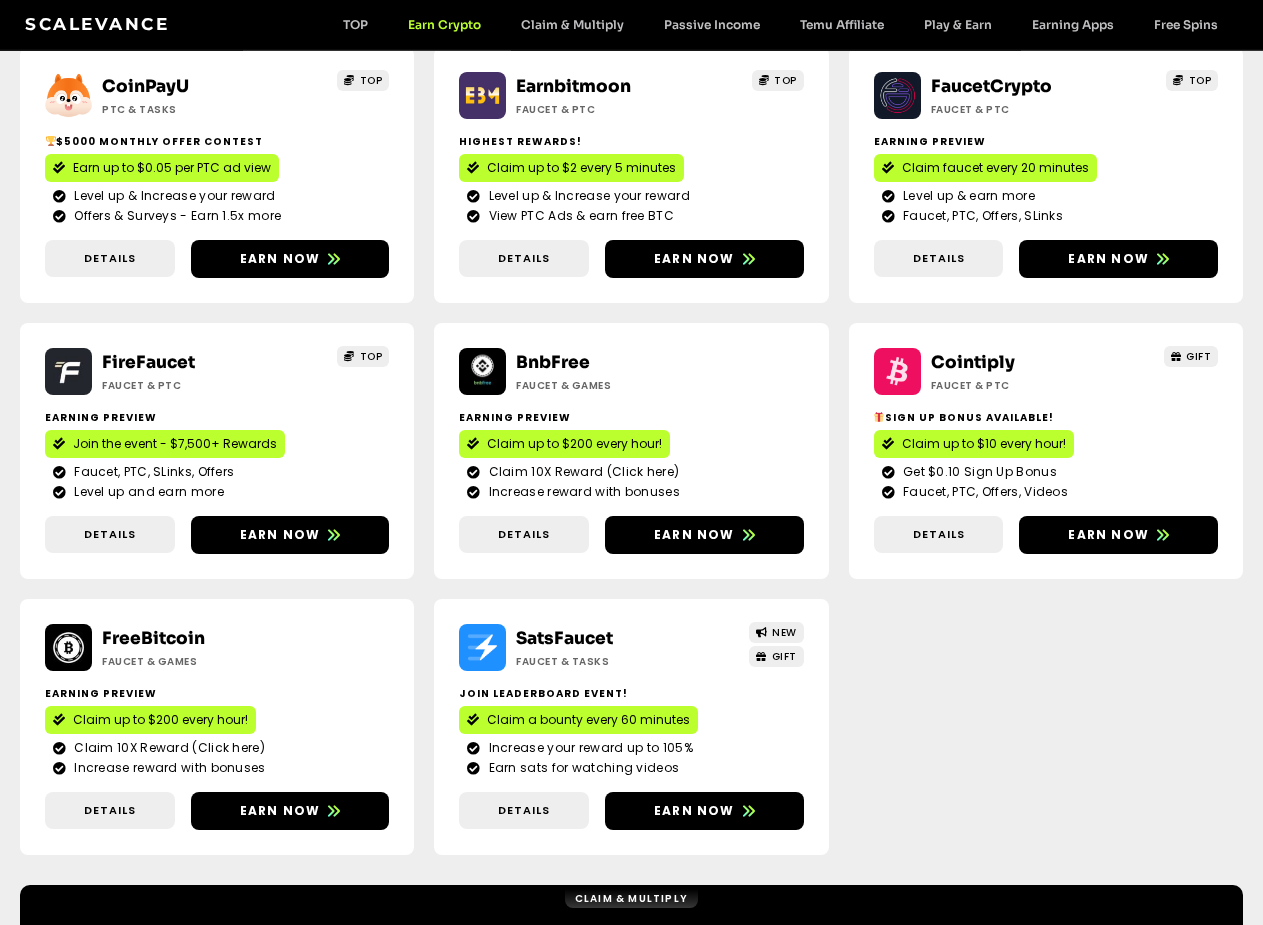 scroll, scrollTop: 273, scrollLeft: 0, axis: vertical 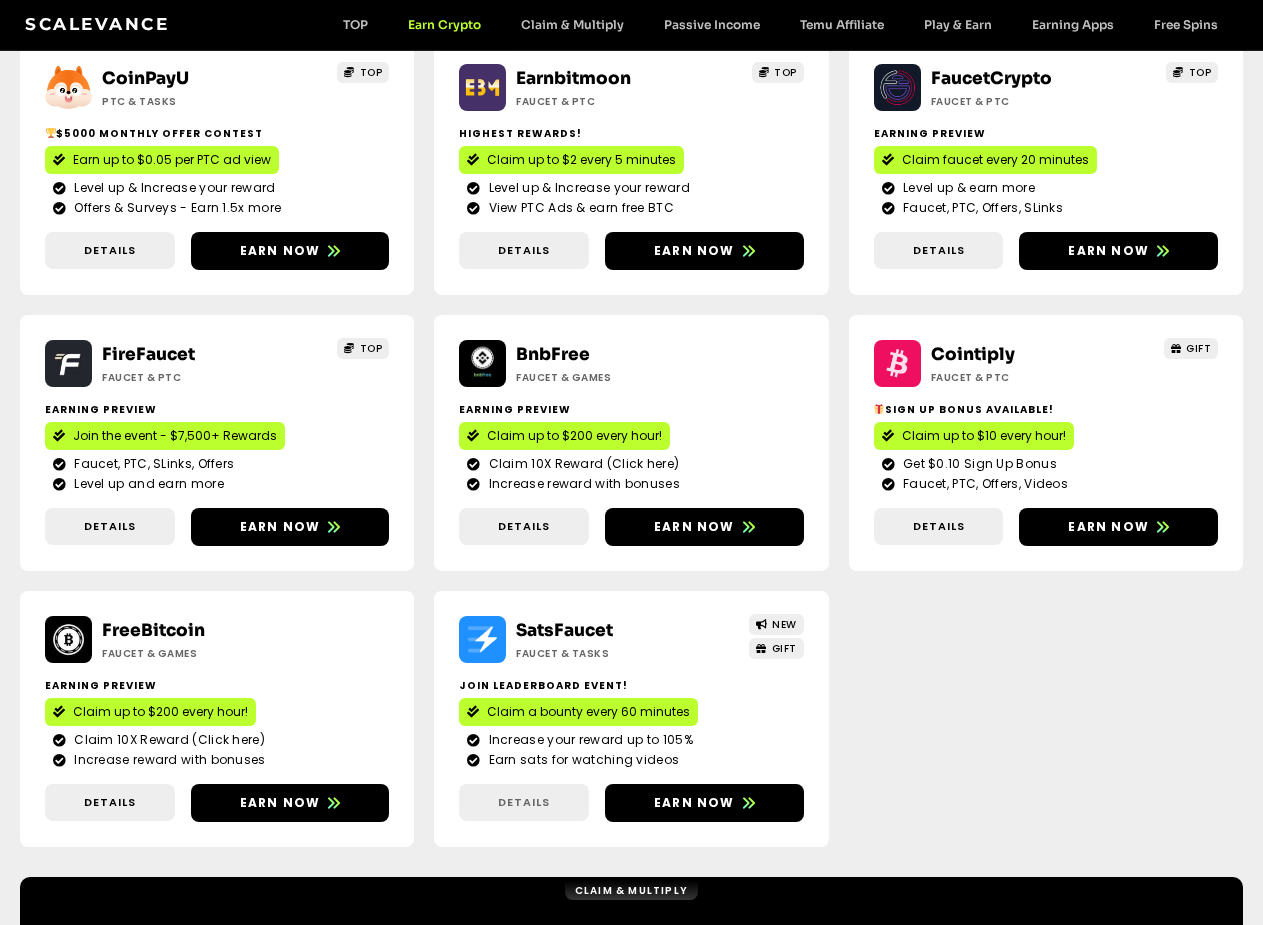 click on "Details" at bounding box center (524, 802) 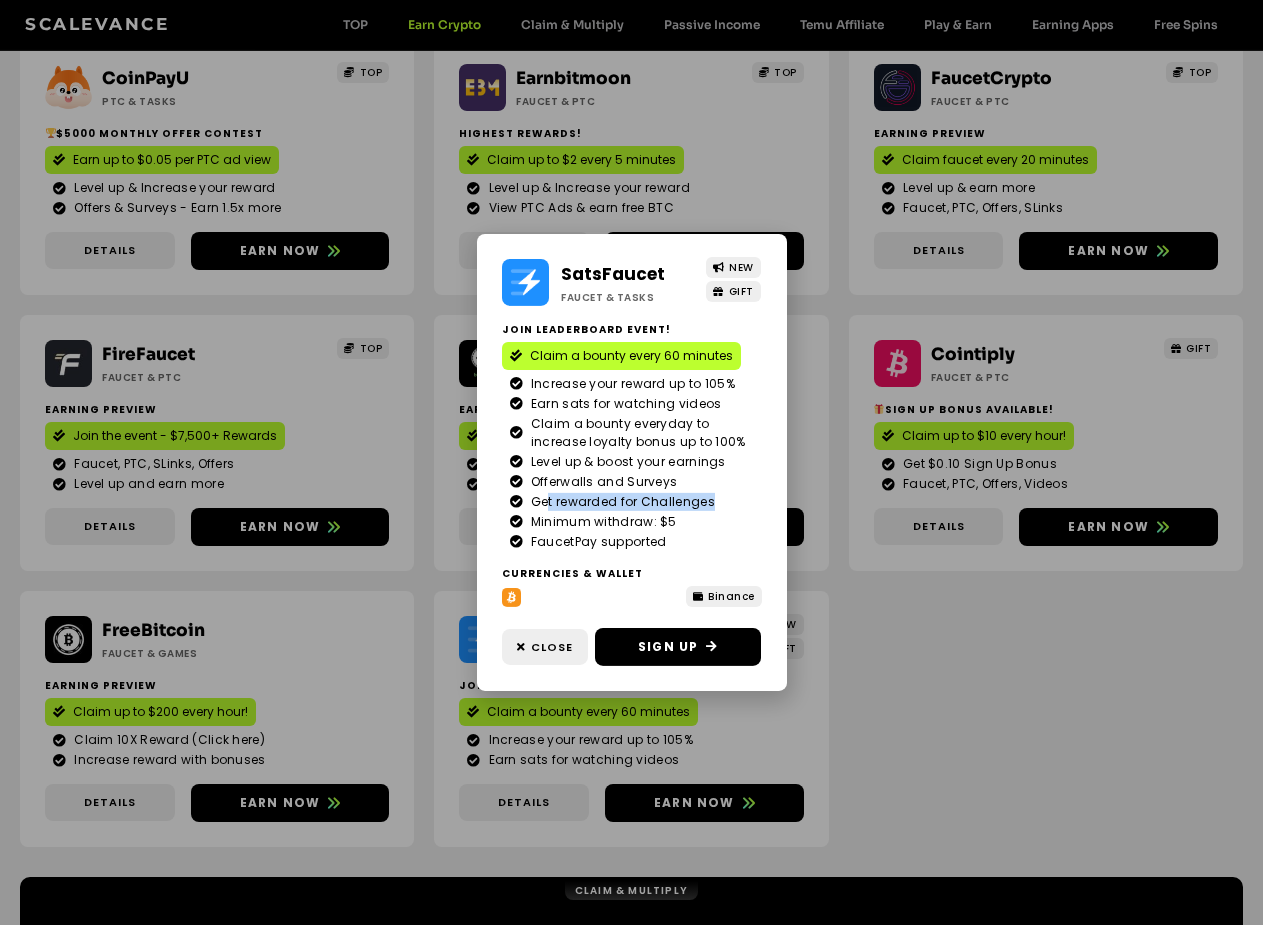 drag, startPoint x: 550, startPoint y: 497, endPoint x: 711, endPoint y: 500, distance: 161.02795 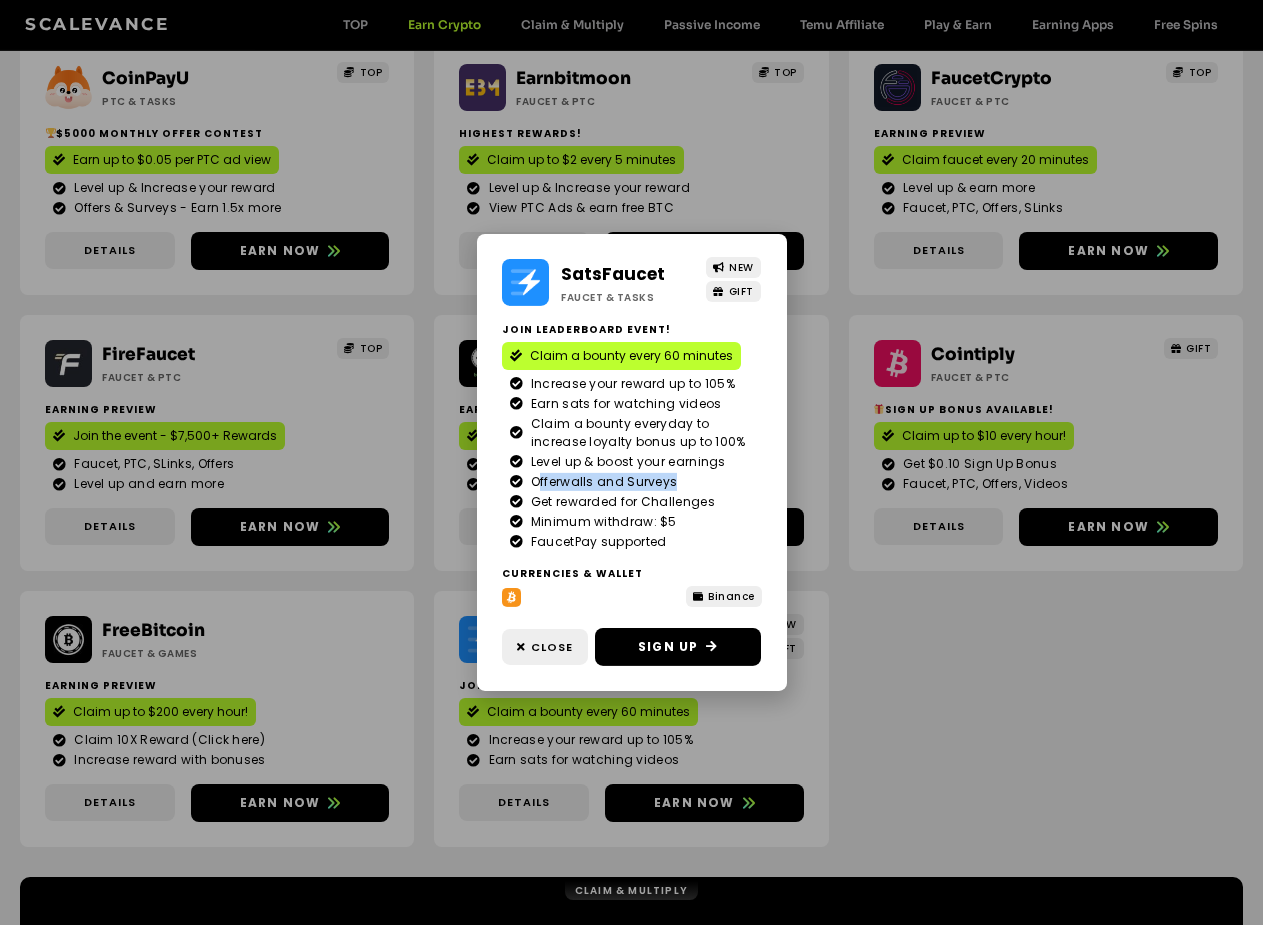 drag, startPoint x: 544, startPoint y: 478, endPoint x: 678, endPoint y: 477, distance: 134.00374 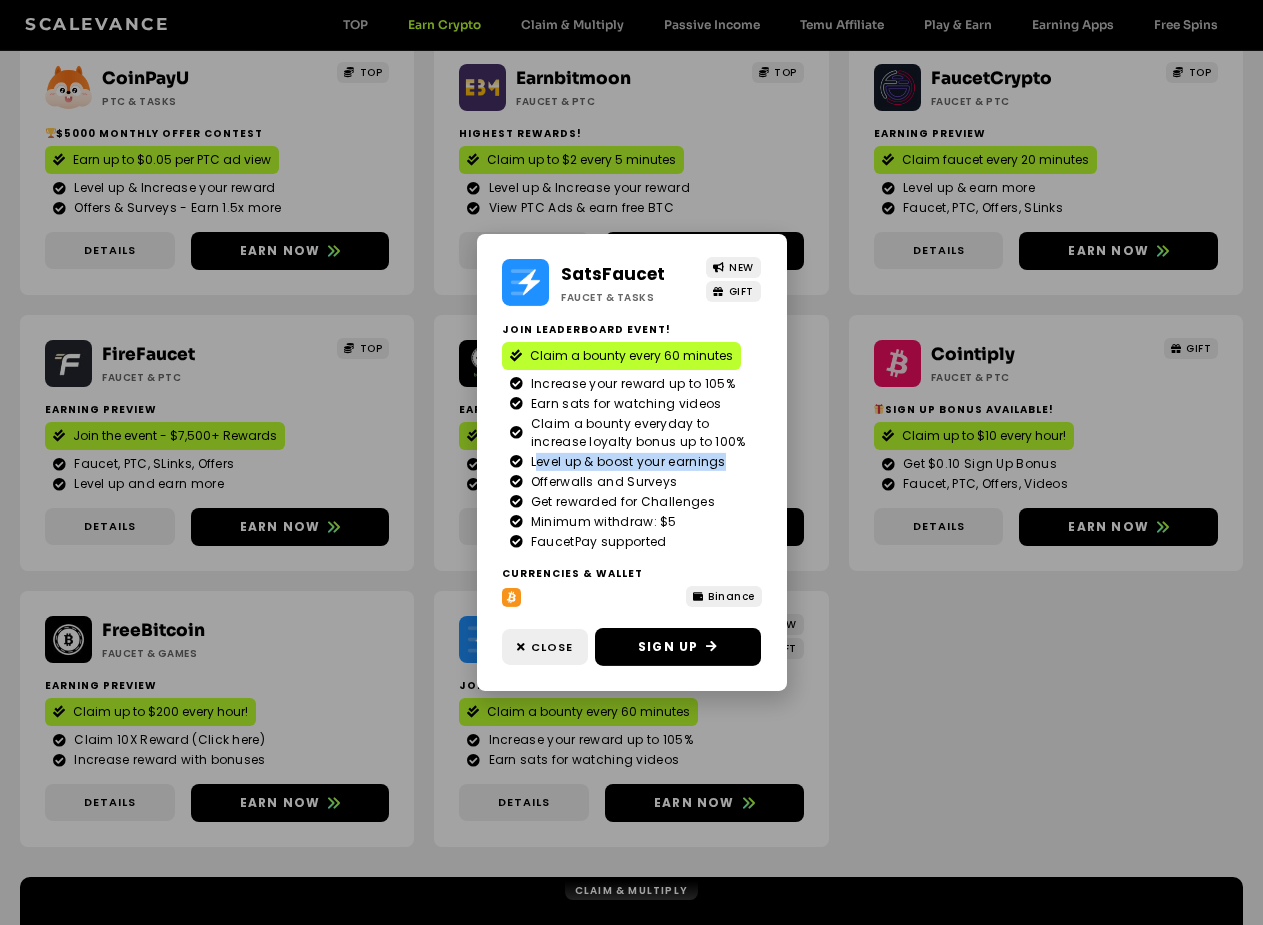 drag, startPoint x: 538, startPoint y: 456, endPoint x: 737, endPoint y: 461, distance: 199.0628 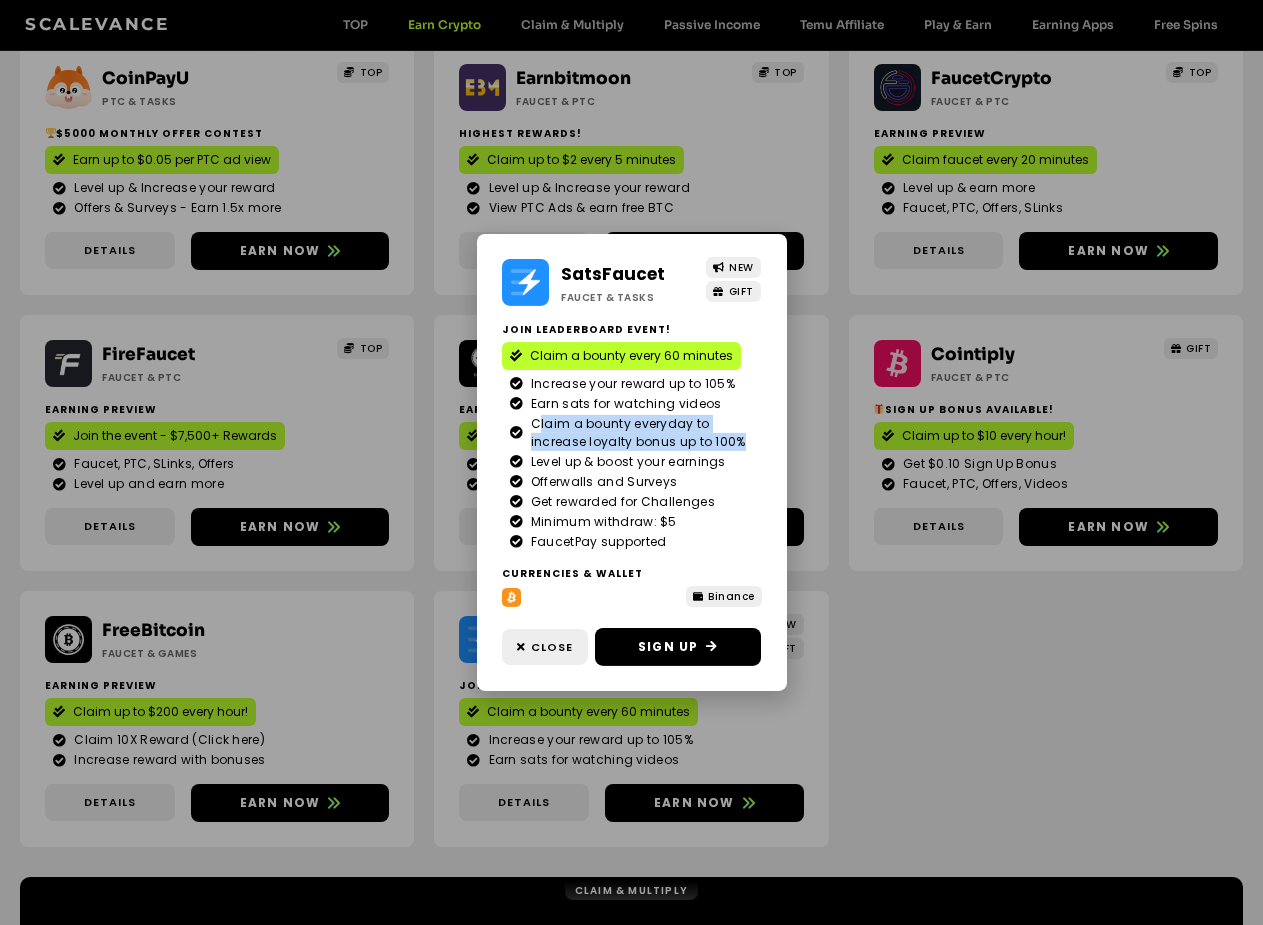 drag, startPoint x: 538, startPoint y: 429, endPoint x: 737, endPoint y: 442, distance: 199.42416 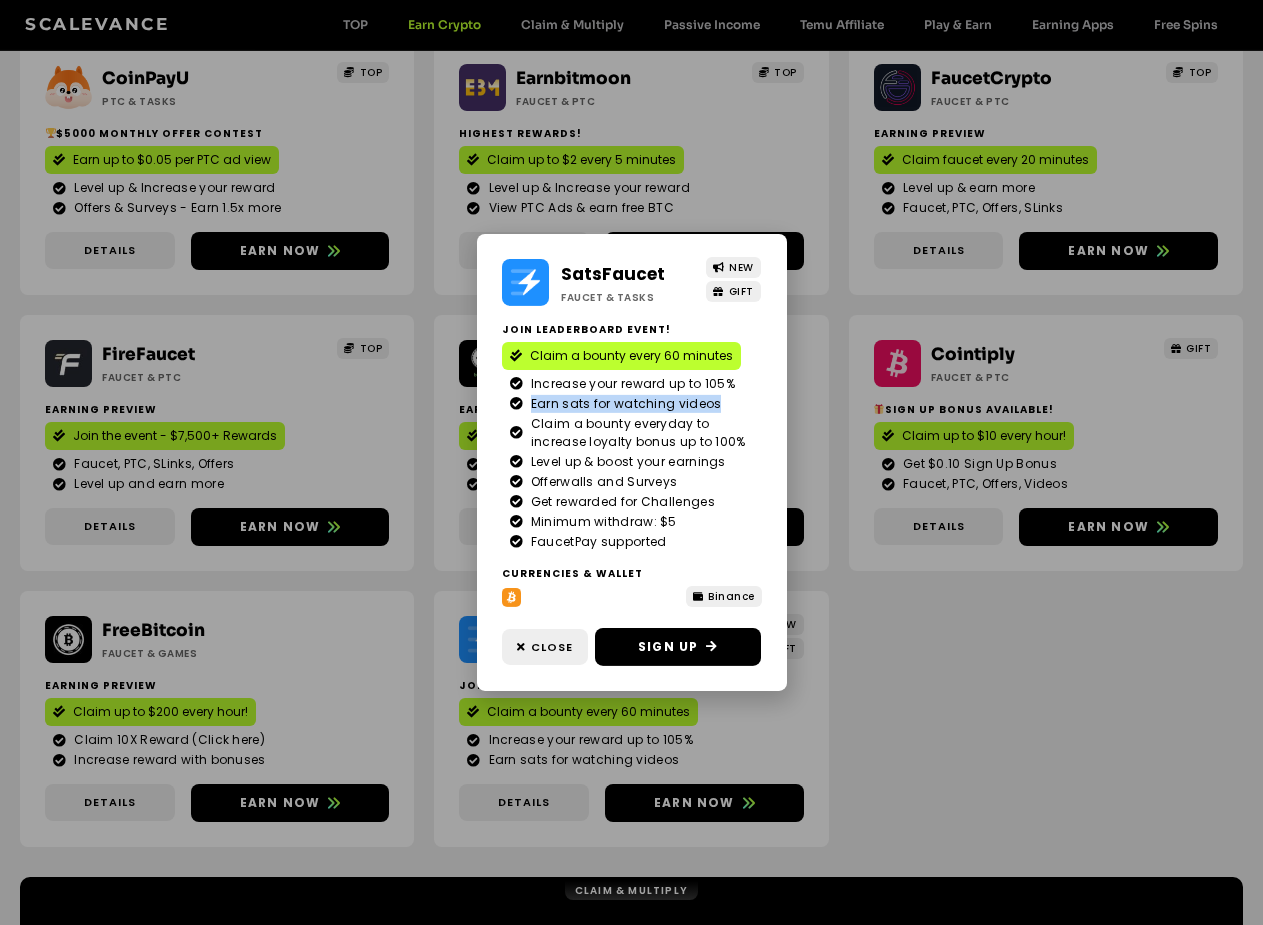 drag, startPoint x: 531, startPoint y: 401, endPoint x: 714, endPoint y: 398, distance: 183.02458 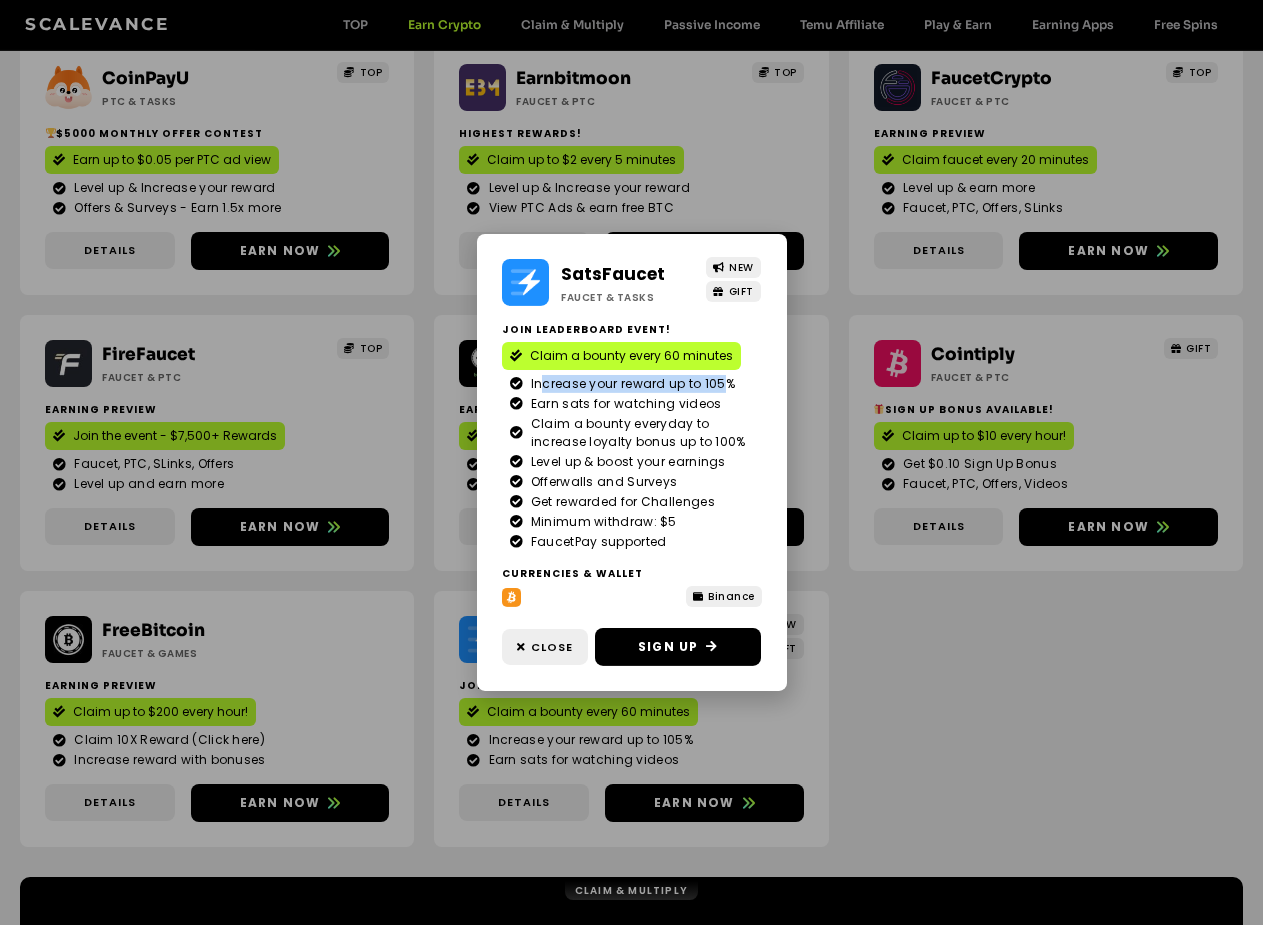 drag, startPoint x: 538, startPoint y: 382, endPoint x: 723, endPoint y: 391, distance: 185.2188 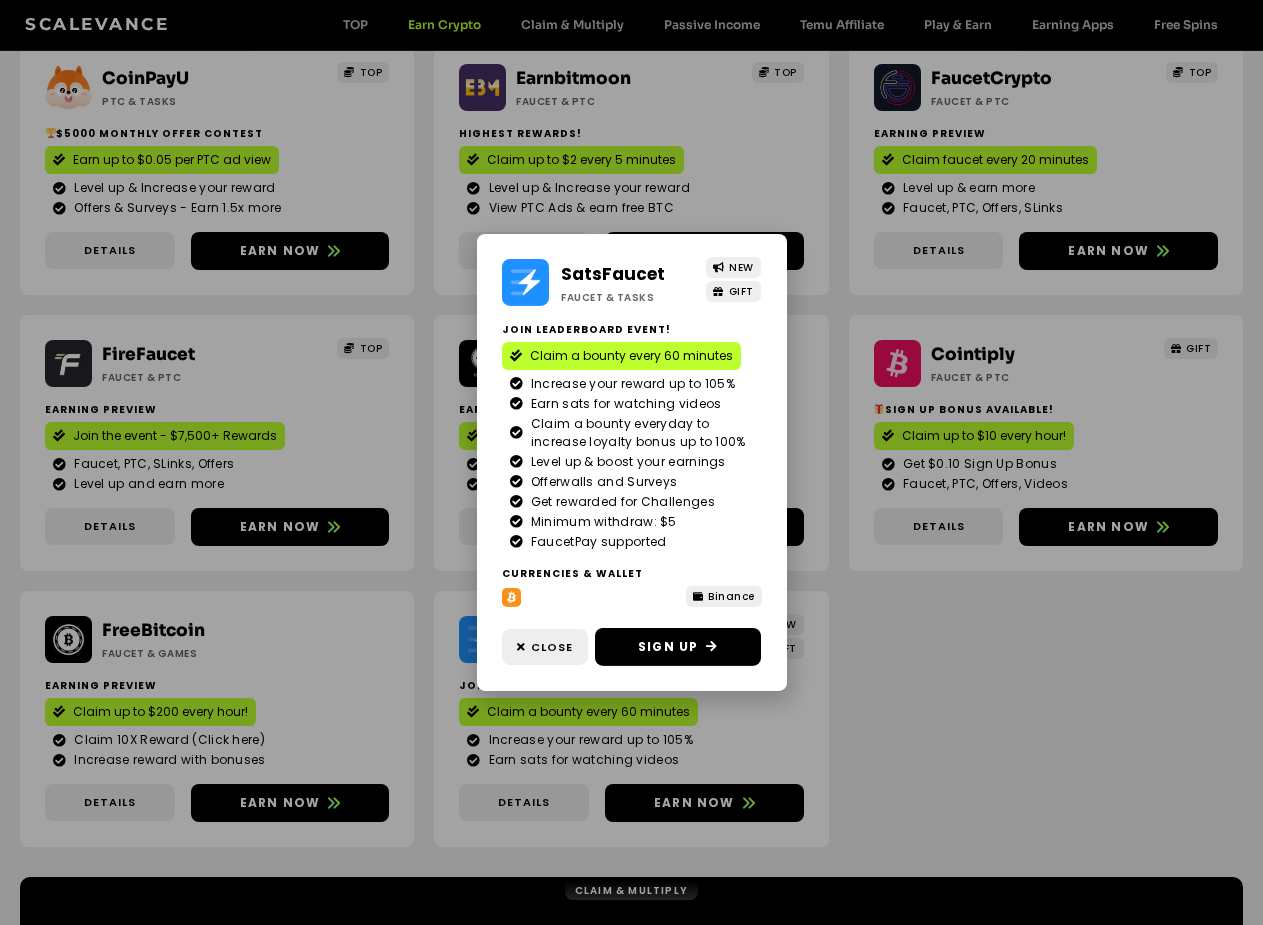 click on "SatsFaucet
Faucet & Tasks
NEW
GIFT
Join Leaderboard event!
Claim a bounty every 60 minutes
Increase your reward up to 105%
Earn sats for watching videos" at bounding box center [631, 462] 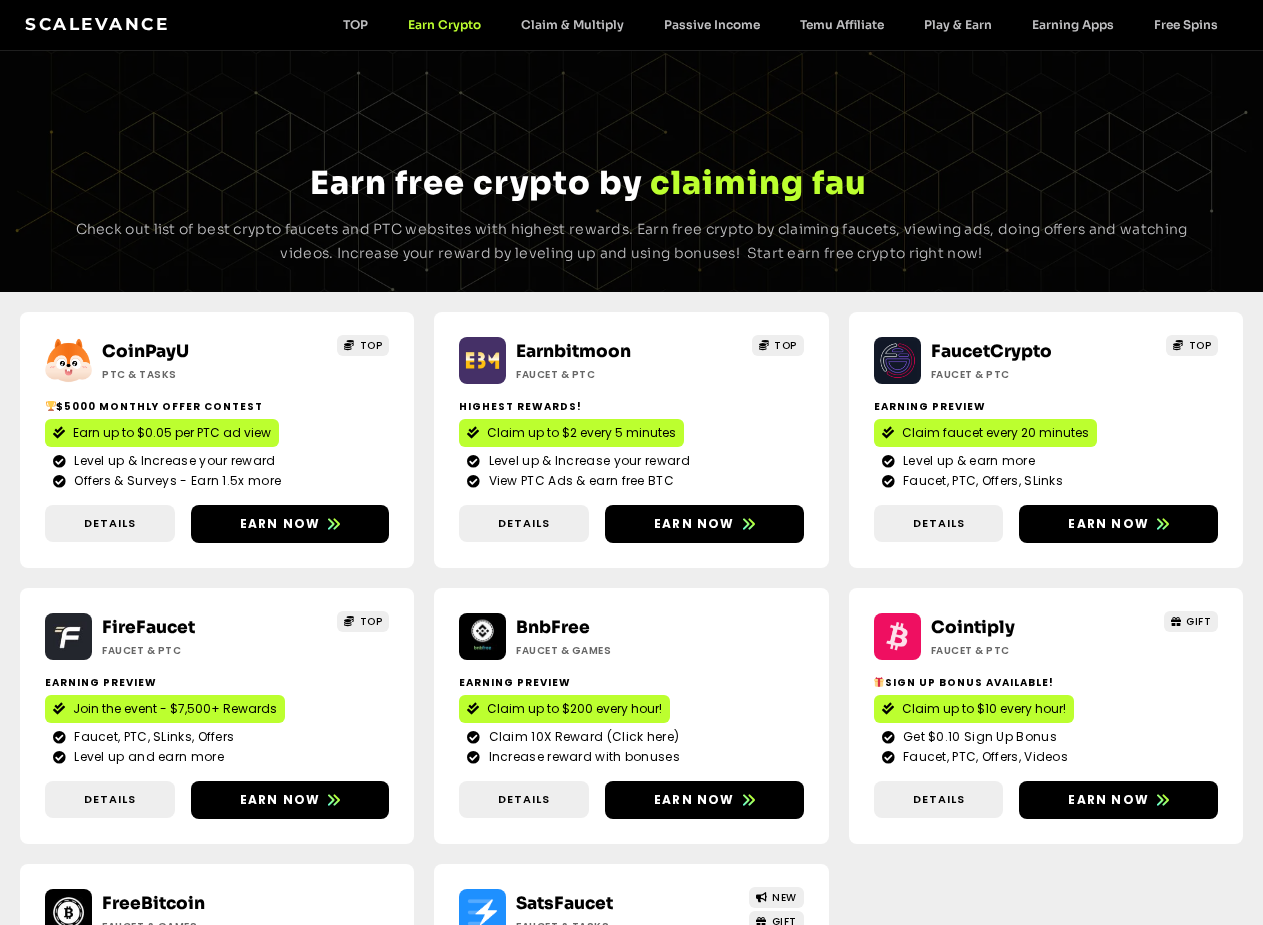 scroll, scrollTop: 277, scrollLeft: 0, axis: vertical 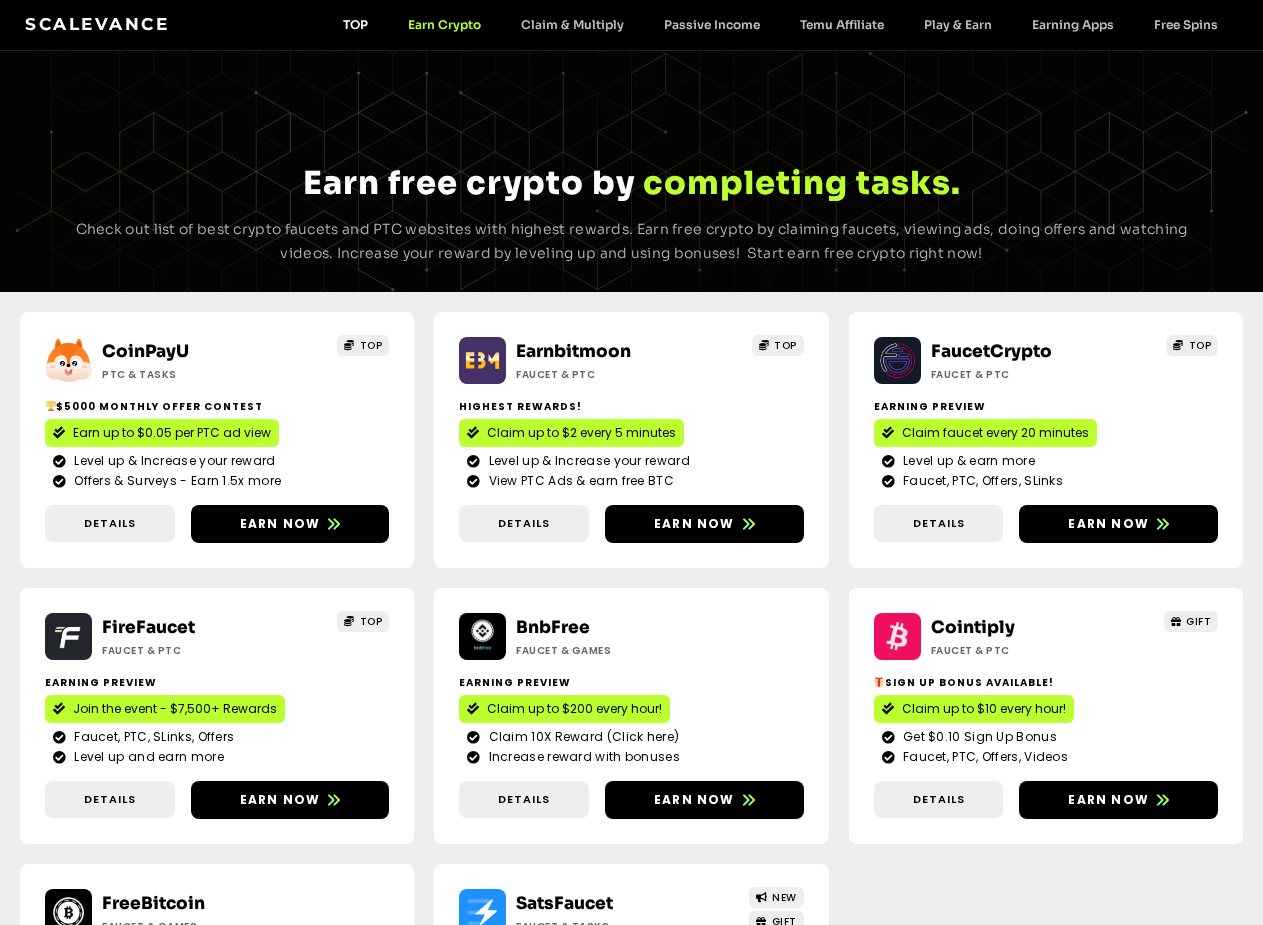 click on "TOP" 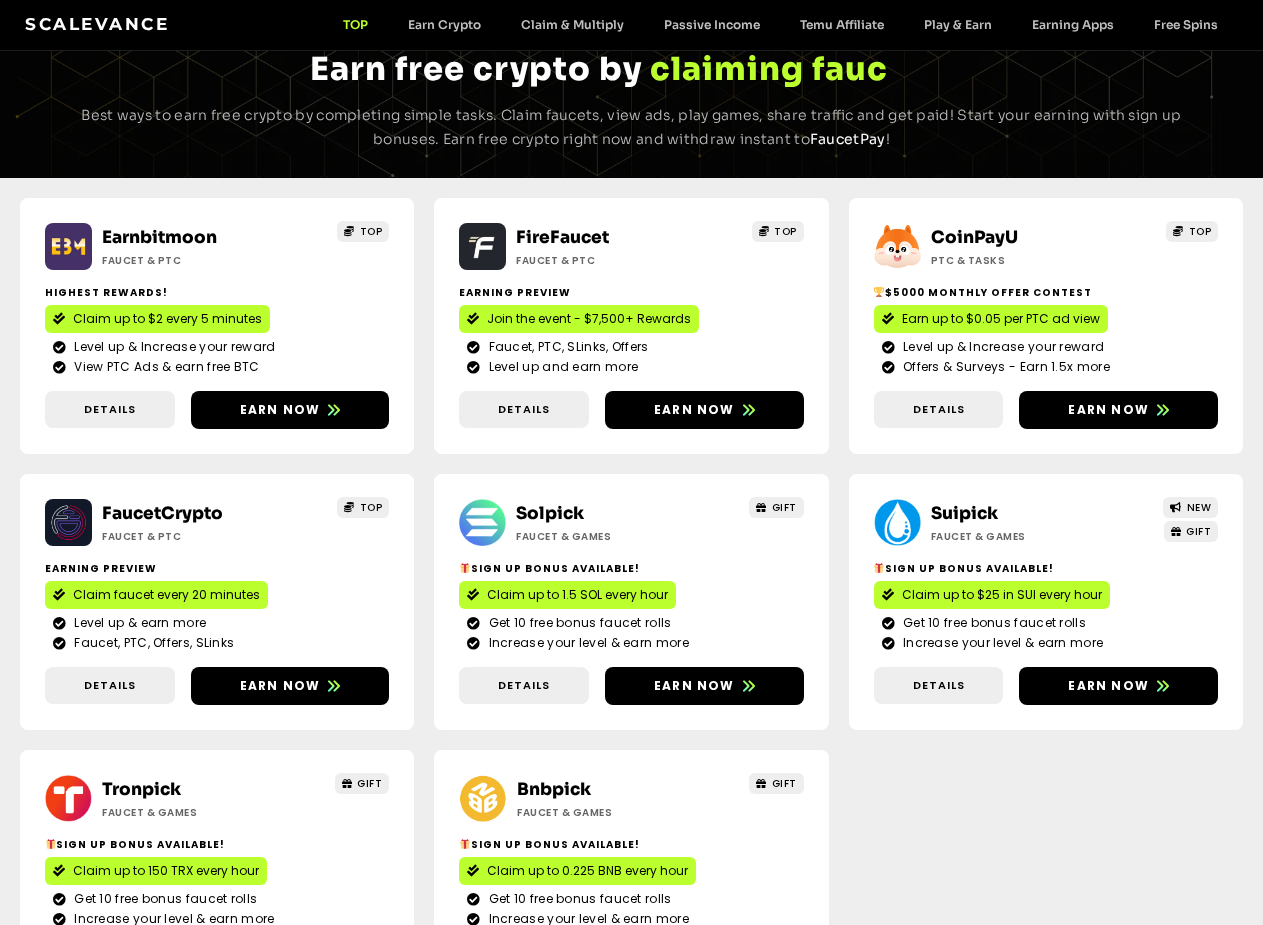 scroll, scrollTop: 0, scrollLeft: 0, axis: both 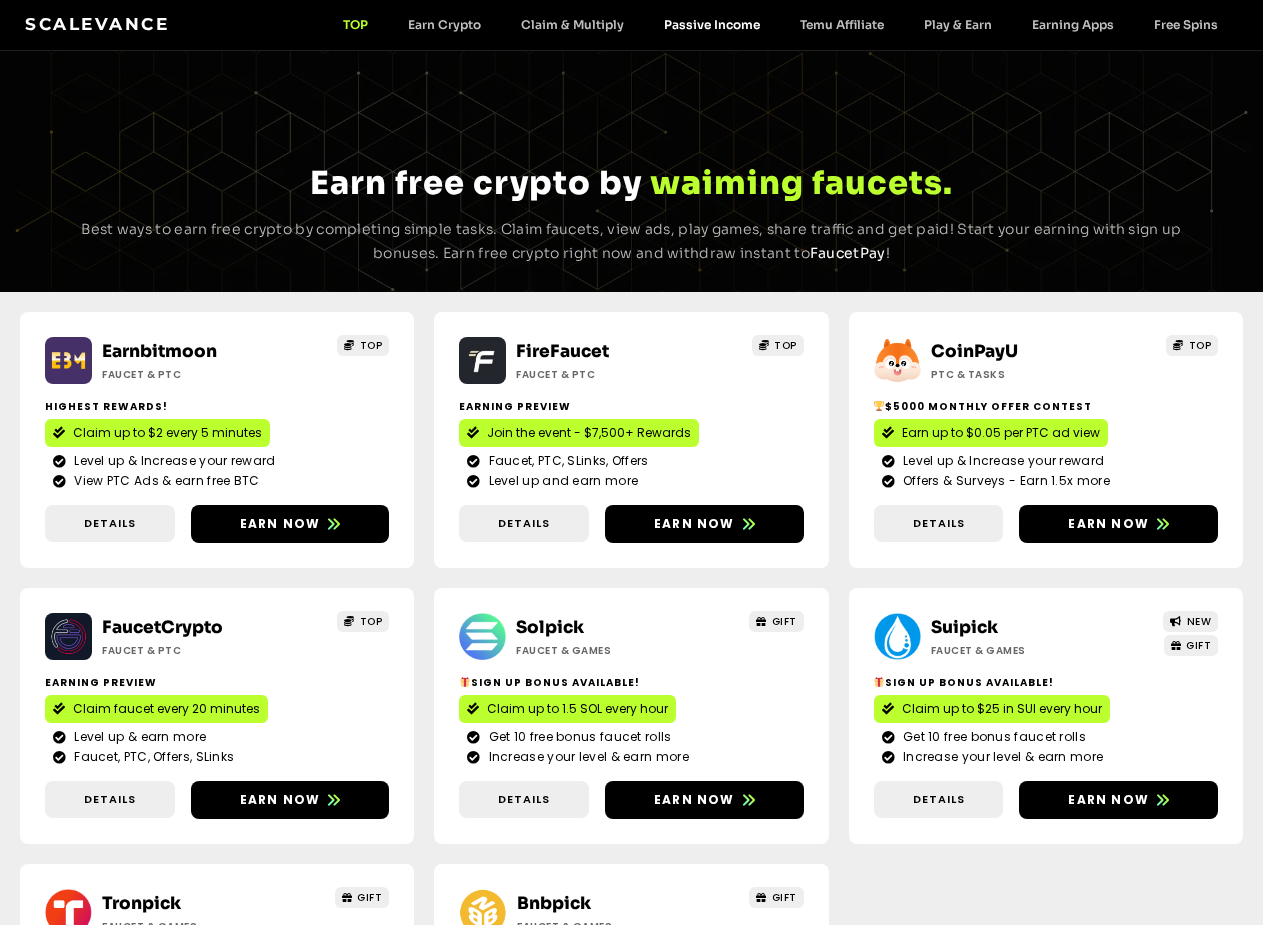 click on "Passive Income" 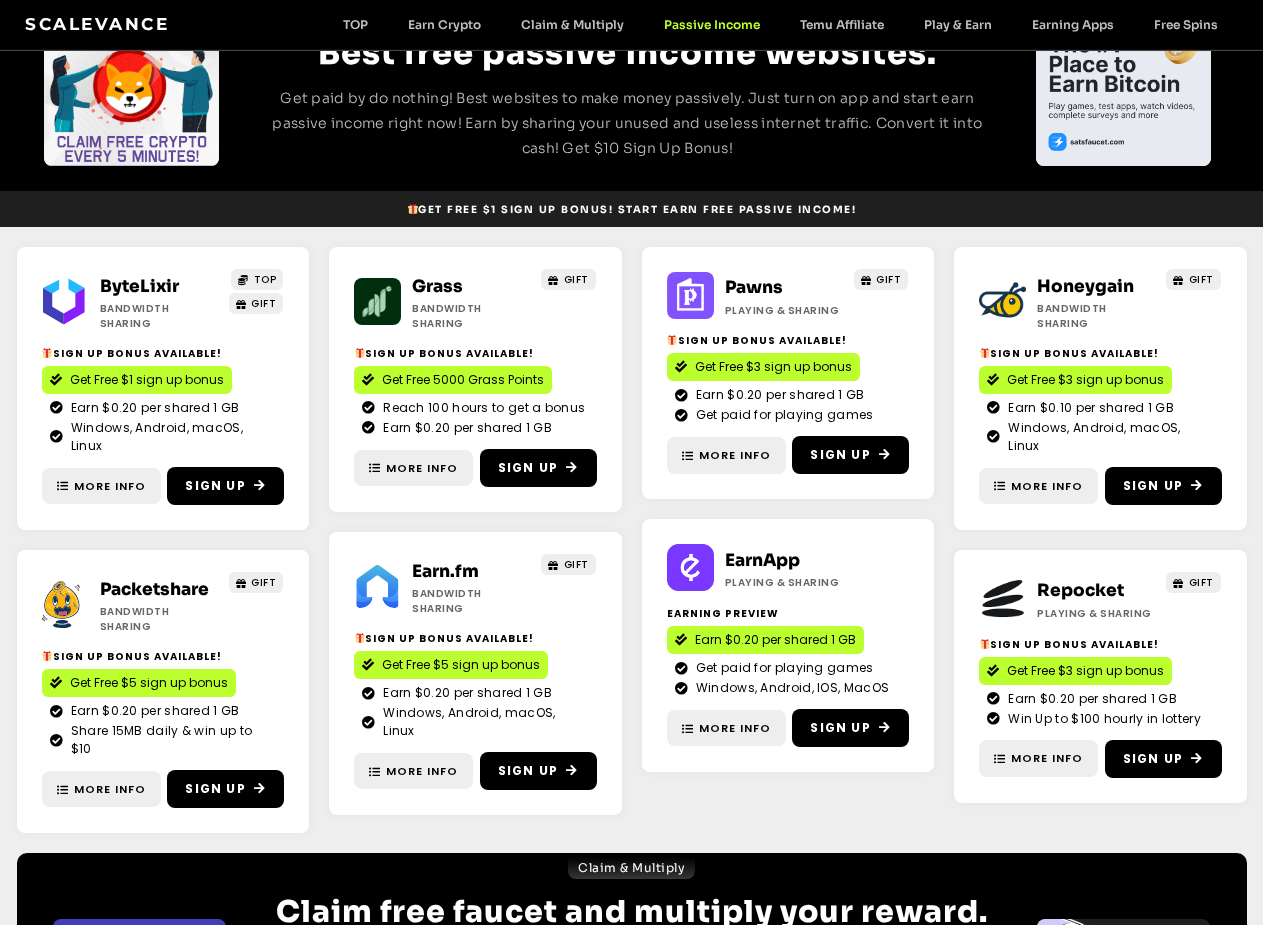 scroll, scrollTop: 135, scrollLeft: 0, axis: vertical 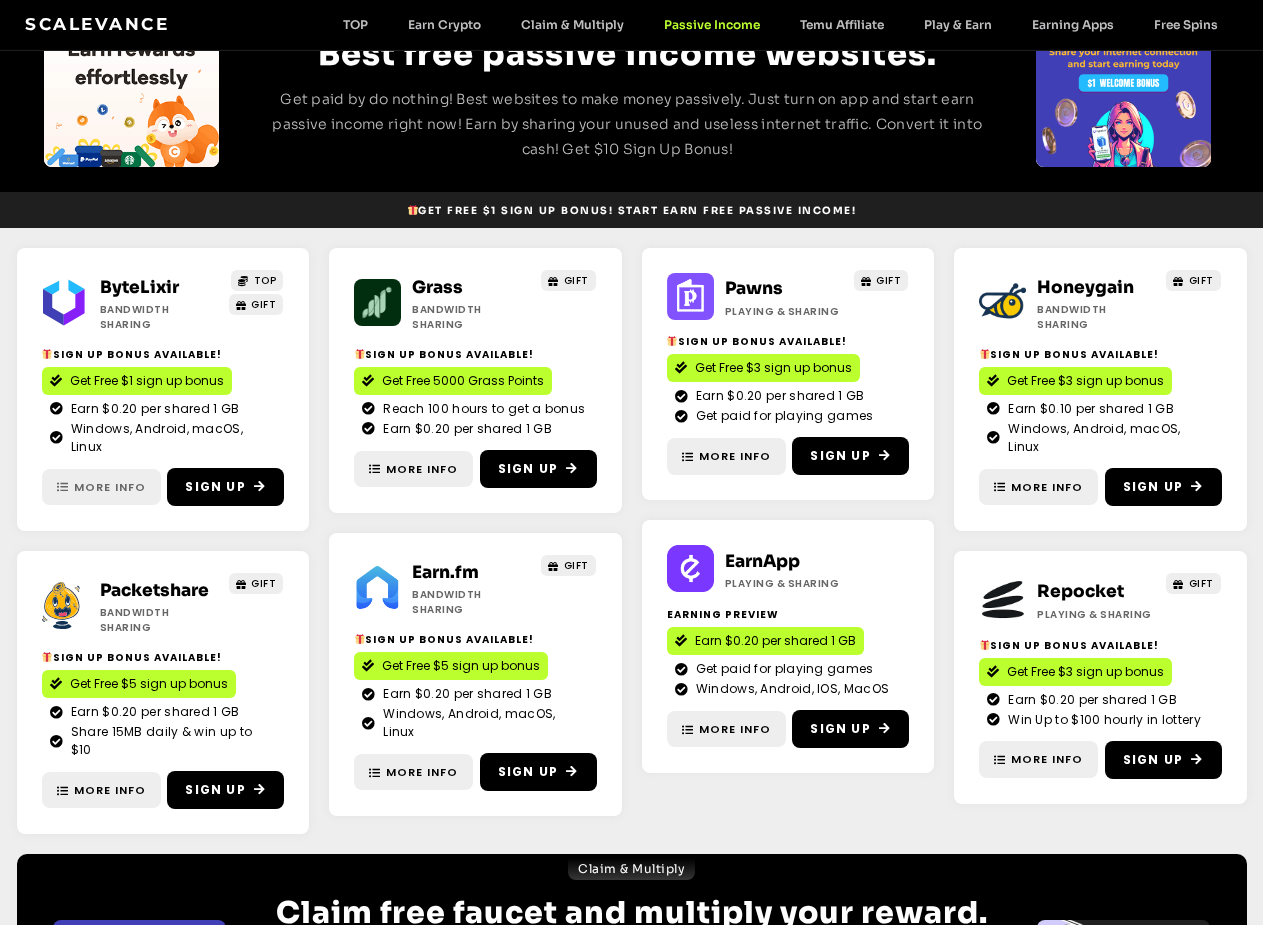 click on "More Info" at bounding box center (110, 487) 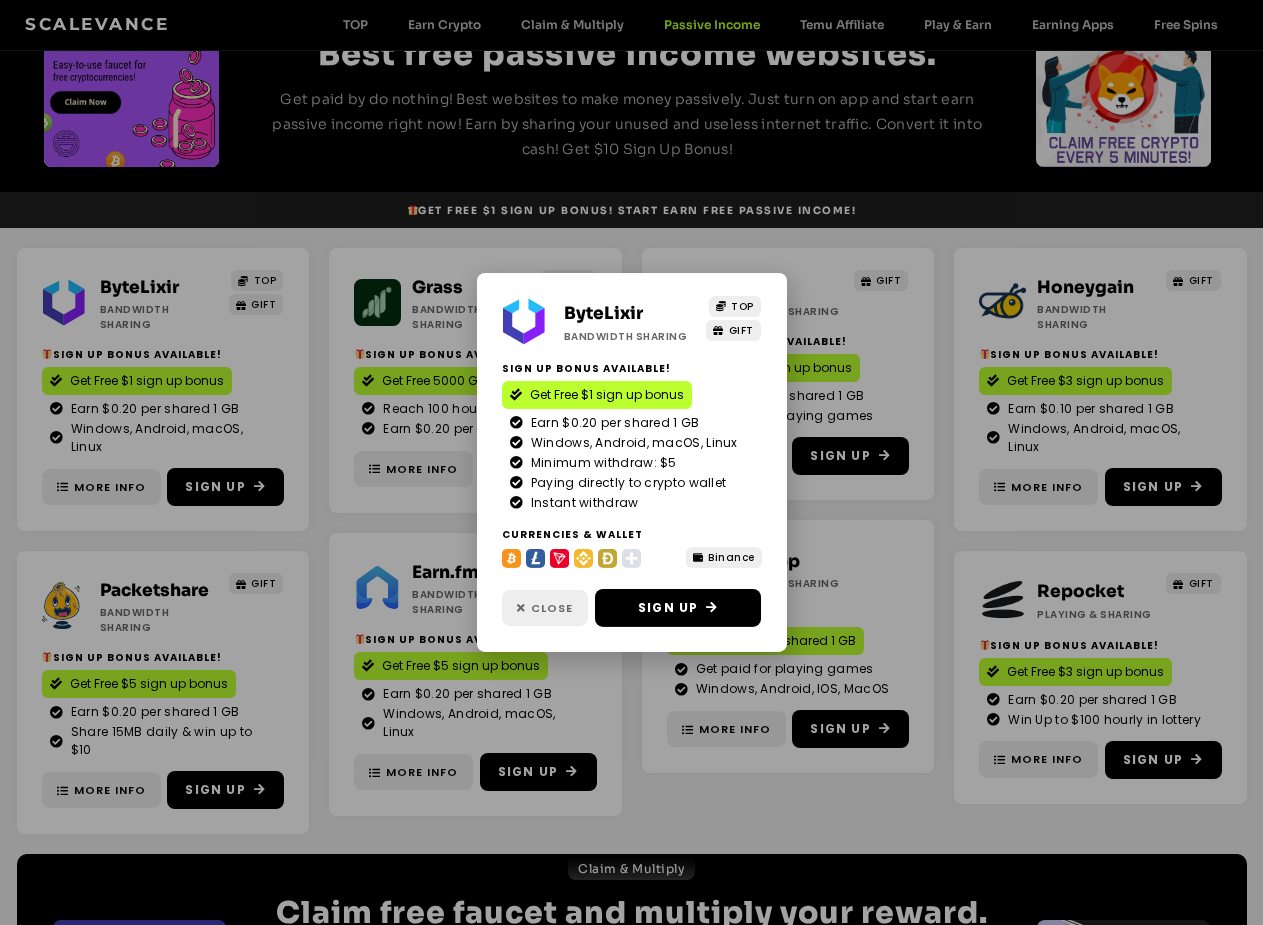 click on "Close" at bounding box center (552, 608) 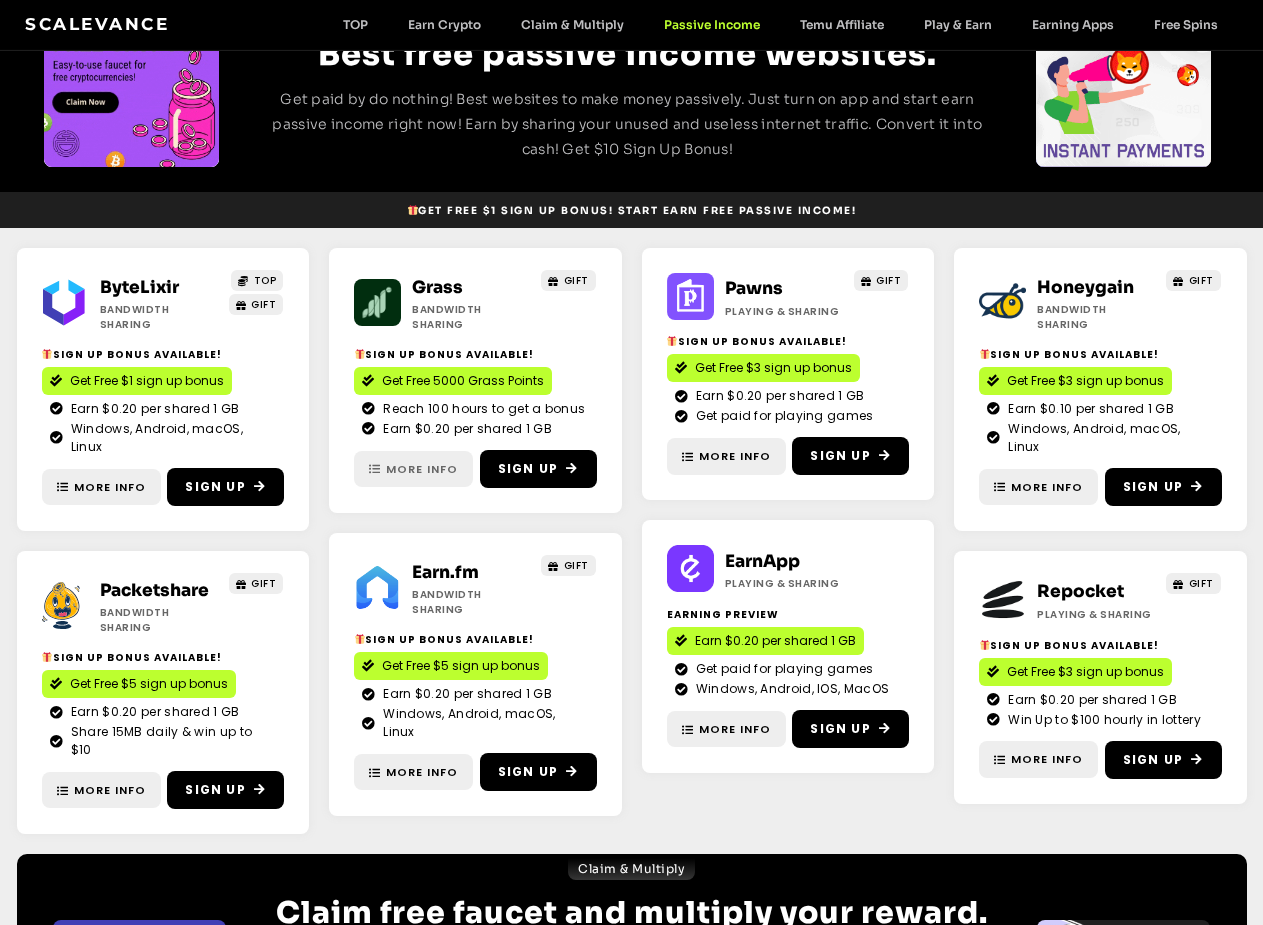 click on "More Info" at bounding box center [413, 469] 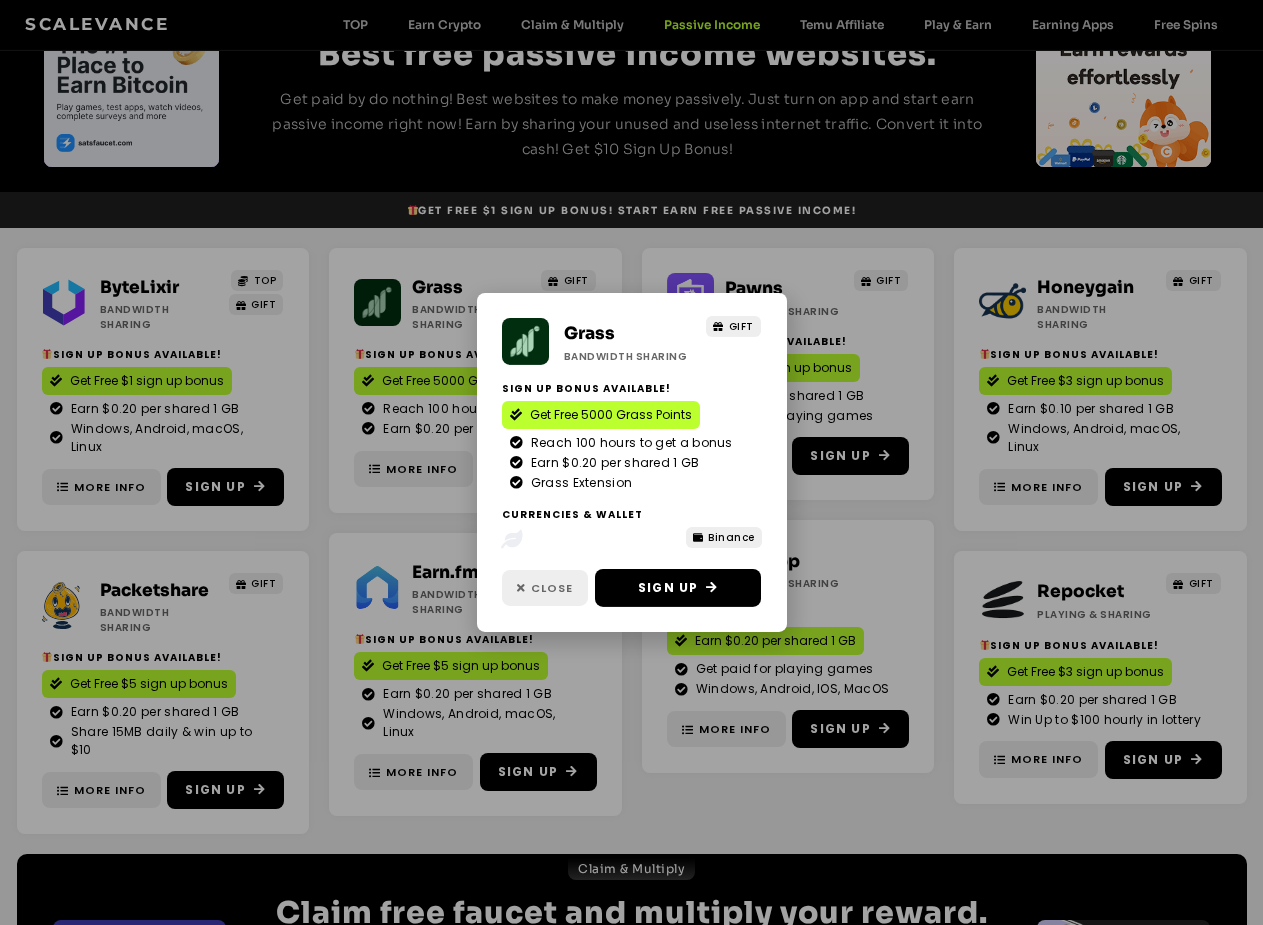 click on "Close" at bounding box center (552, 588) 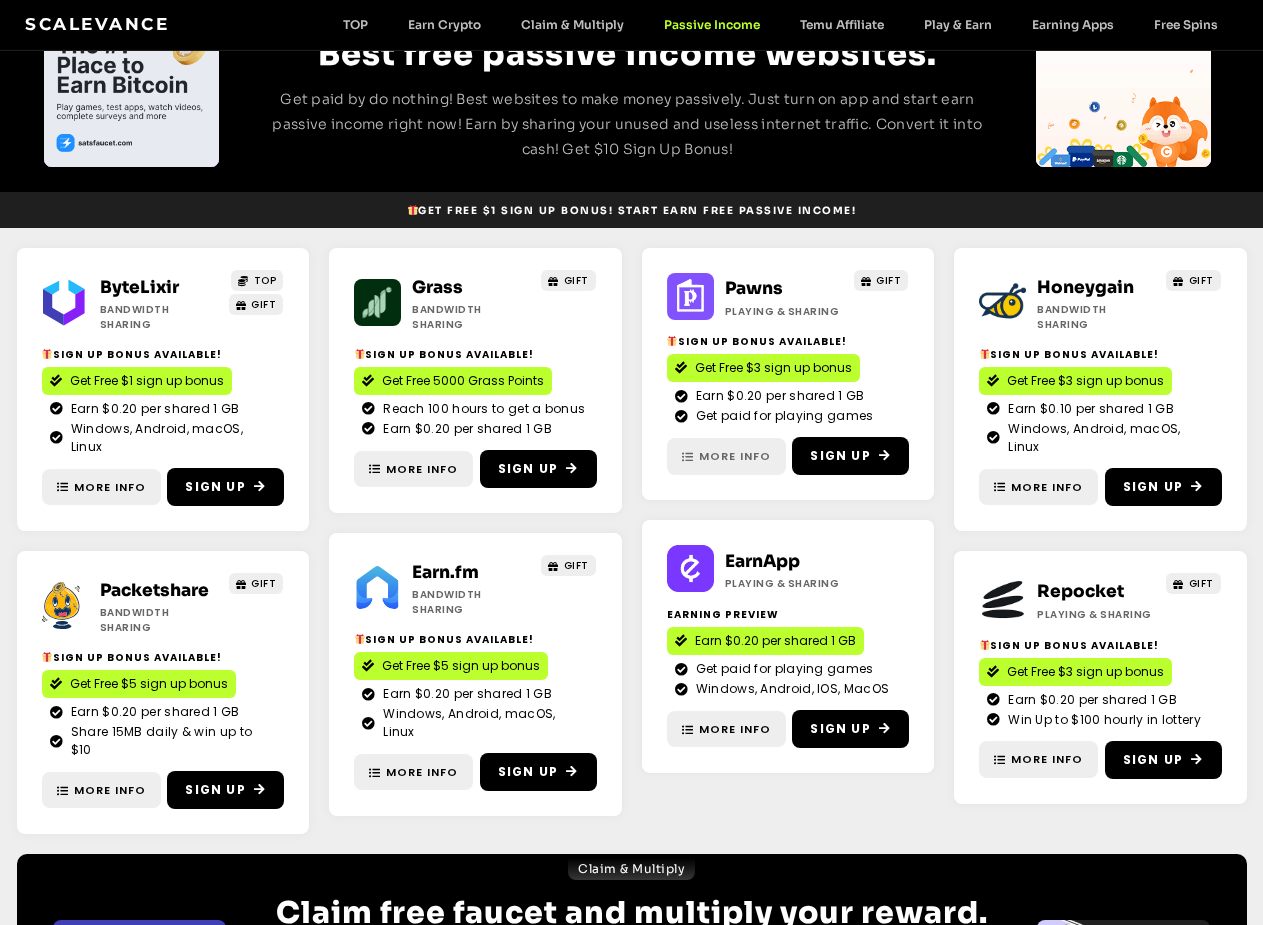 click on "More Info" at bounding box center (735, 456) 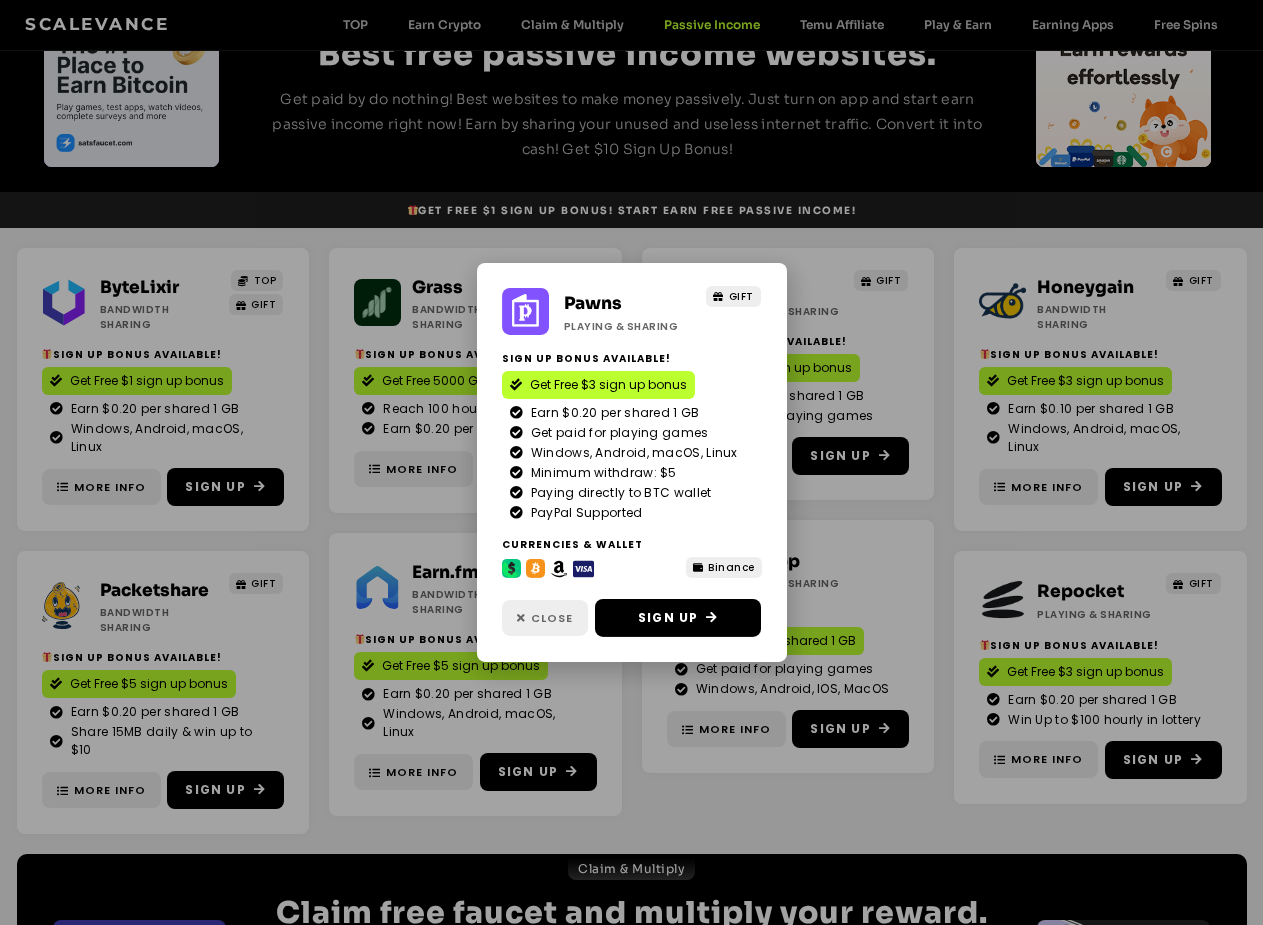 click on "Close" at bounding box center (552, 618) 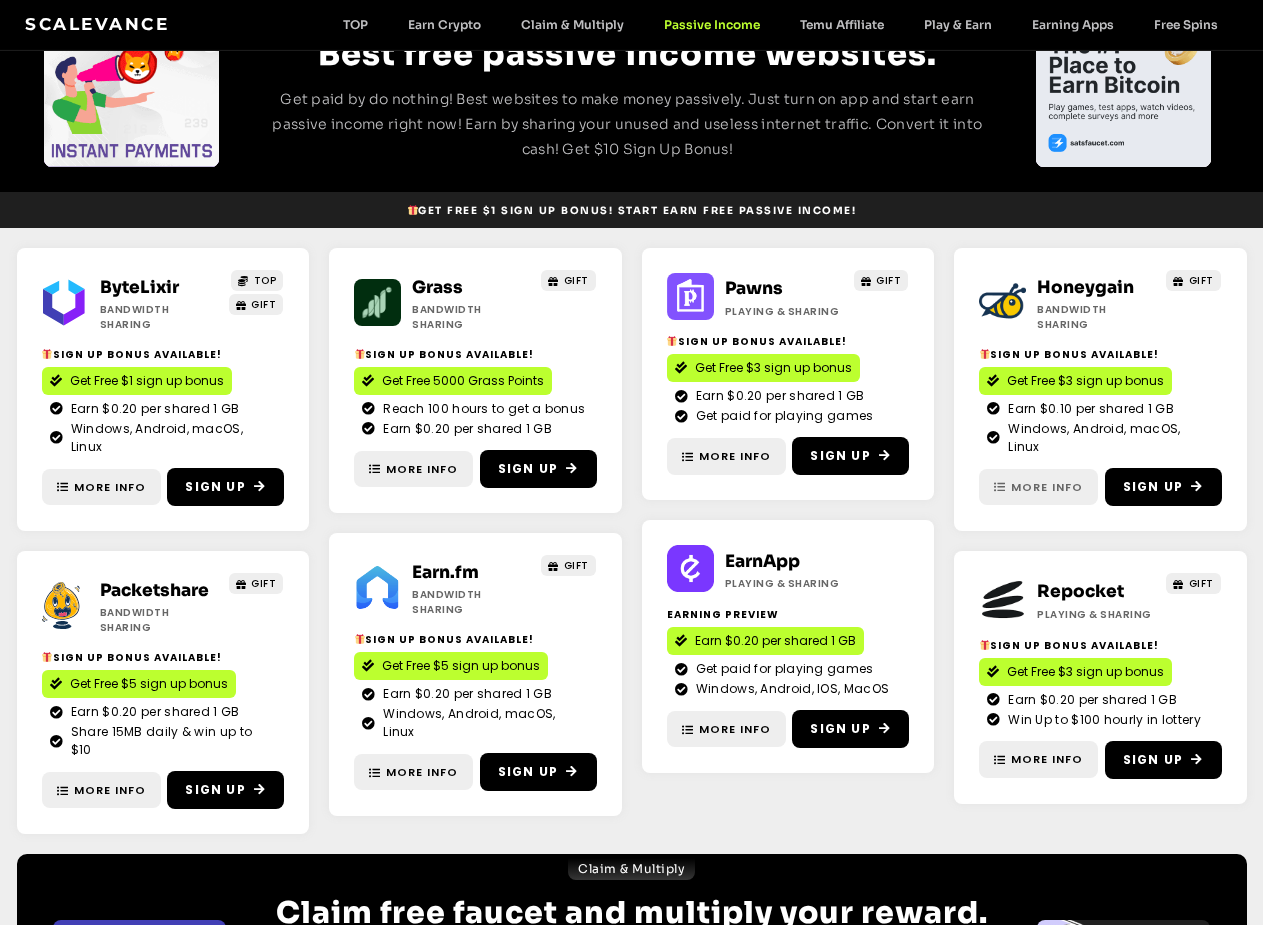 click on "More Info" at bounding box center (1047, 487) 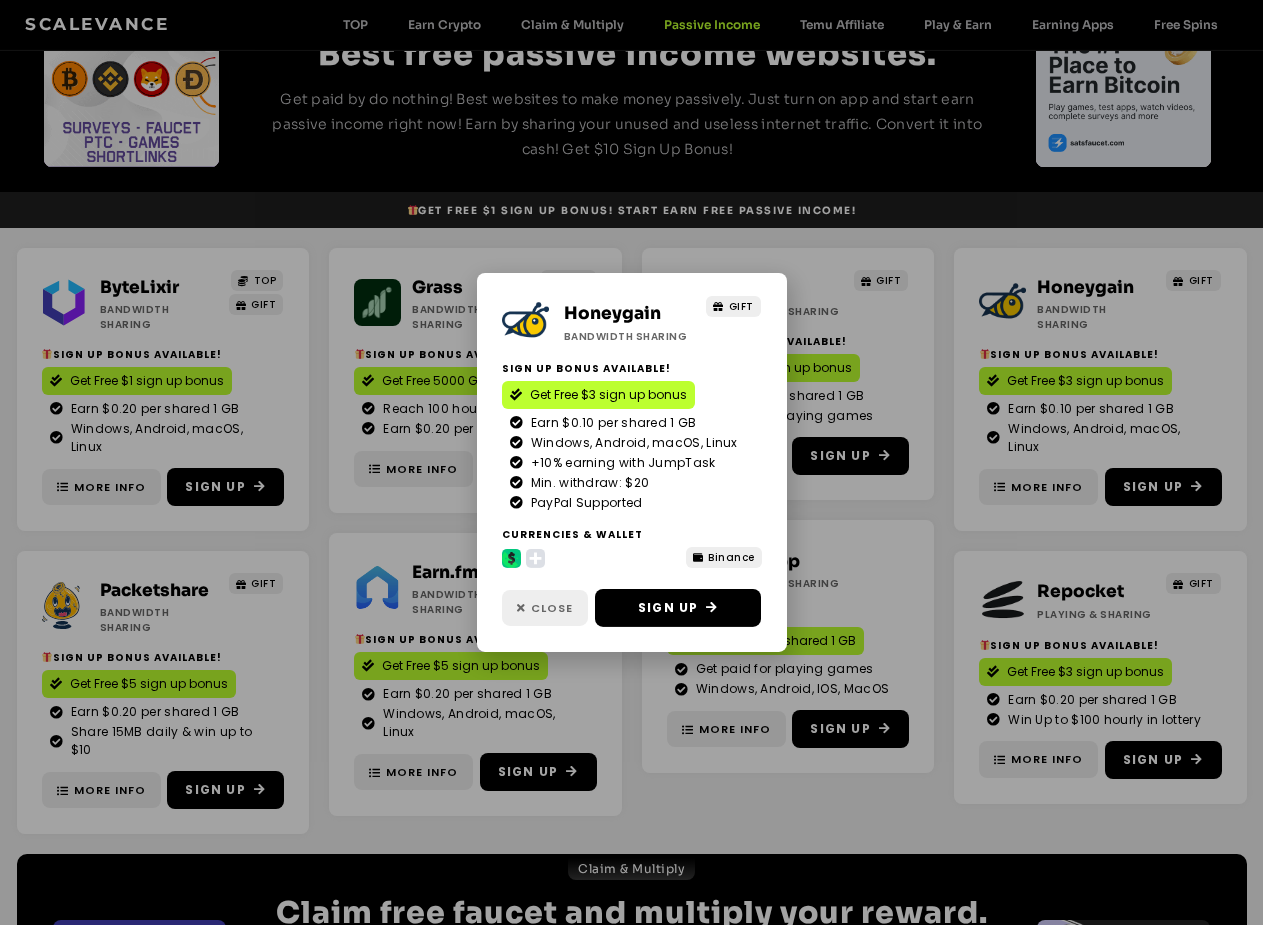click on "Close" at bounding box center (545, 608) 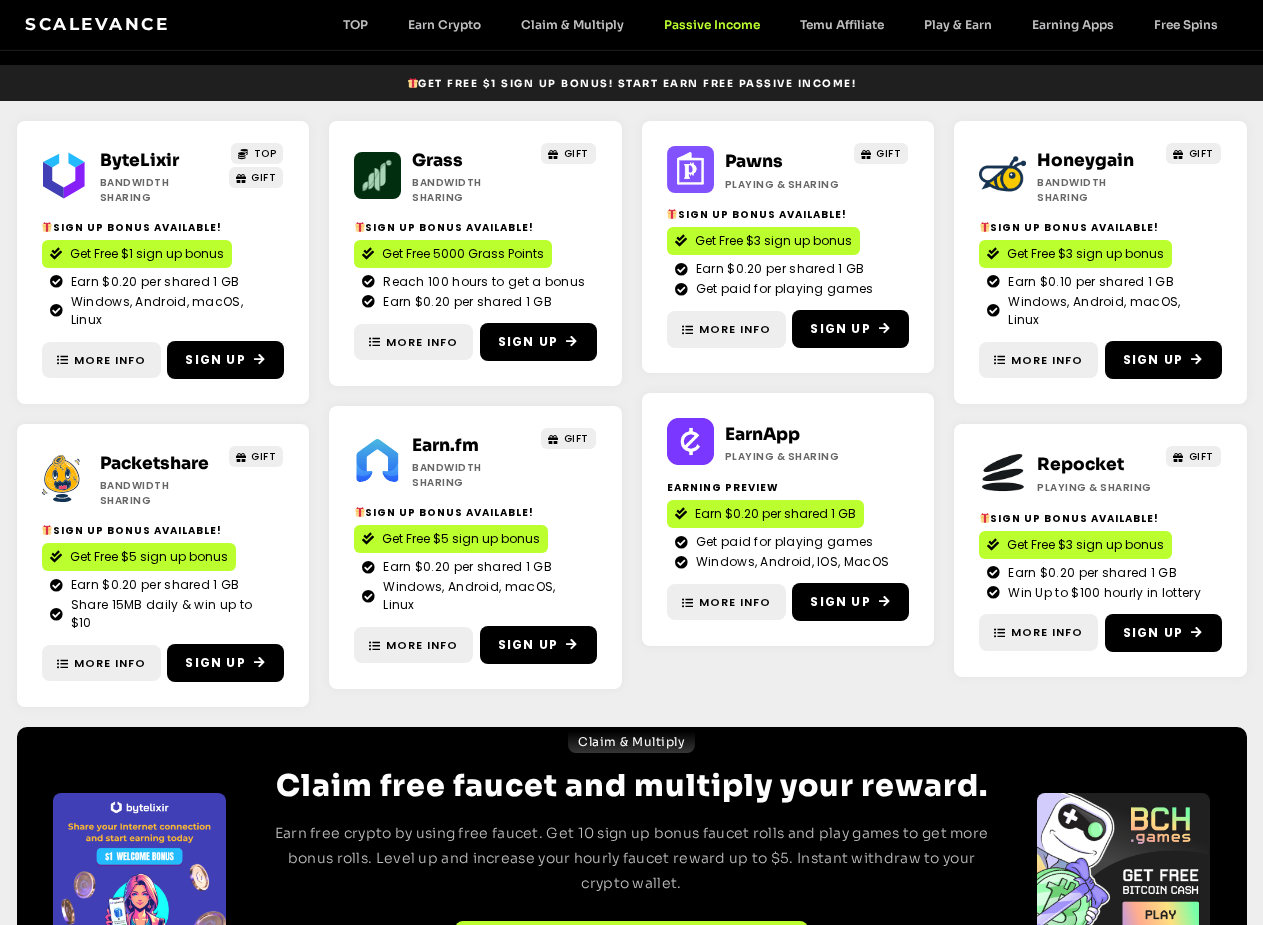 scroll, scrollTop: 263, scrollLeft: 0, axis: vertical 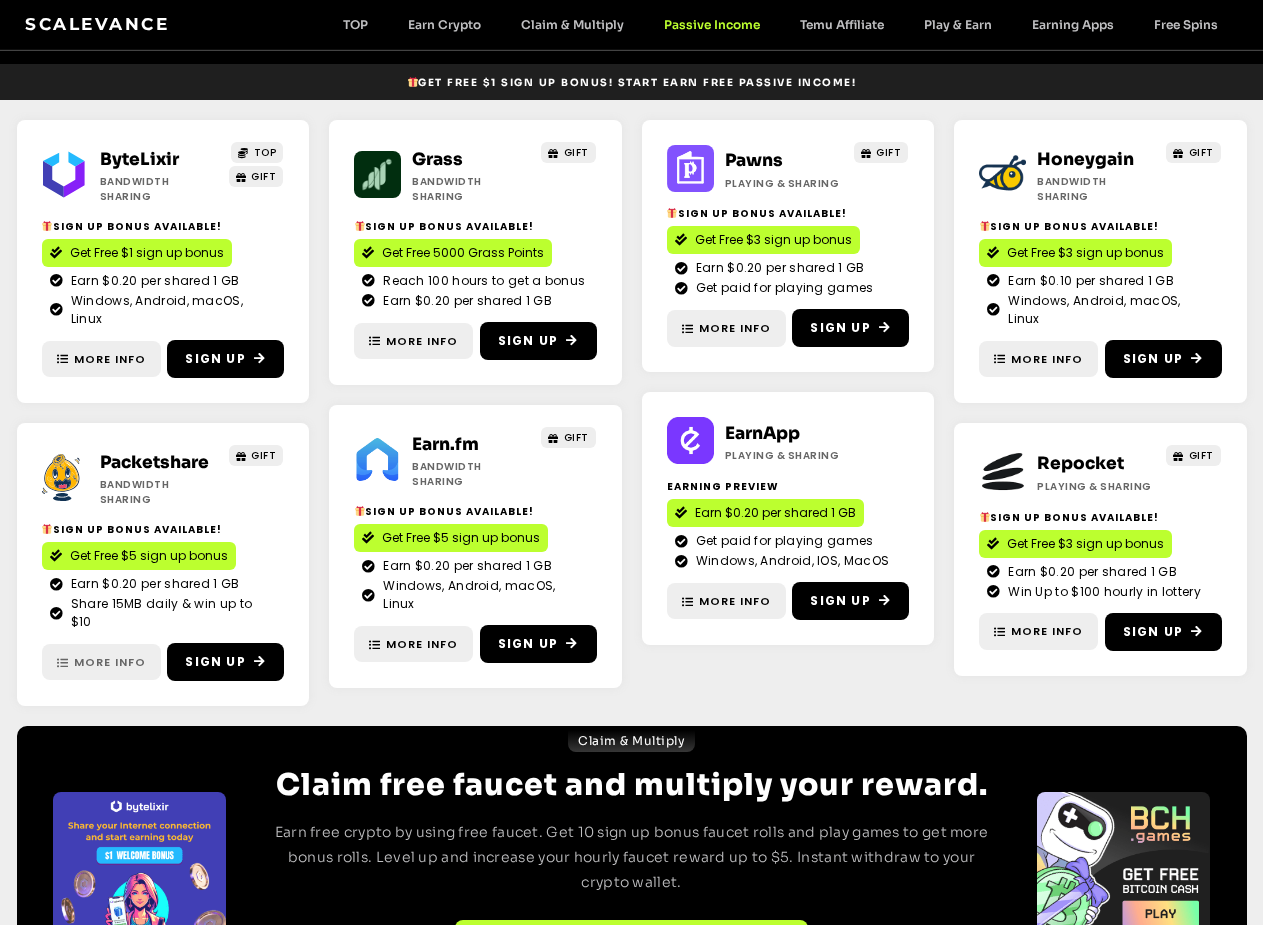 click on "More Info" at bounding box center [110, 662] 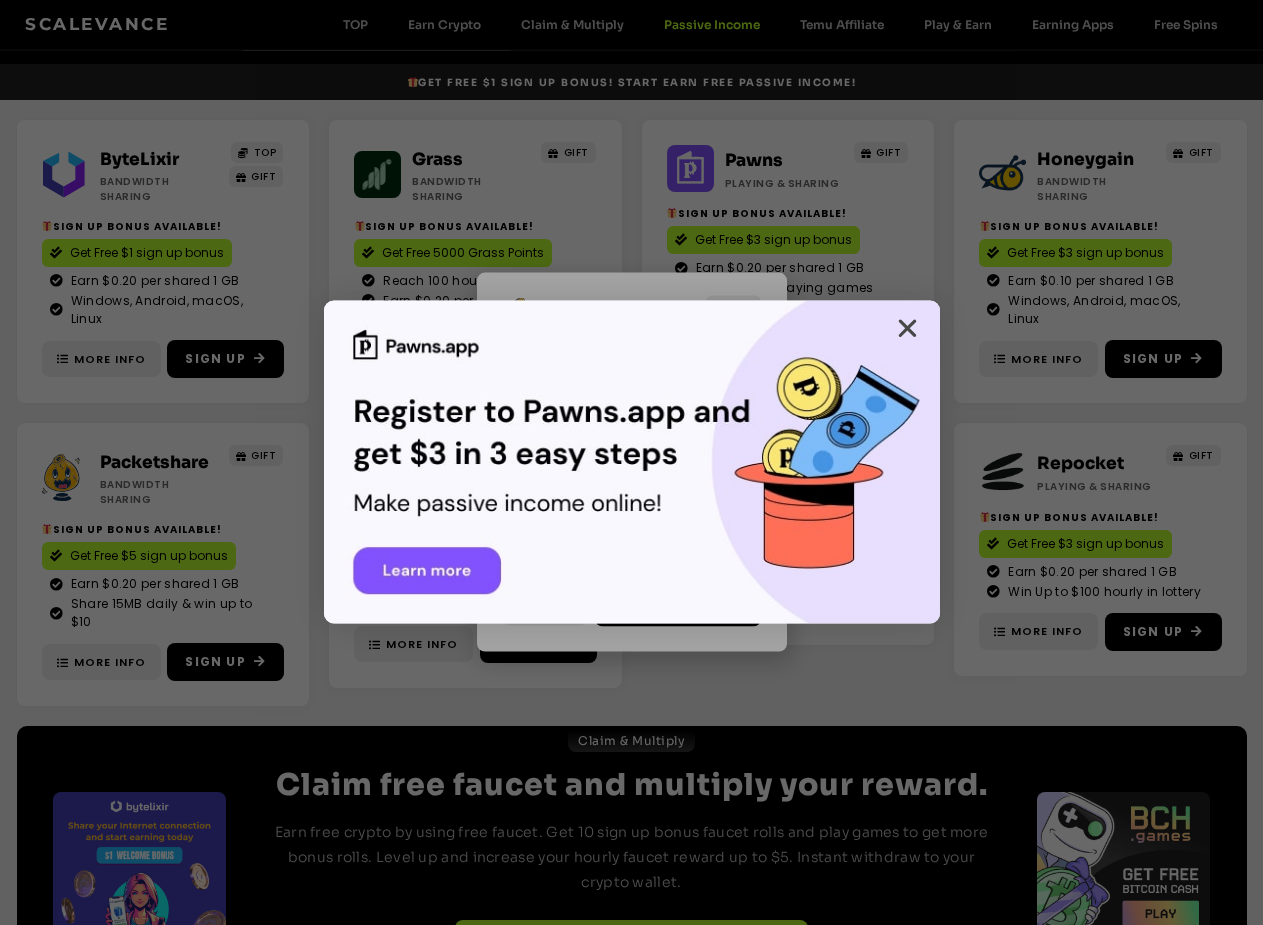 click at bounding box center (907, 328) 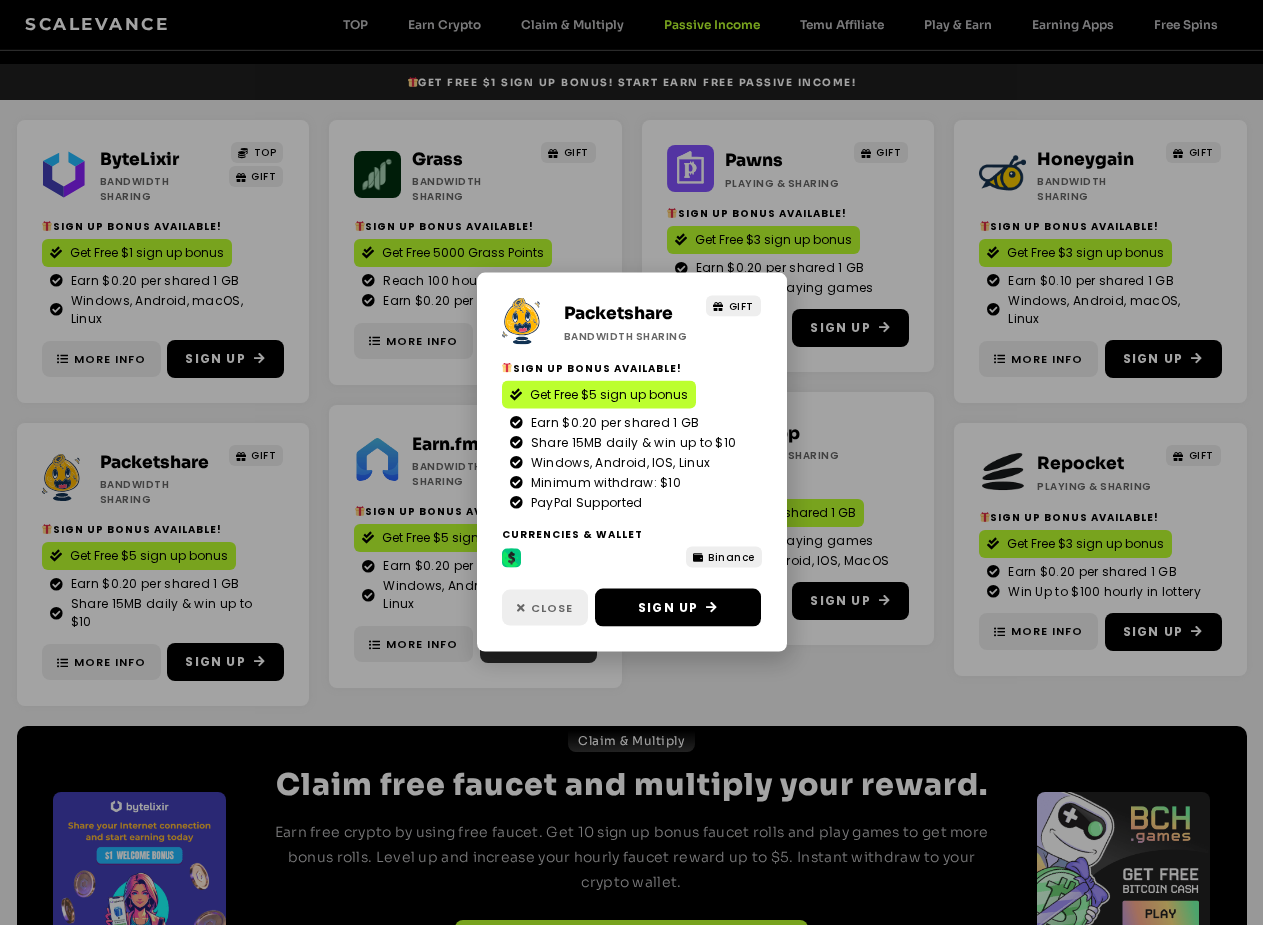 click on "Close" at bounding box center [552, 608] 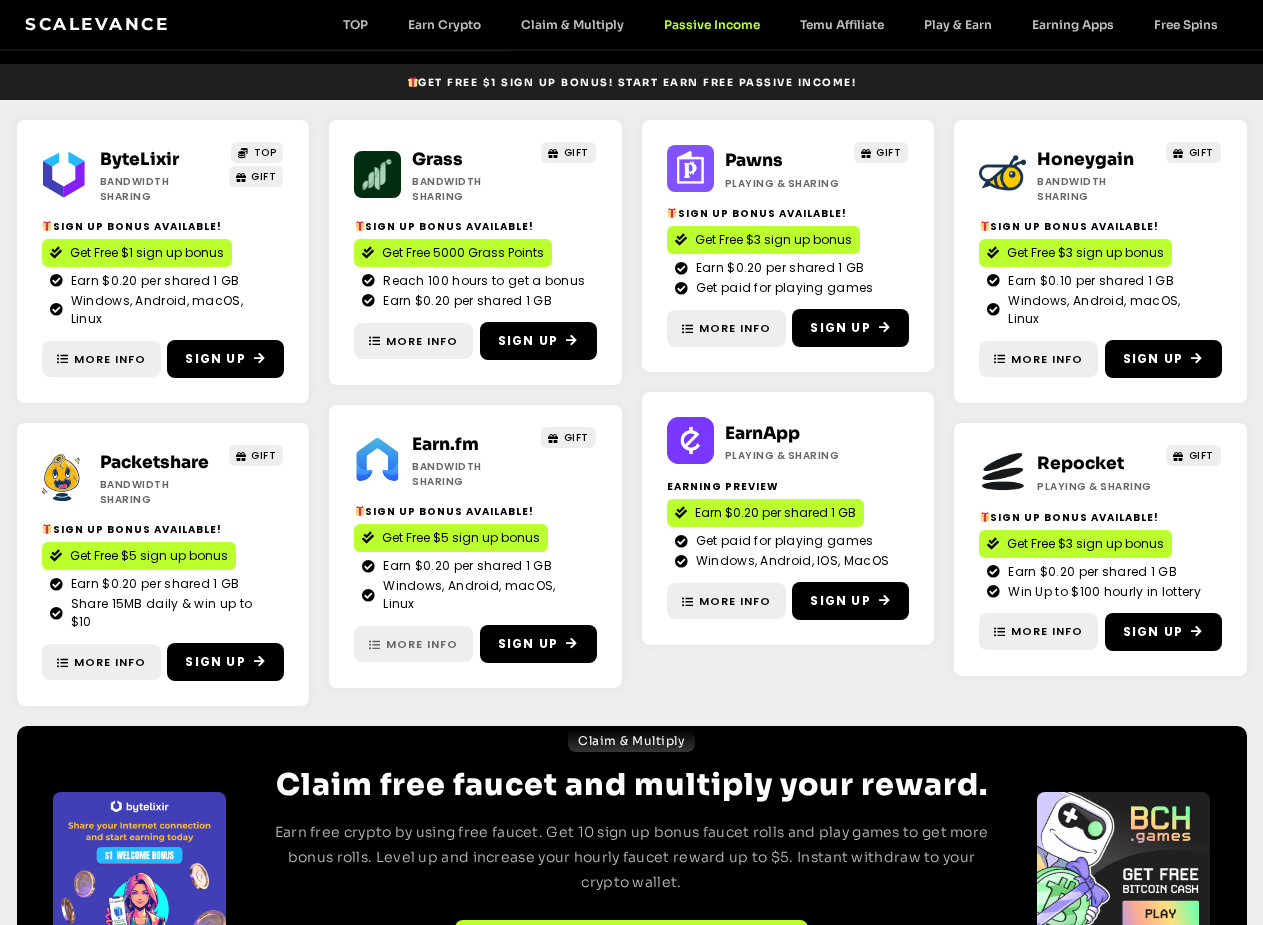 click on "More Info" at bounding box center [422, 644] 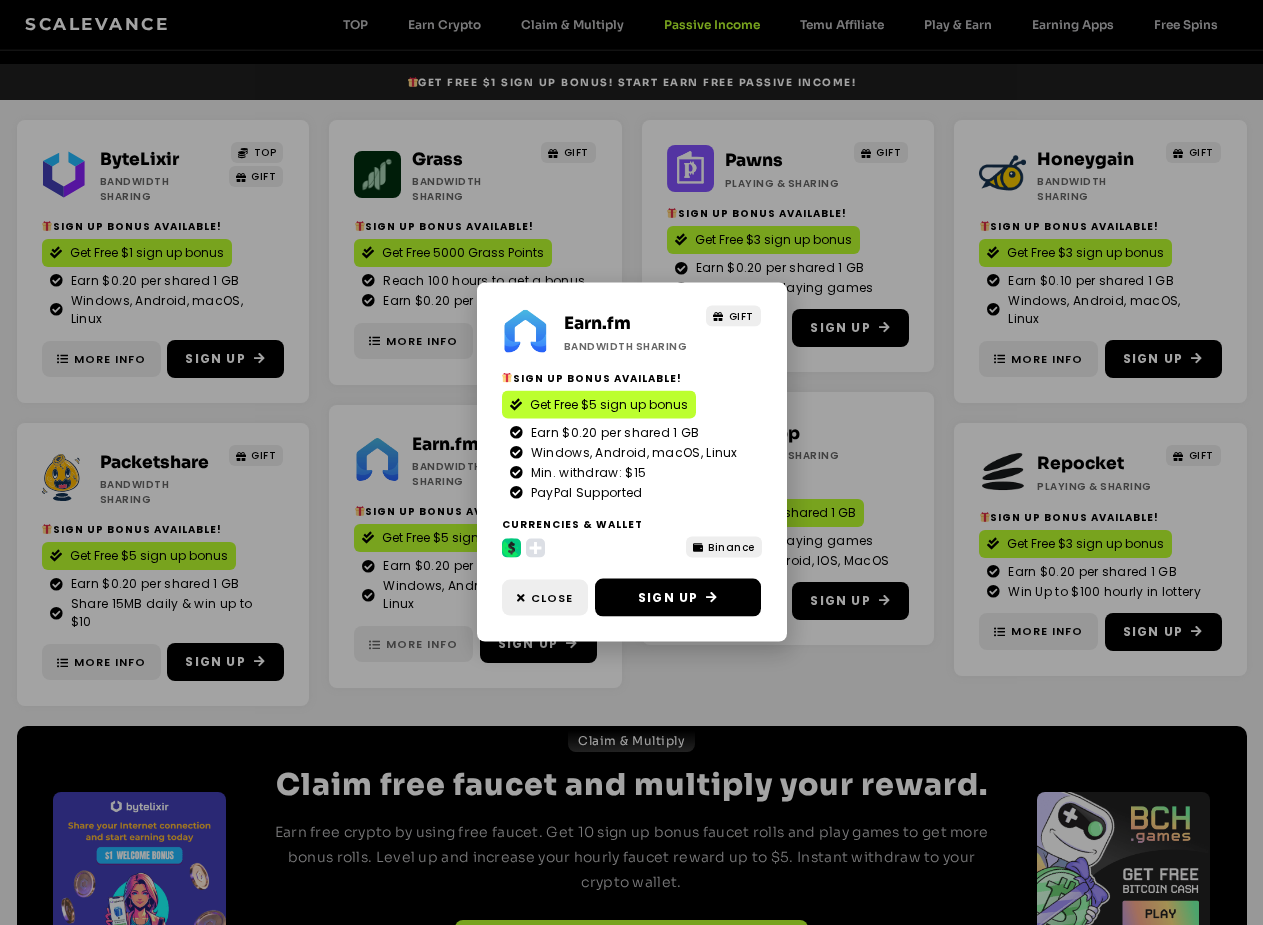 click on "Earn.fm
Bandwidth Sharing
GIFT
Sign Up Bonus Available!
Get Free $5 sign up bonus
Earn $0.20 per shared 1 GB
Windows, Android, macOS, Linux
Min. withdraw: $15
PayPal Supported" at bounding box center [631, 462] 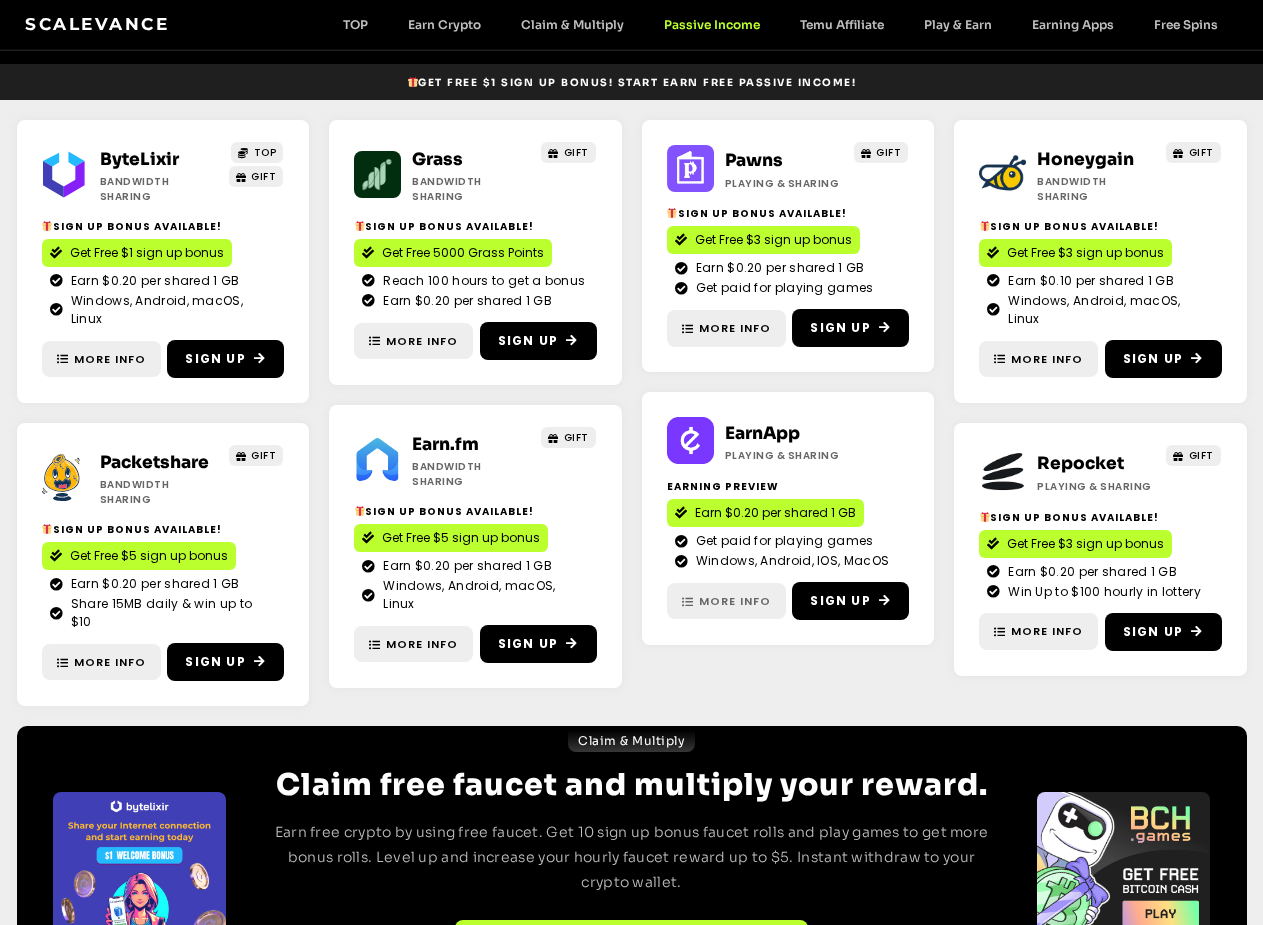 click on "More Info" at bounding box center [735, 601] 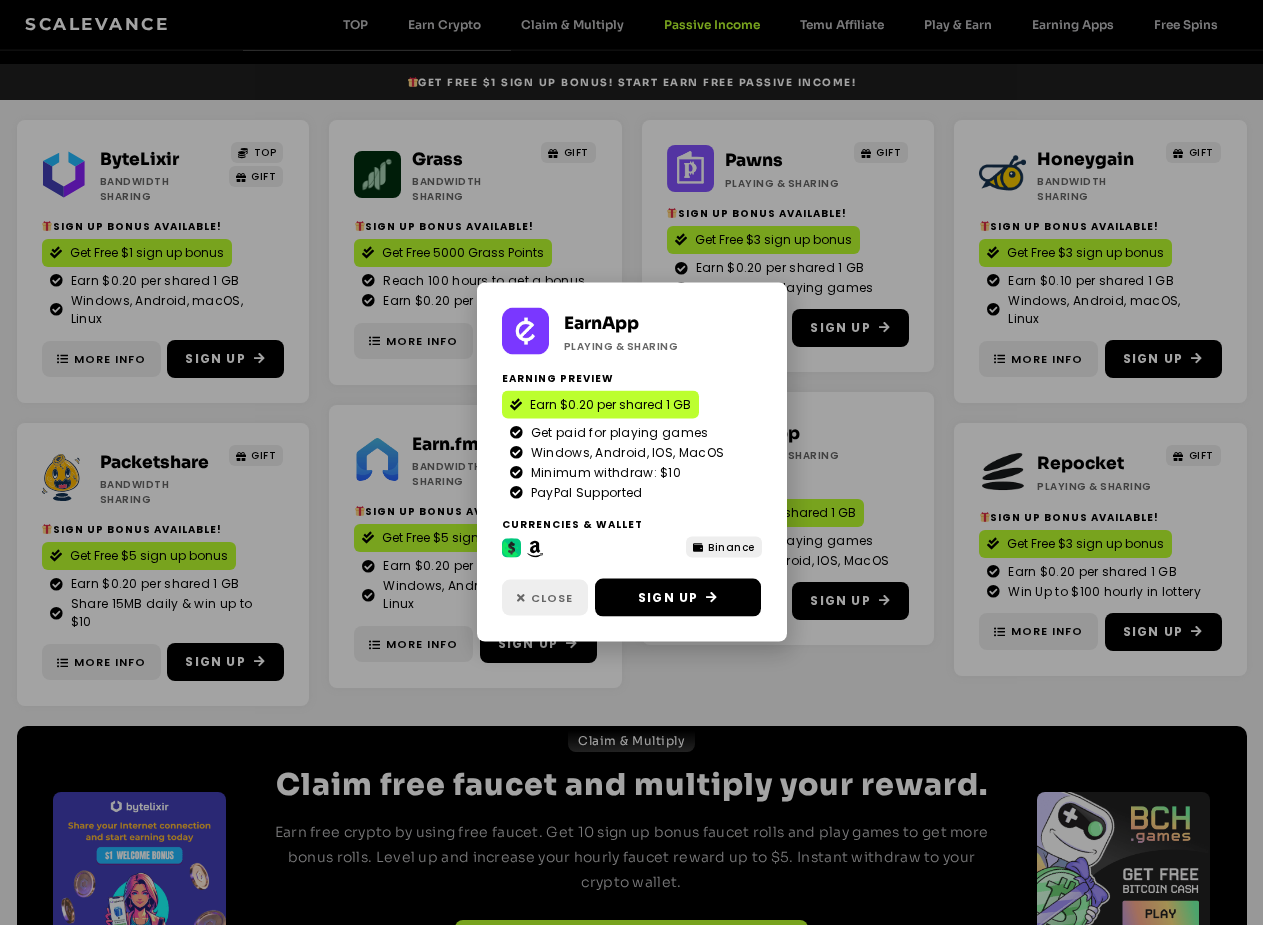 click on "Close" at bounding box center (545, 598) 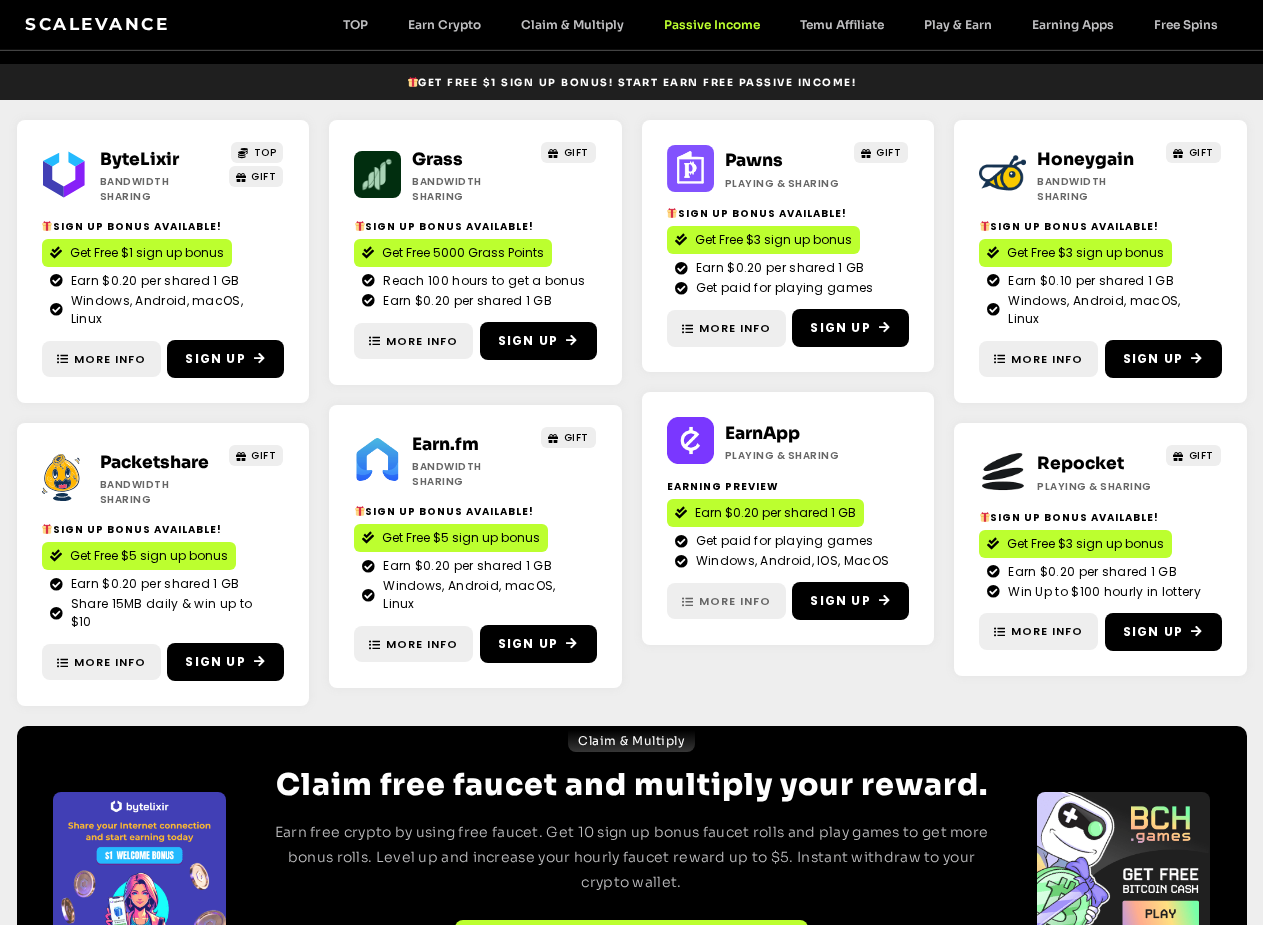 click on "More Info" at bounding box center [735, 601] 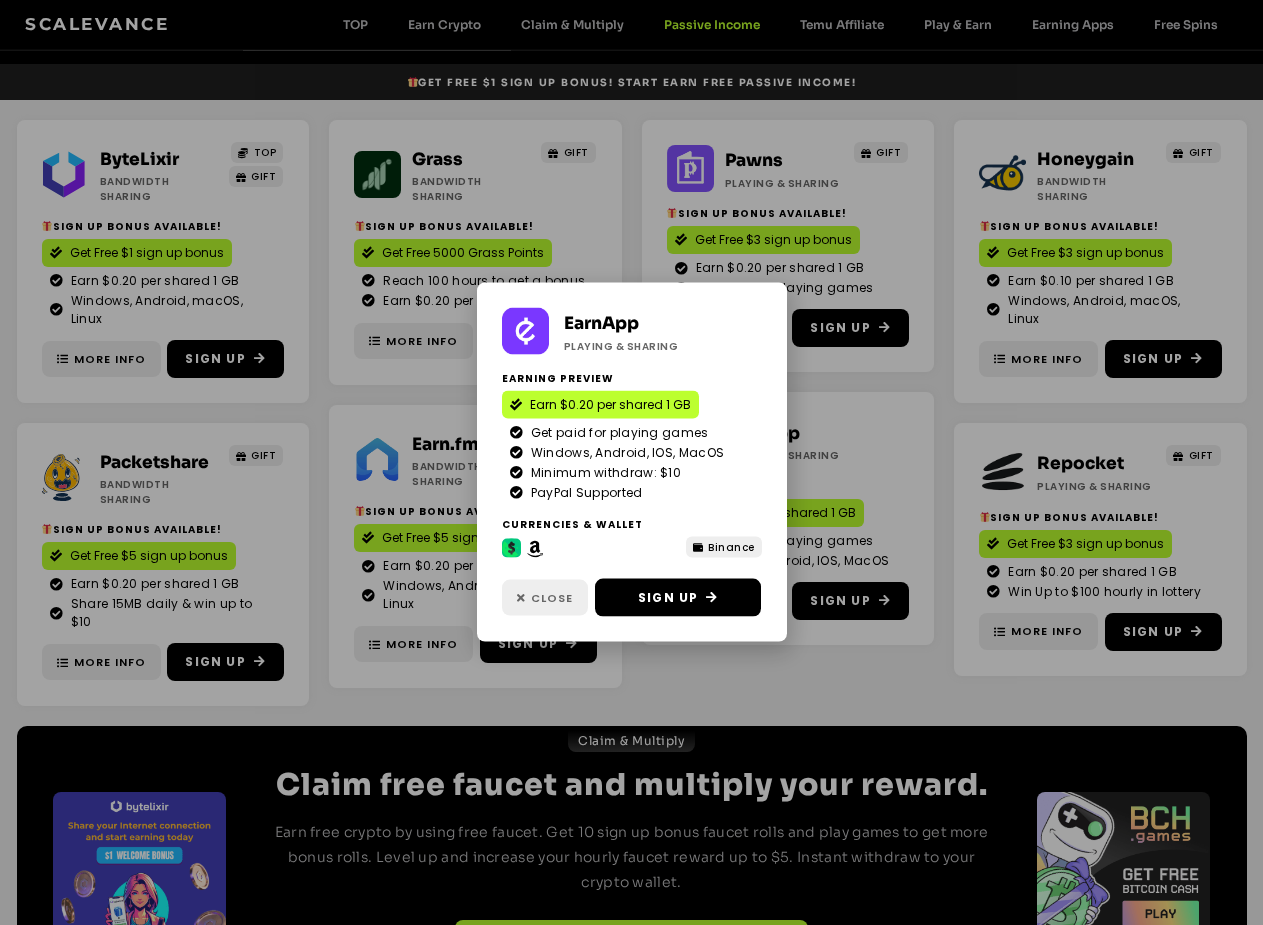 click on "Close" at bounding box center [552, 598] 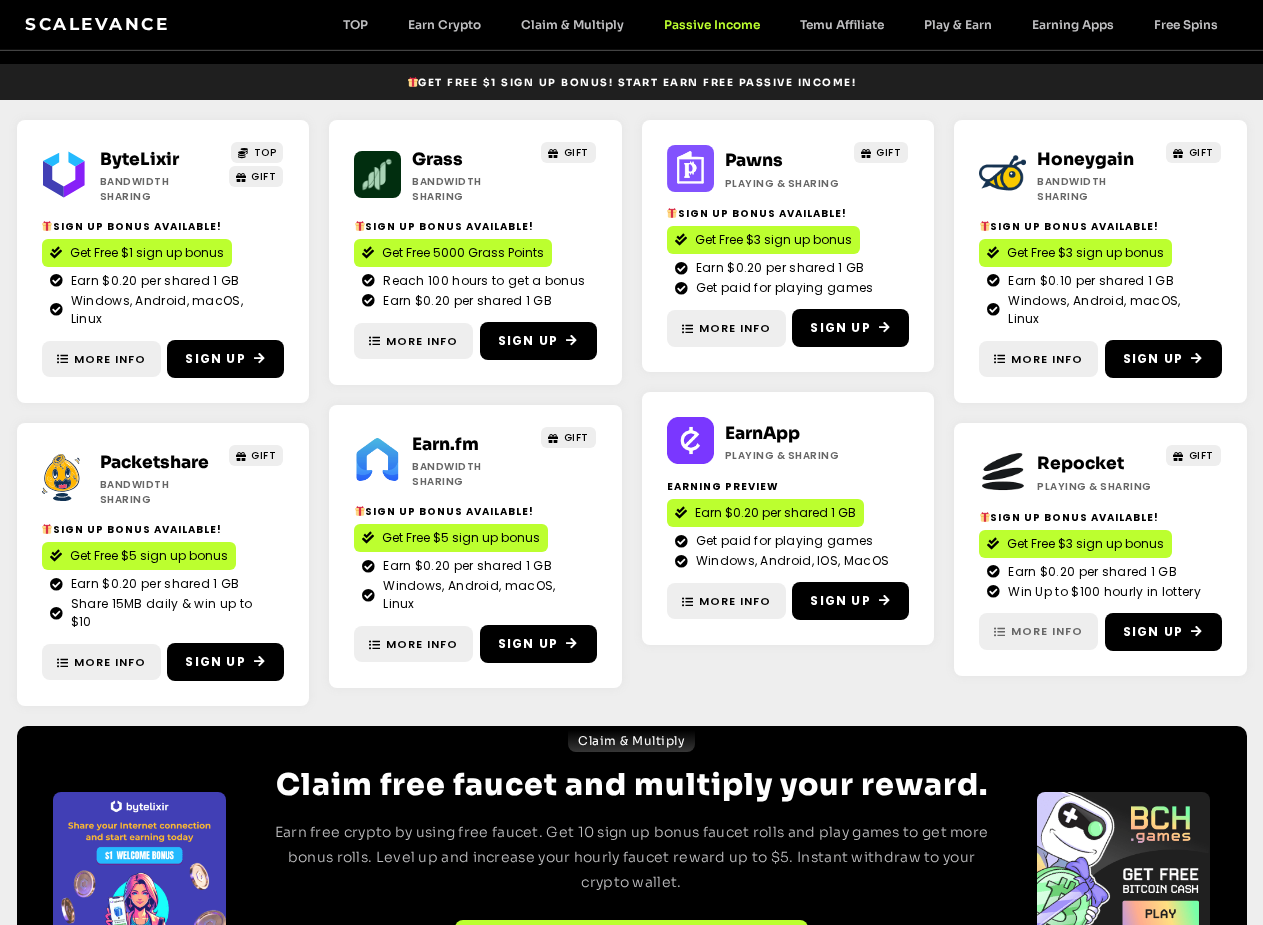 click on "More Info" at bounding box center [1047, 631] 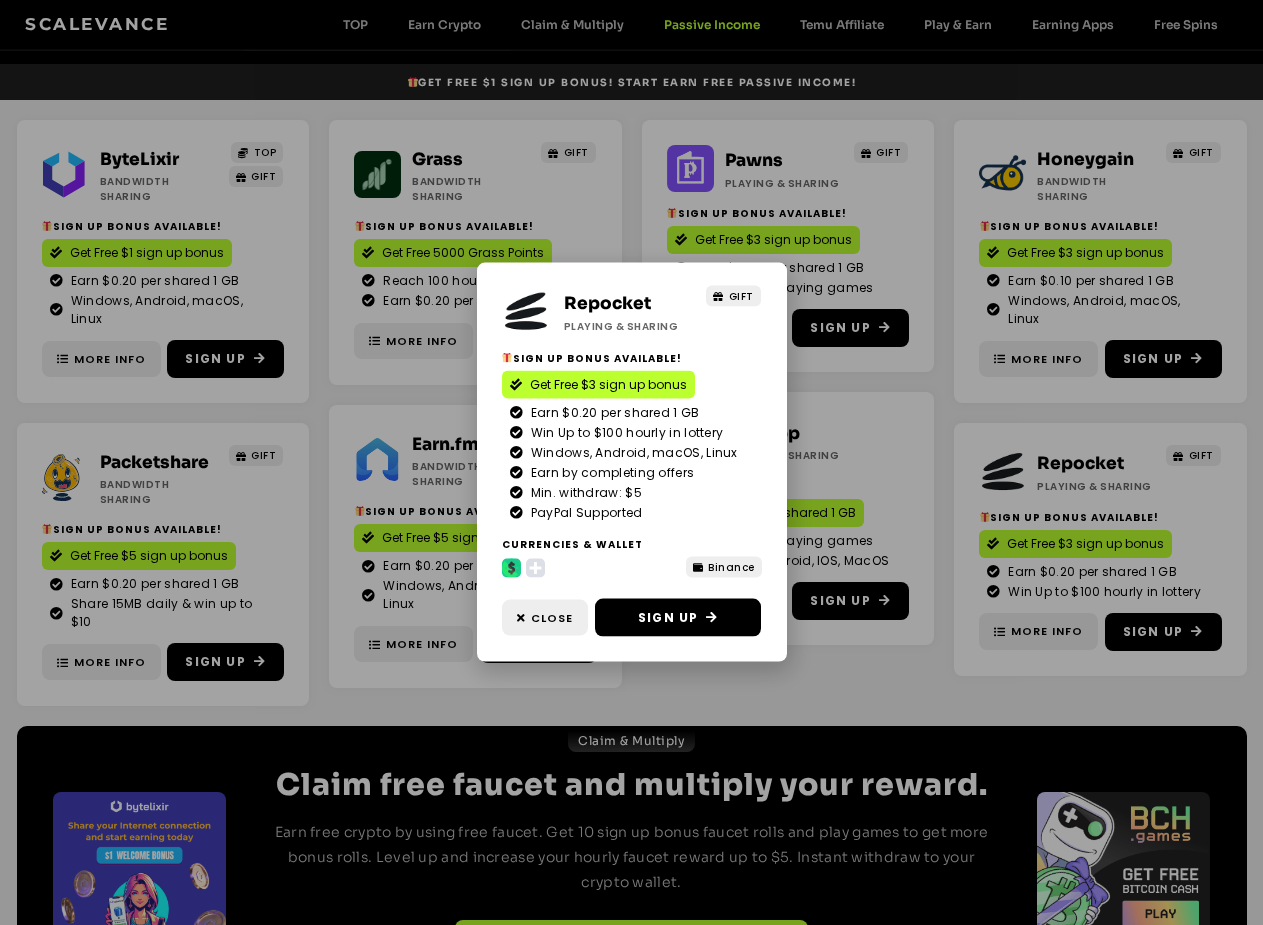 click 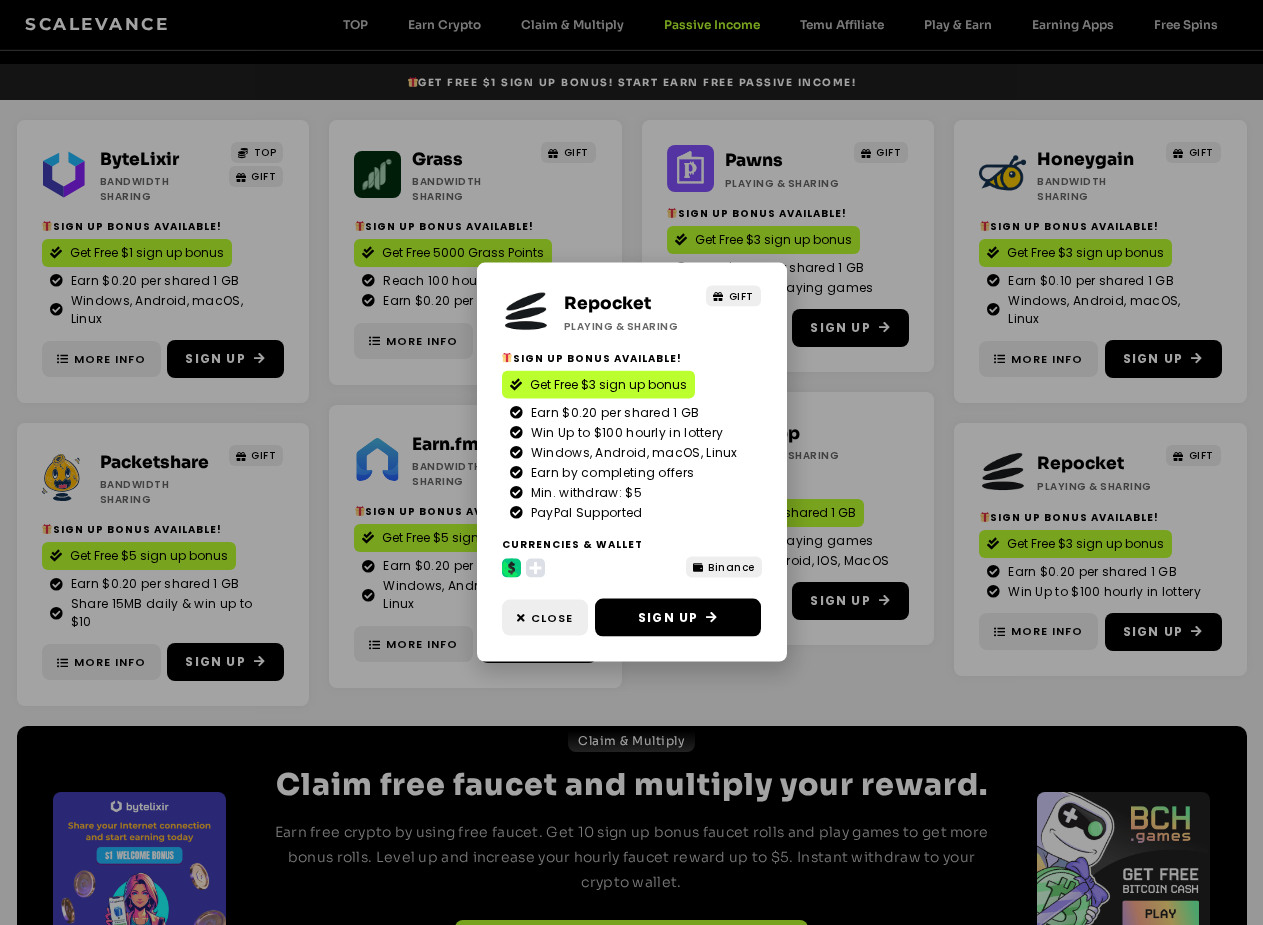 click on "Binance" at bounding box center (731, 567) 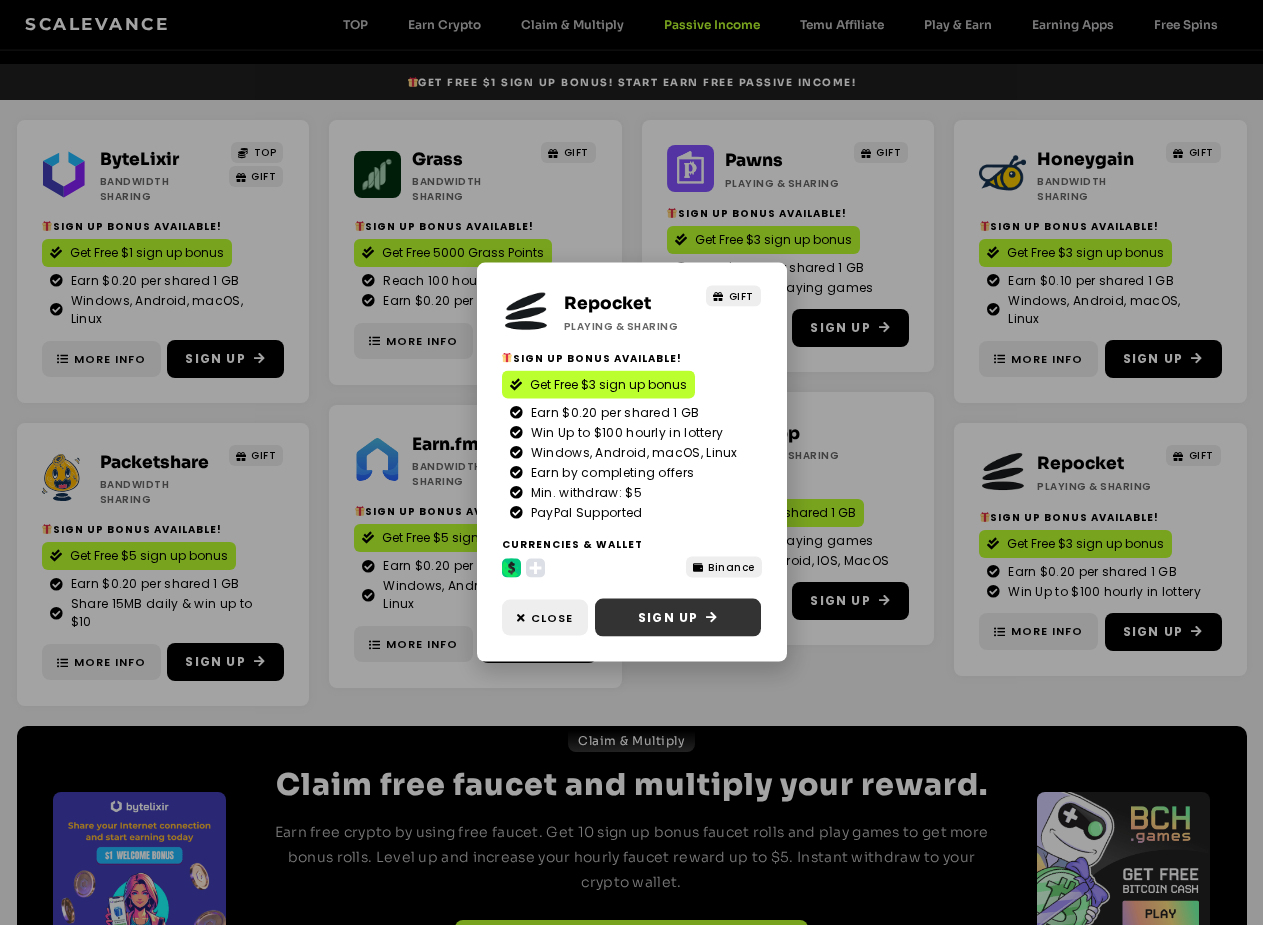click on "Sign Up" at bounding box center [668, 618] 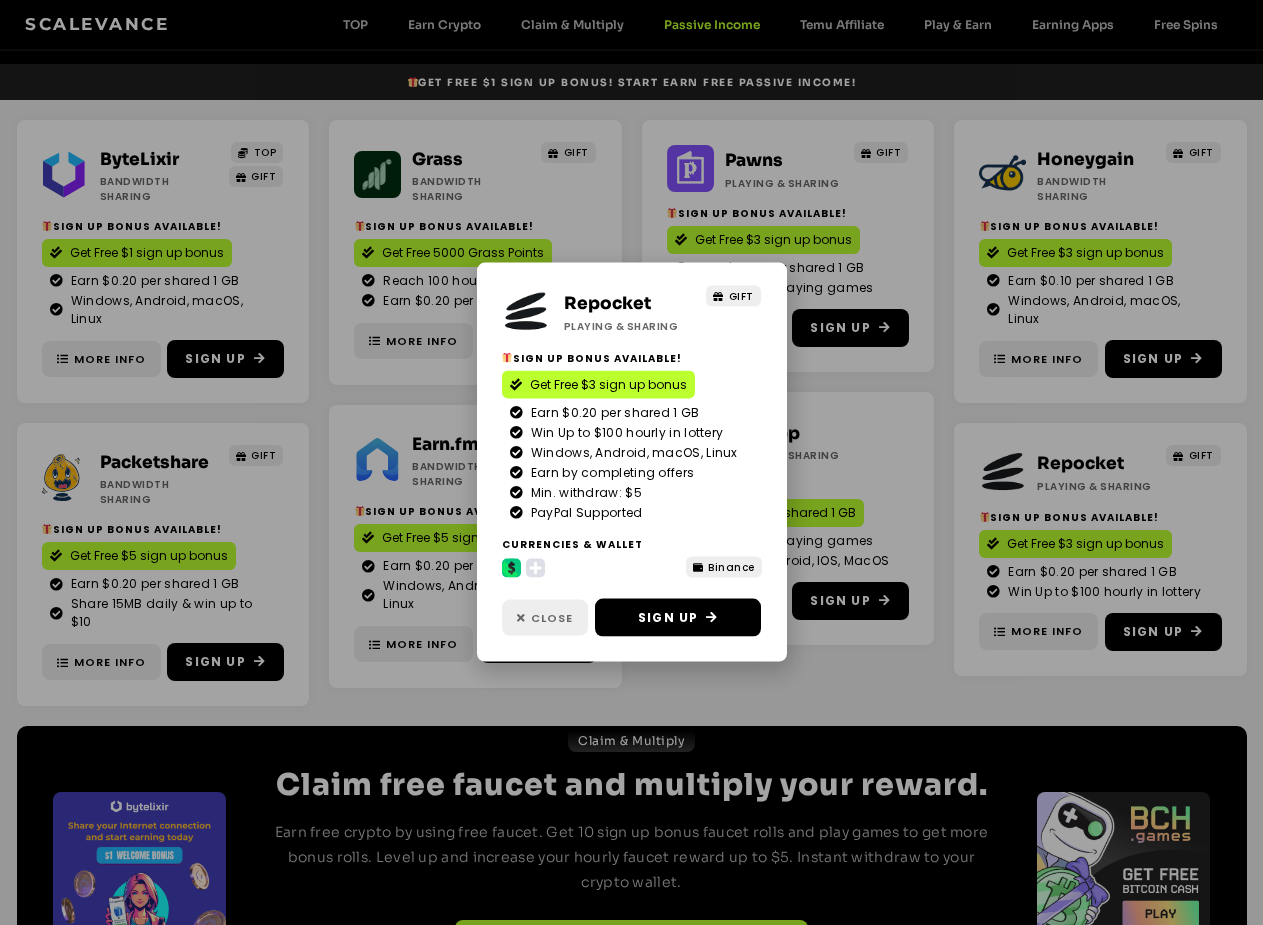 click on "Close" at bounding box center (552, 618) 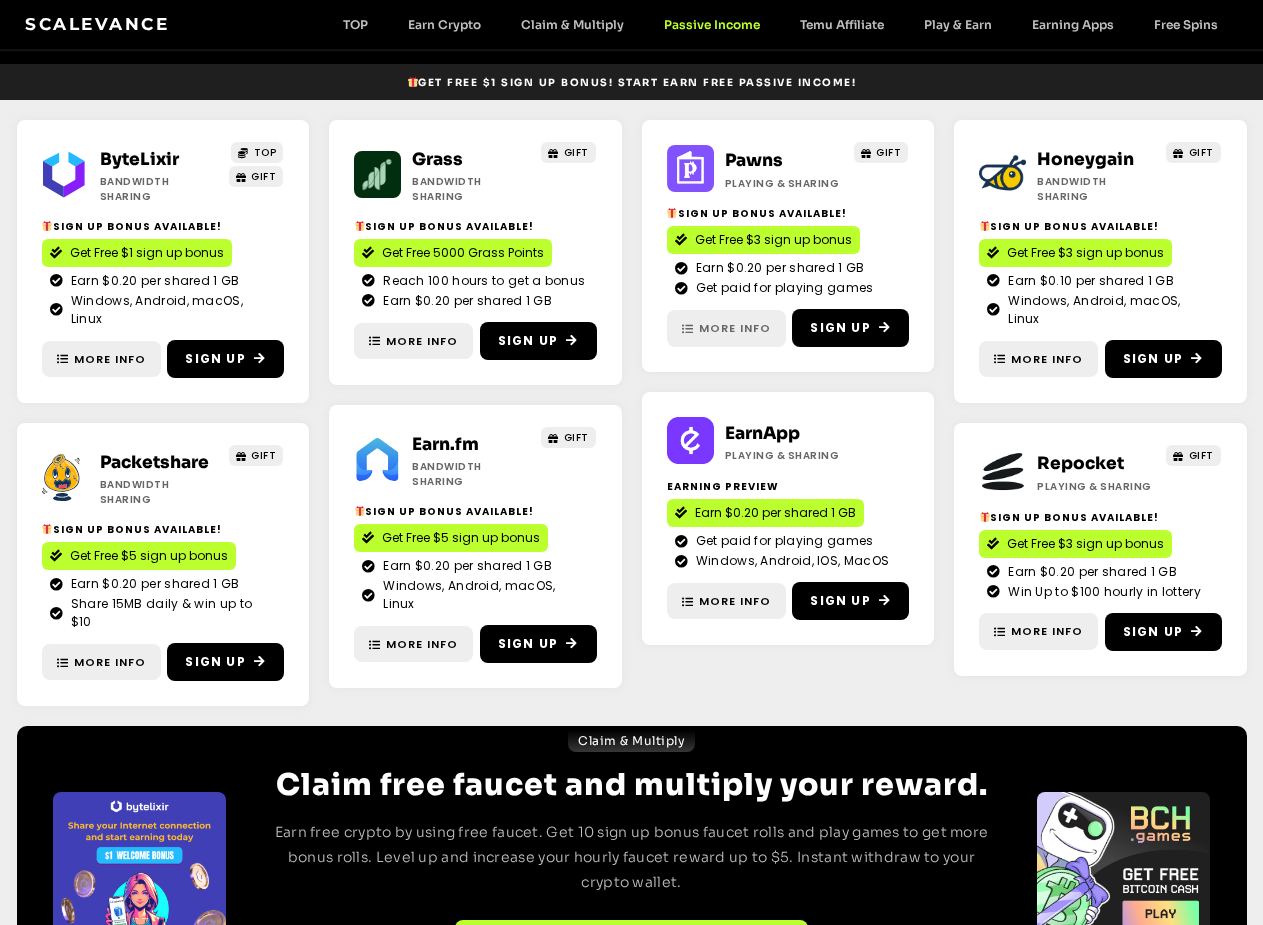 click on "More Info" at bounding box center [735, 328] 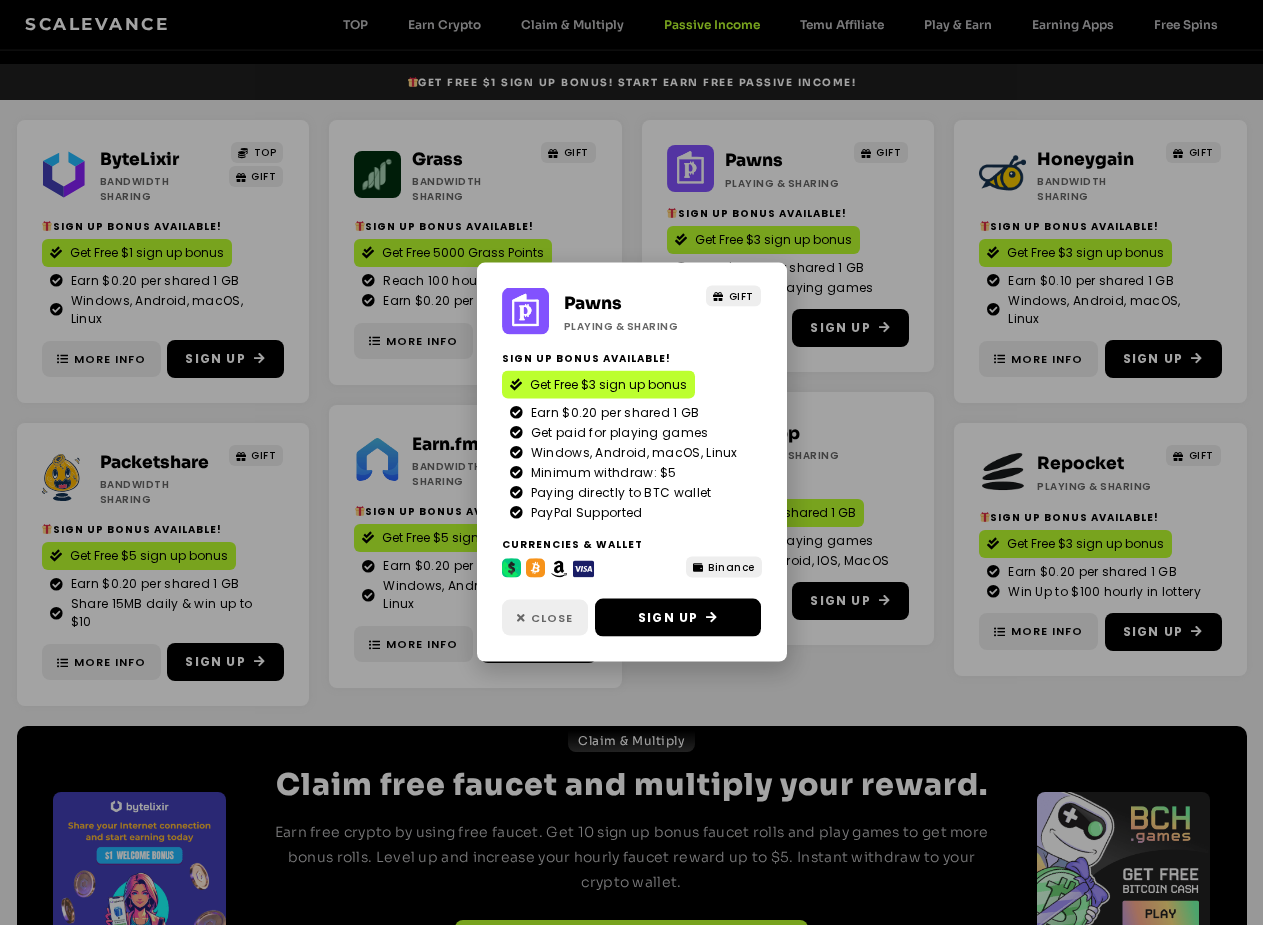 click on "Close" at bounding box center (552, 618) 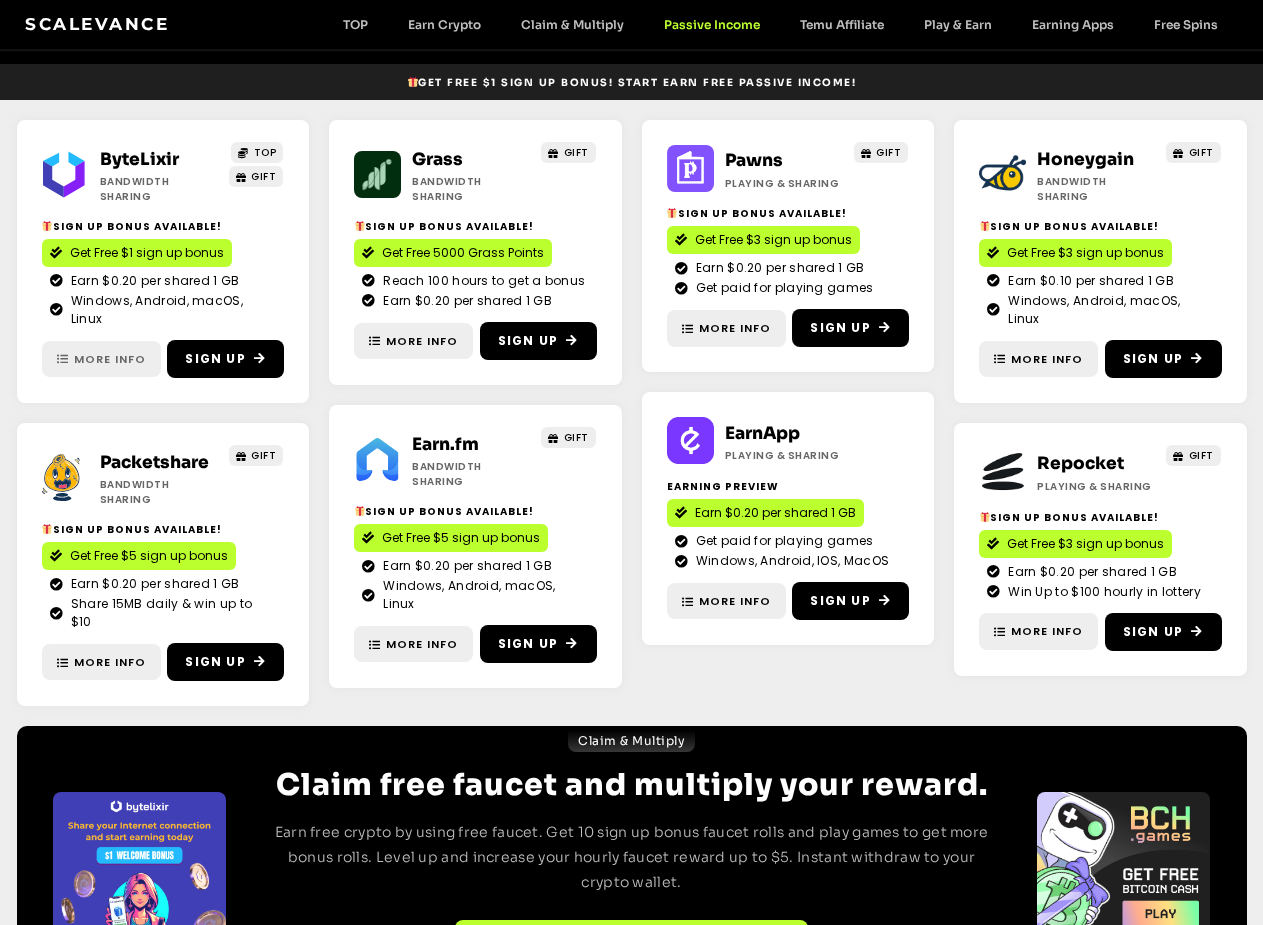 click on "More Info" at bounding box center [101, 359] 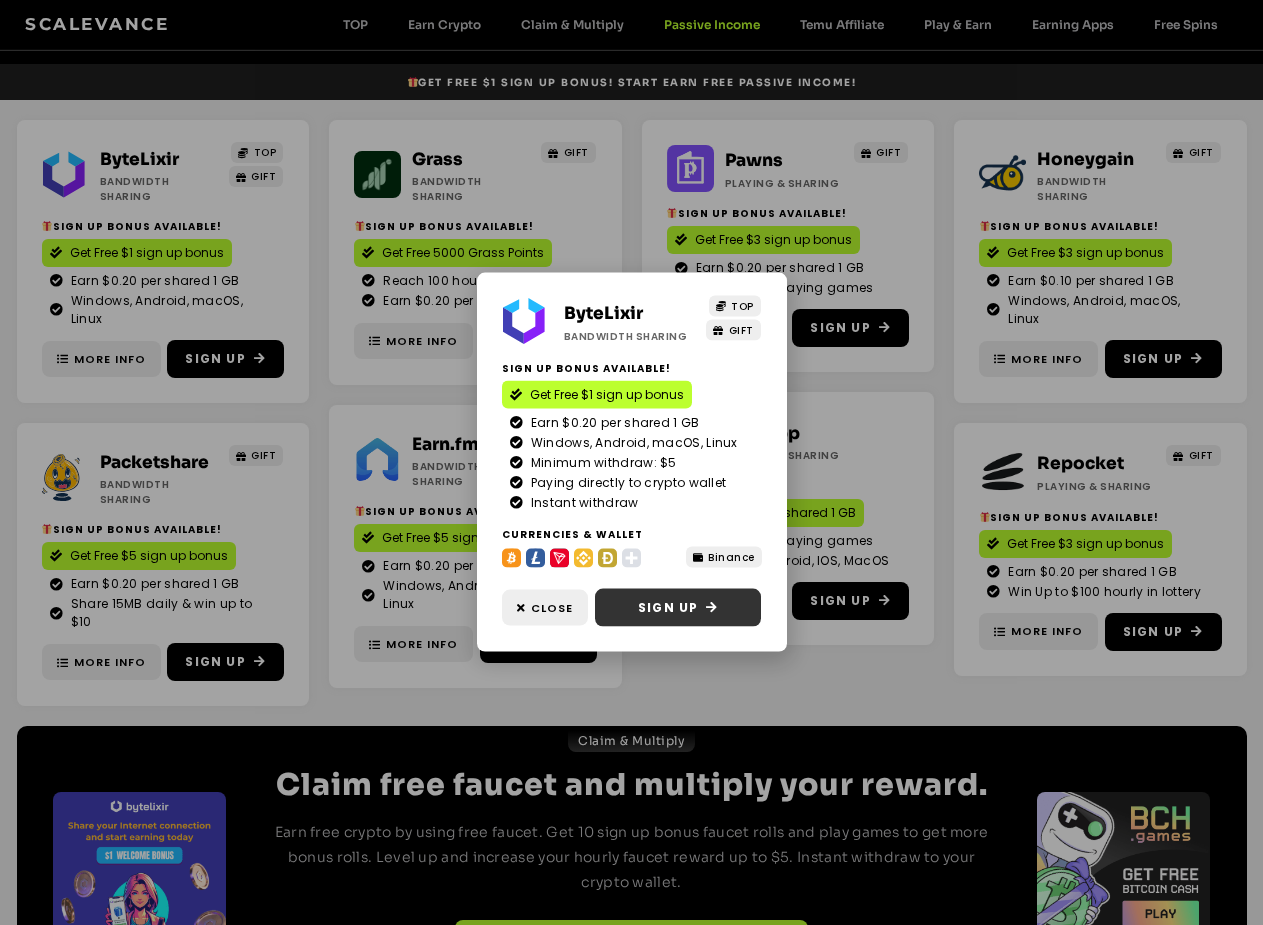 click on "Sign Up" at bounding box center [668, 608] 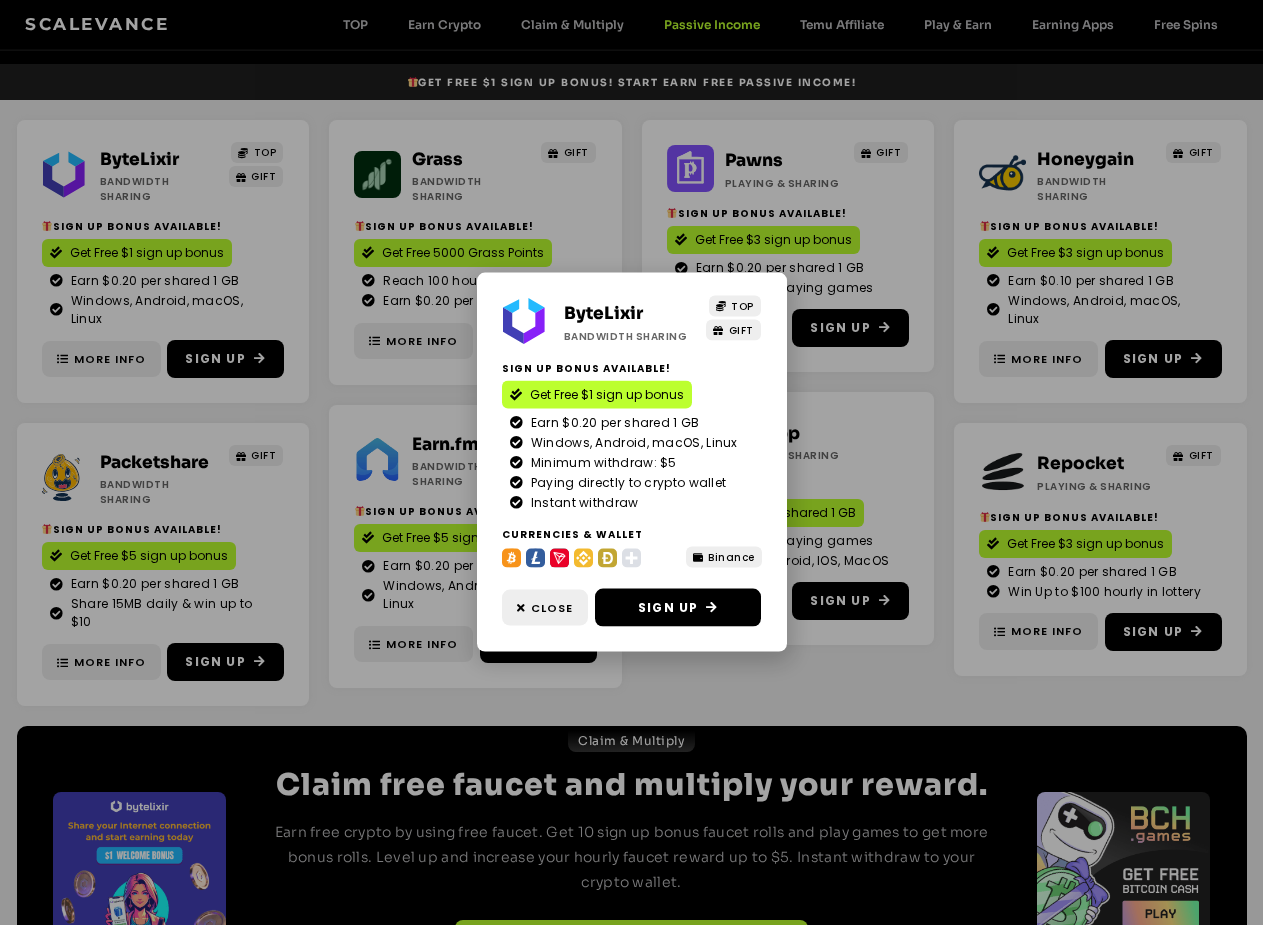 drag, startPoint x: 572, startPoint y: 97, endPoint x: 551, endPoint y: 176, distance: 81.7435 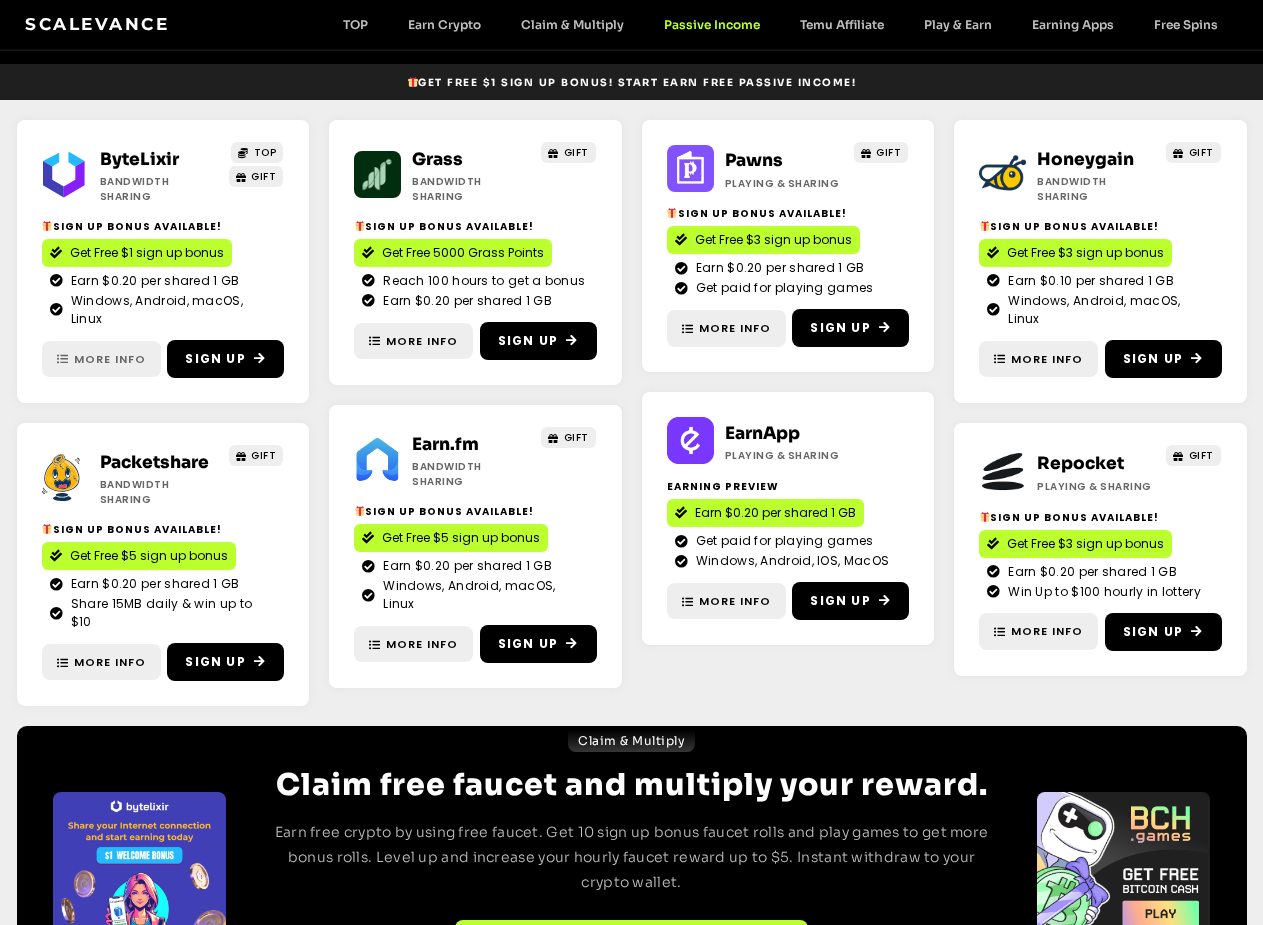 click on "More Info" at bounding box center [110, 359] 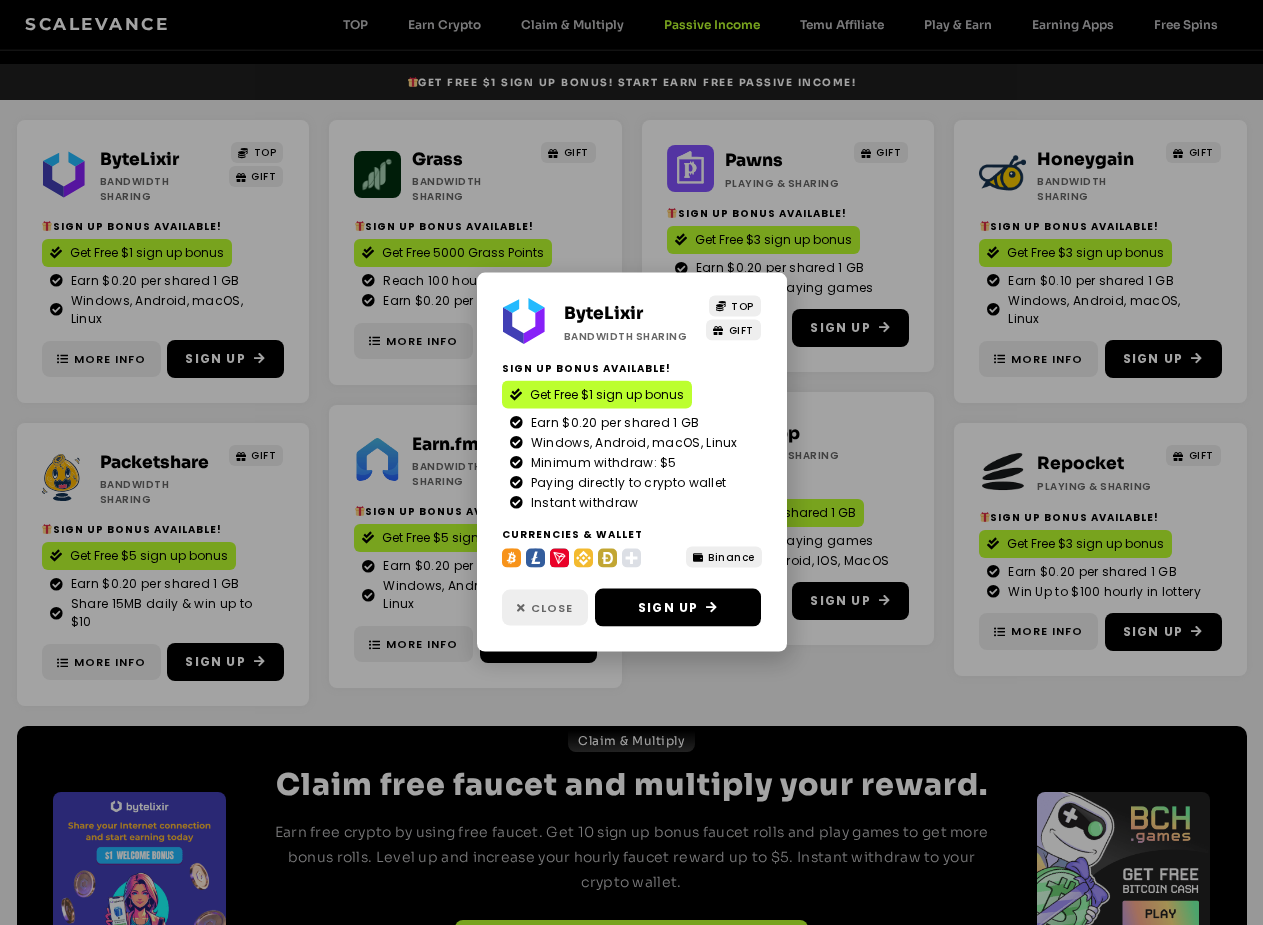 click on "Close" at bounding box center (552, 608) 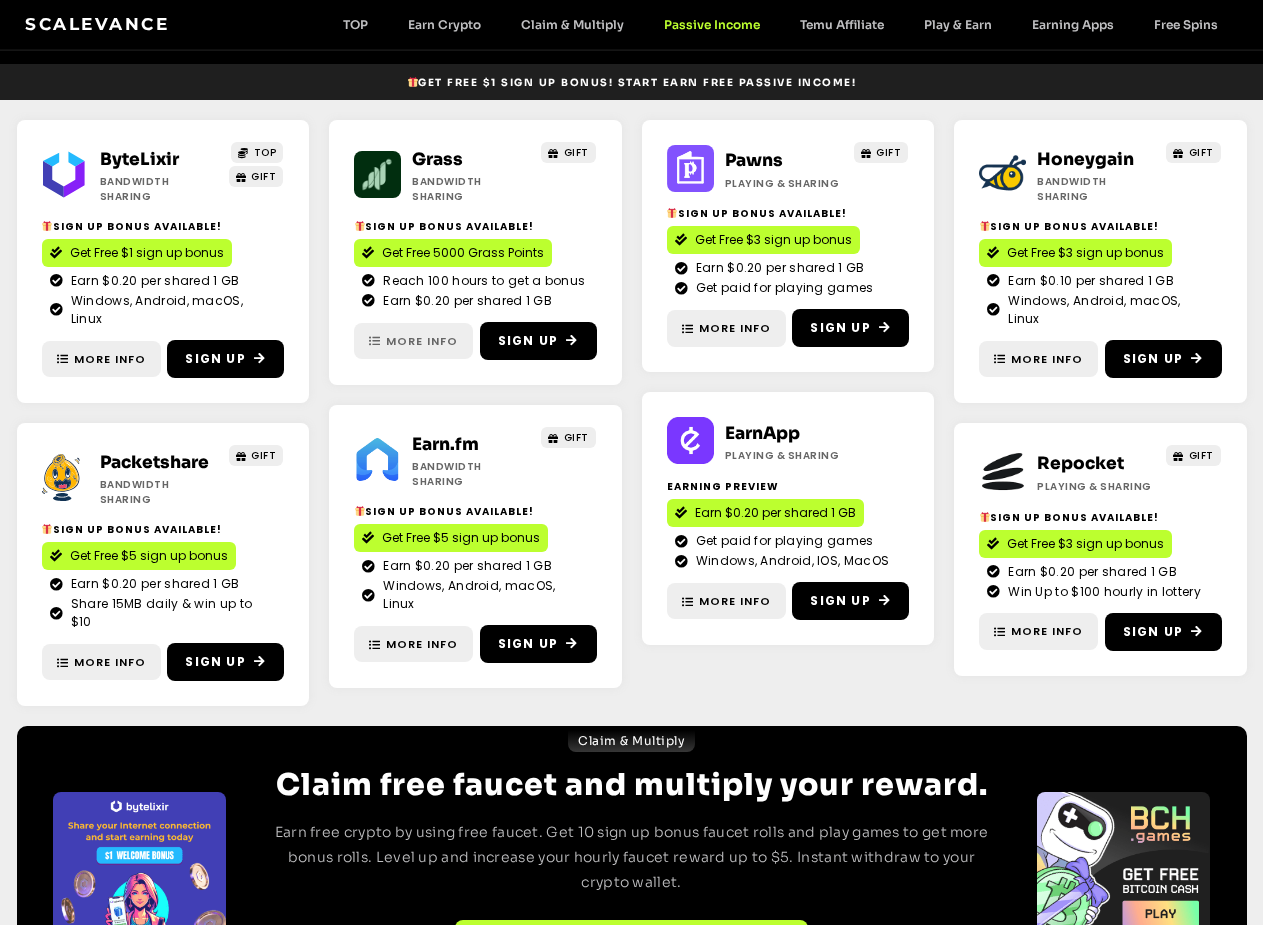 click on "More Info" at bounding box center (422, 341) 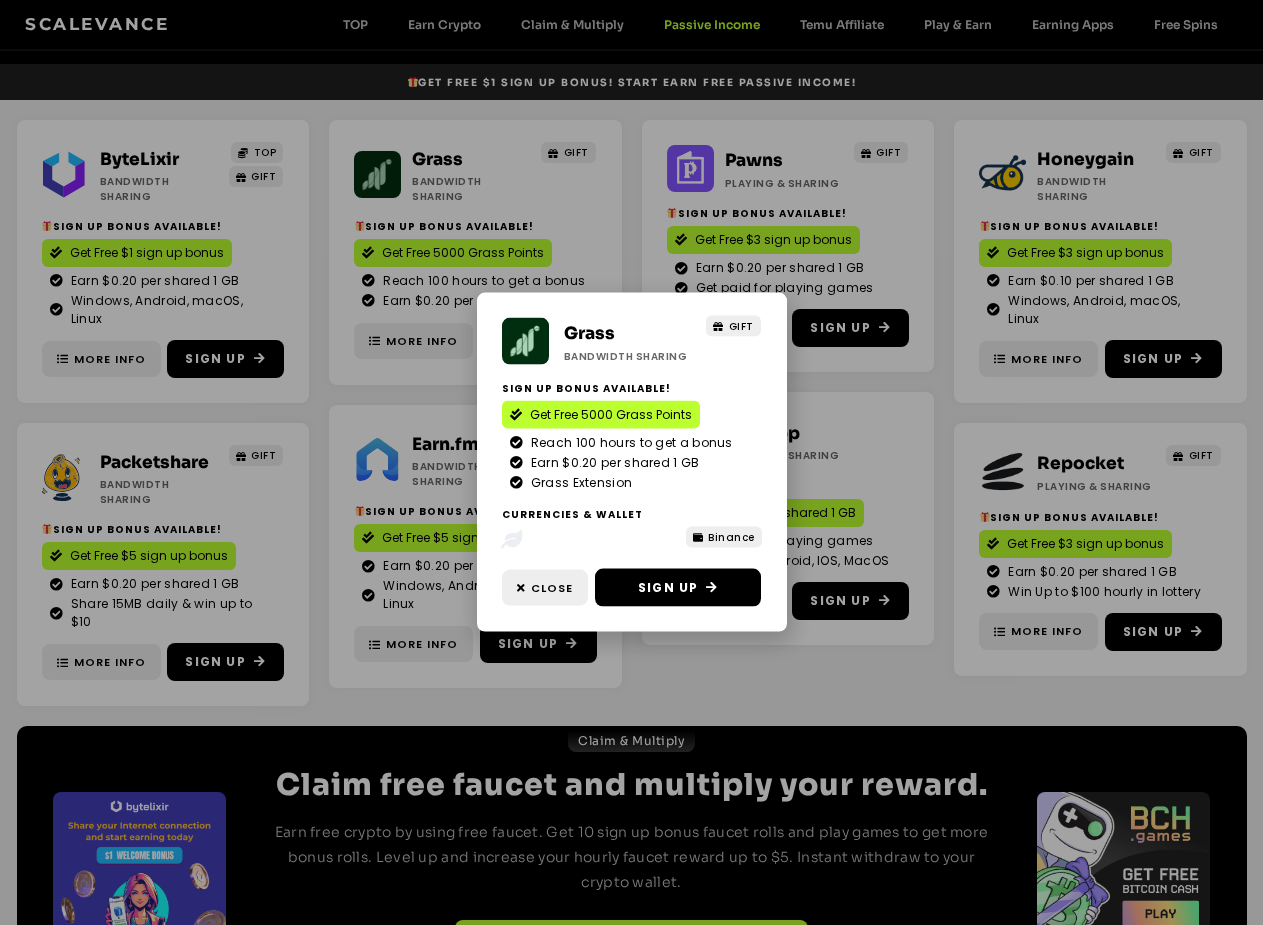 click on "Currencies & Wallet" at bounding box center [580, 514] 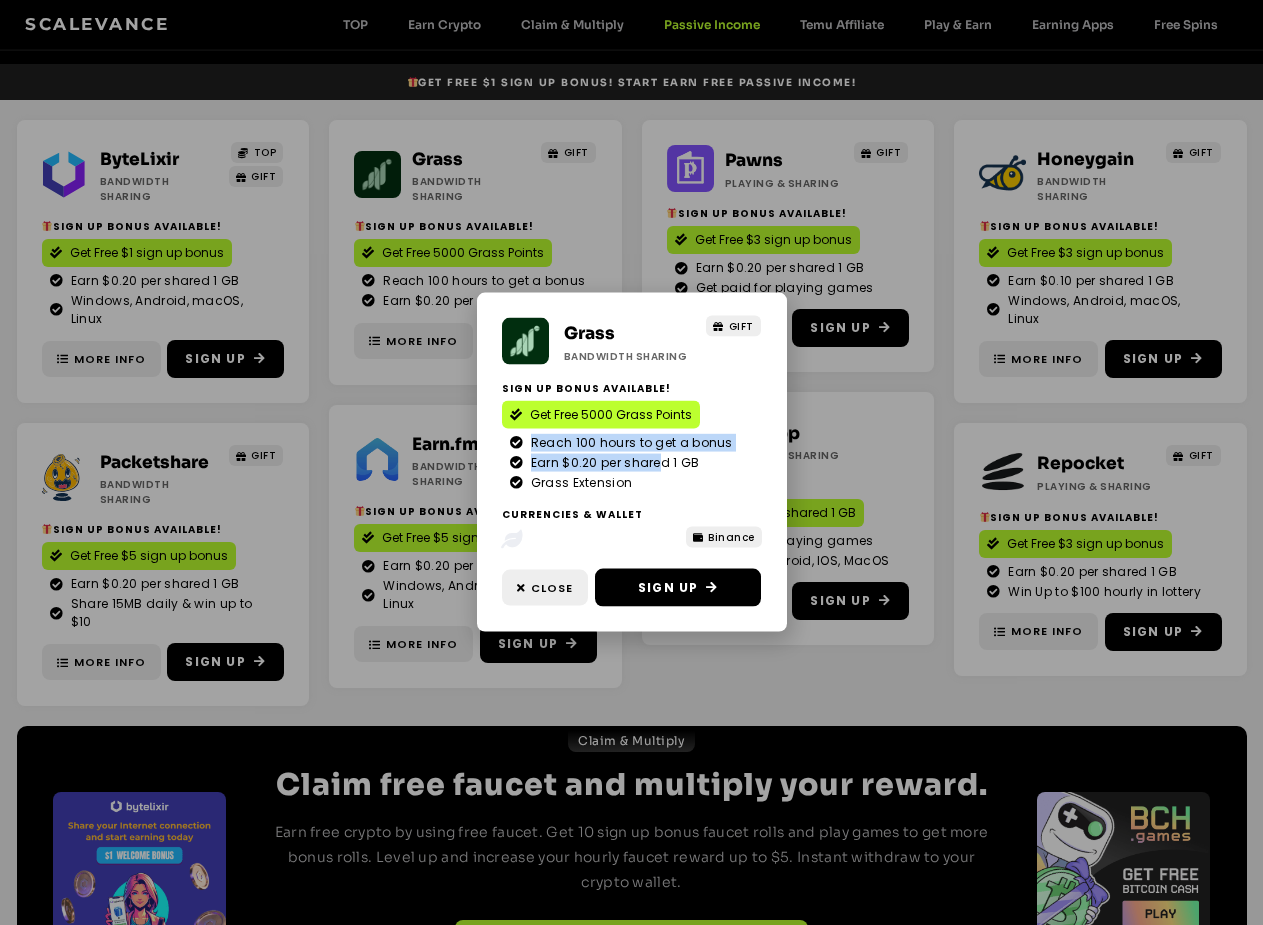 drag, startPoint x: 655, startPoint y: 454, endPoint x: 510, endPoint y: 437, distance: 145.99315 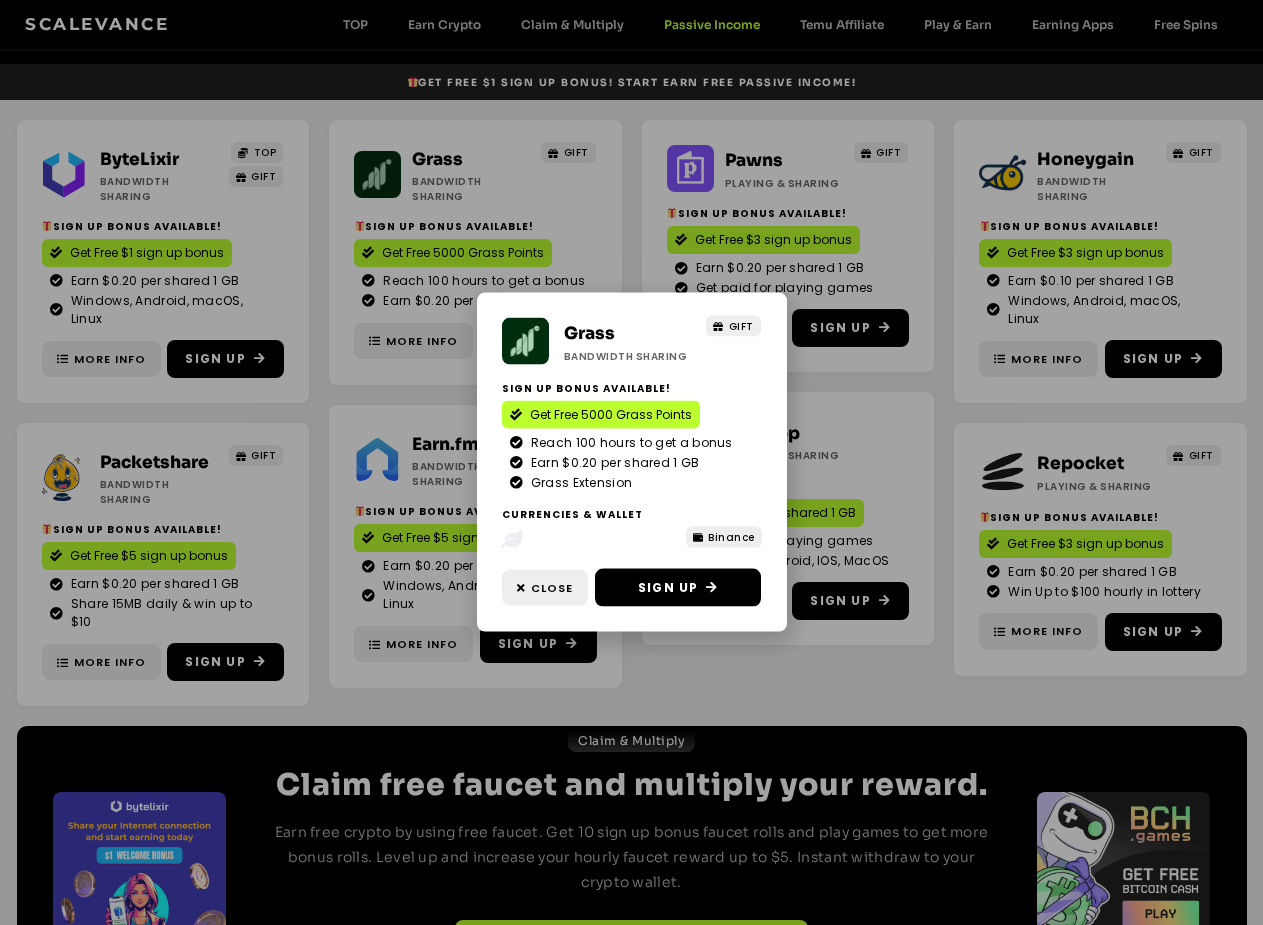 click on "Earn $0.20 per shared 1 GB" at bounding box center (632, 463) 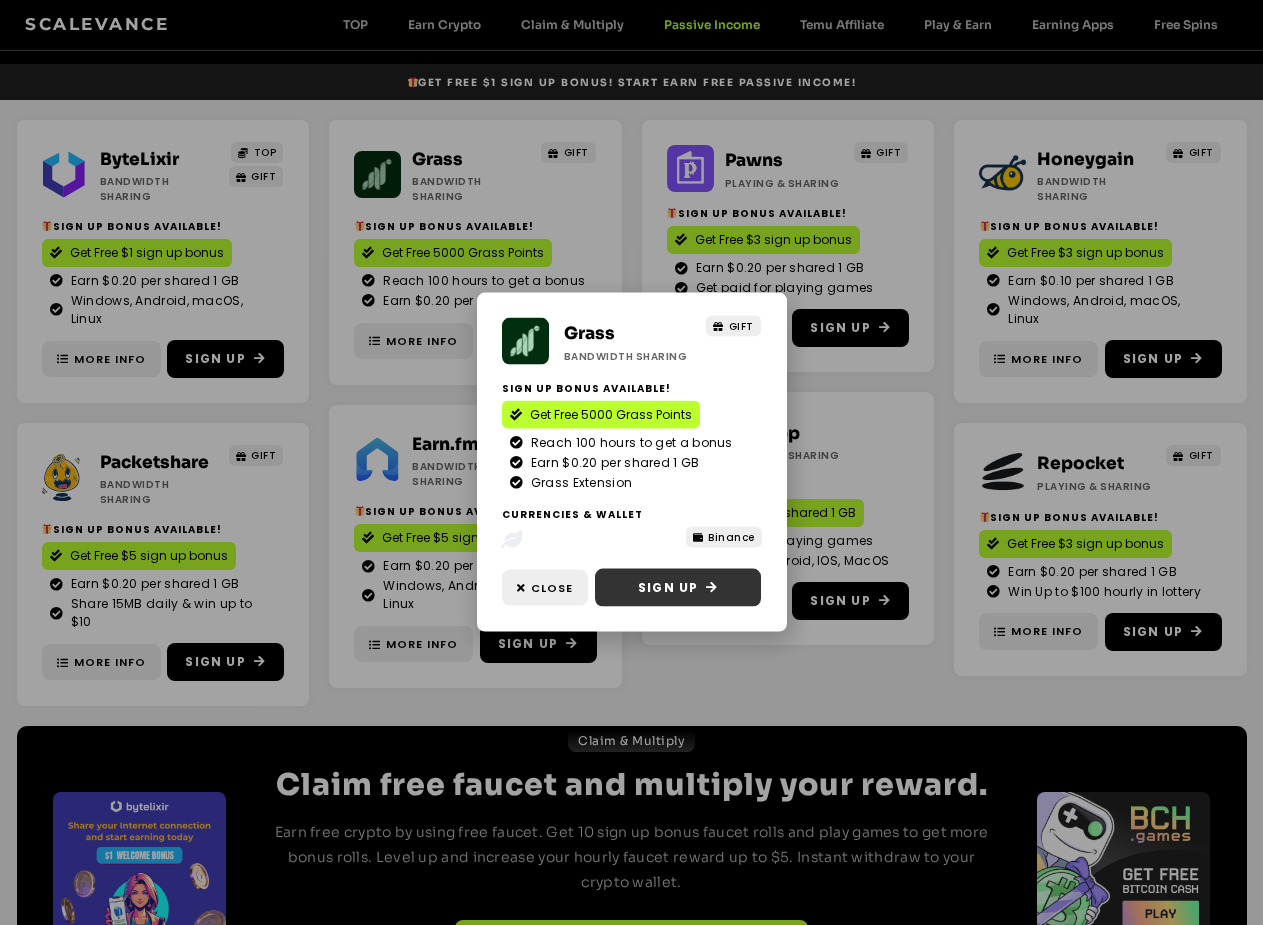 click on "Sign Up" at bounding box center (668, 588) 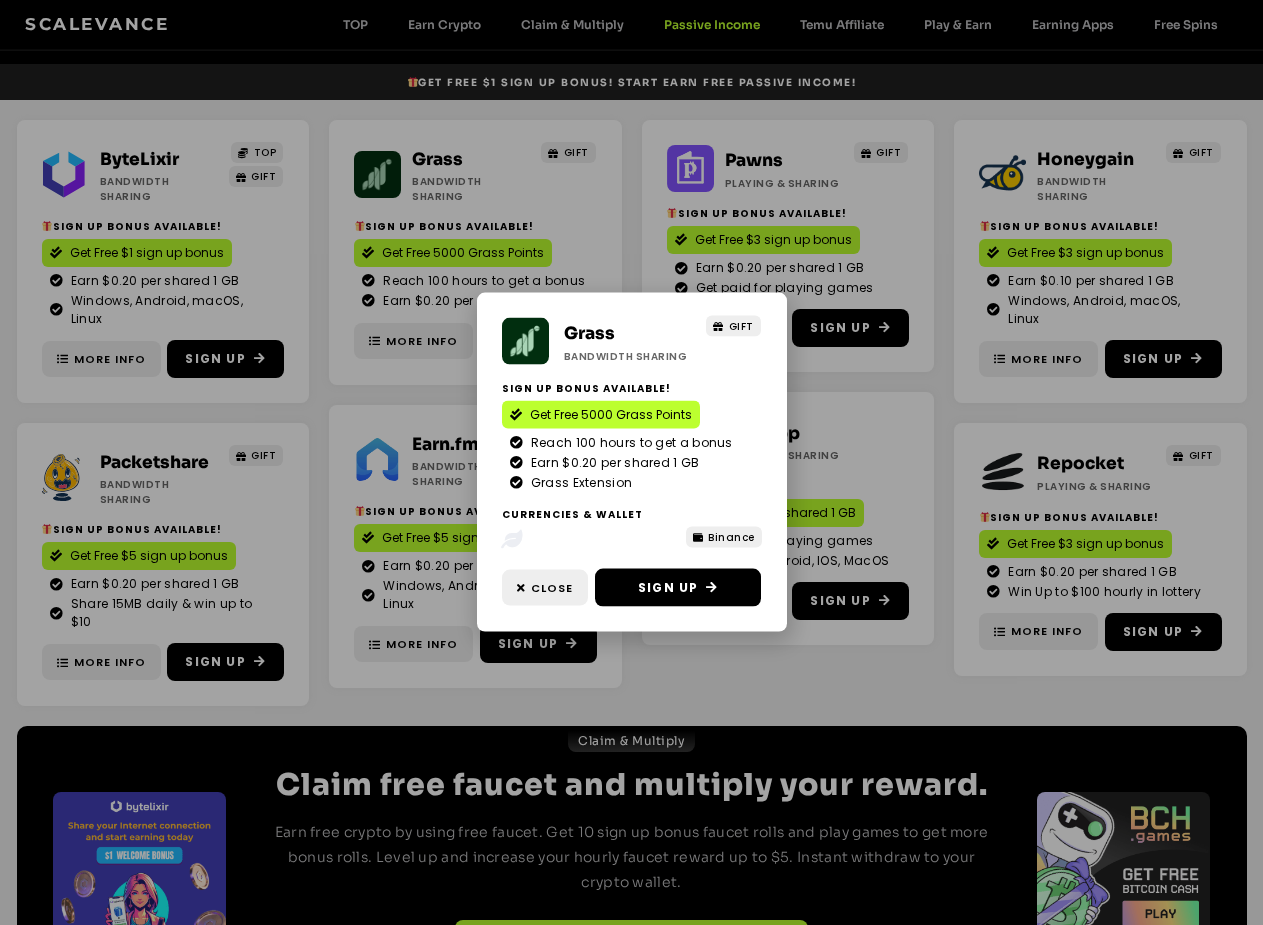 click on "Grass
Bandwidth Sharing
GIFT
Sign Up Bonus Available!
Get Free 5000 Grass Points
Reach 100 hours to get a bonus
Earn $0.20 per shared 1 GB
Grass Extension
Currencies & Wallet" at bounding box center (631, 462) 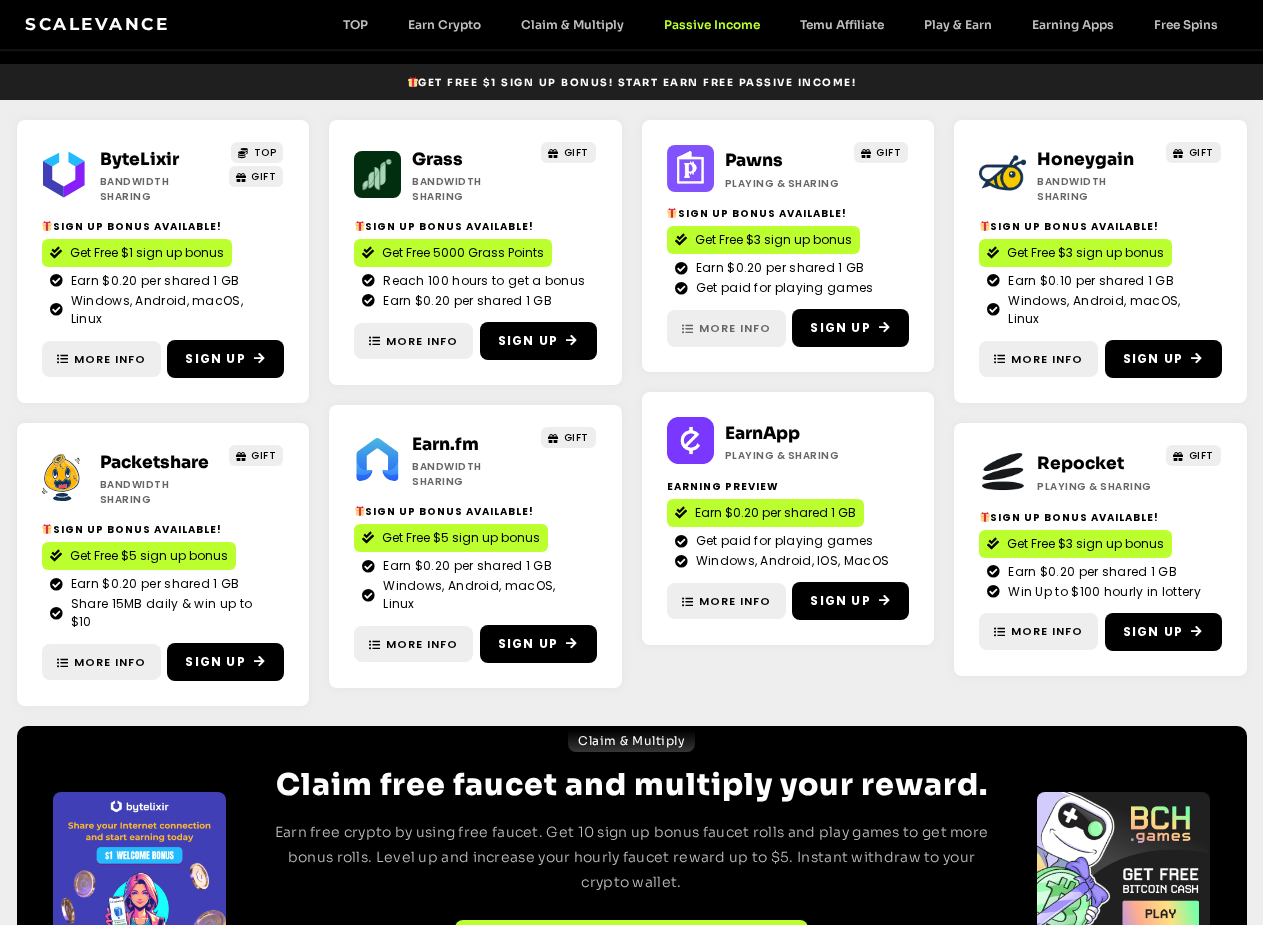 click on "More Info" at bounding box center [735, 328] 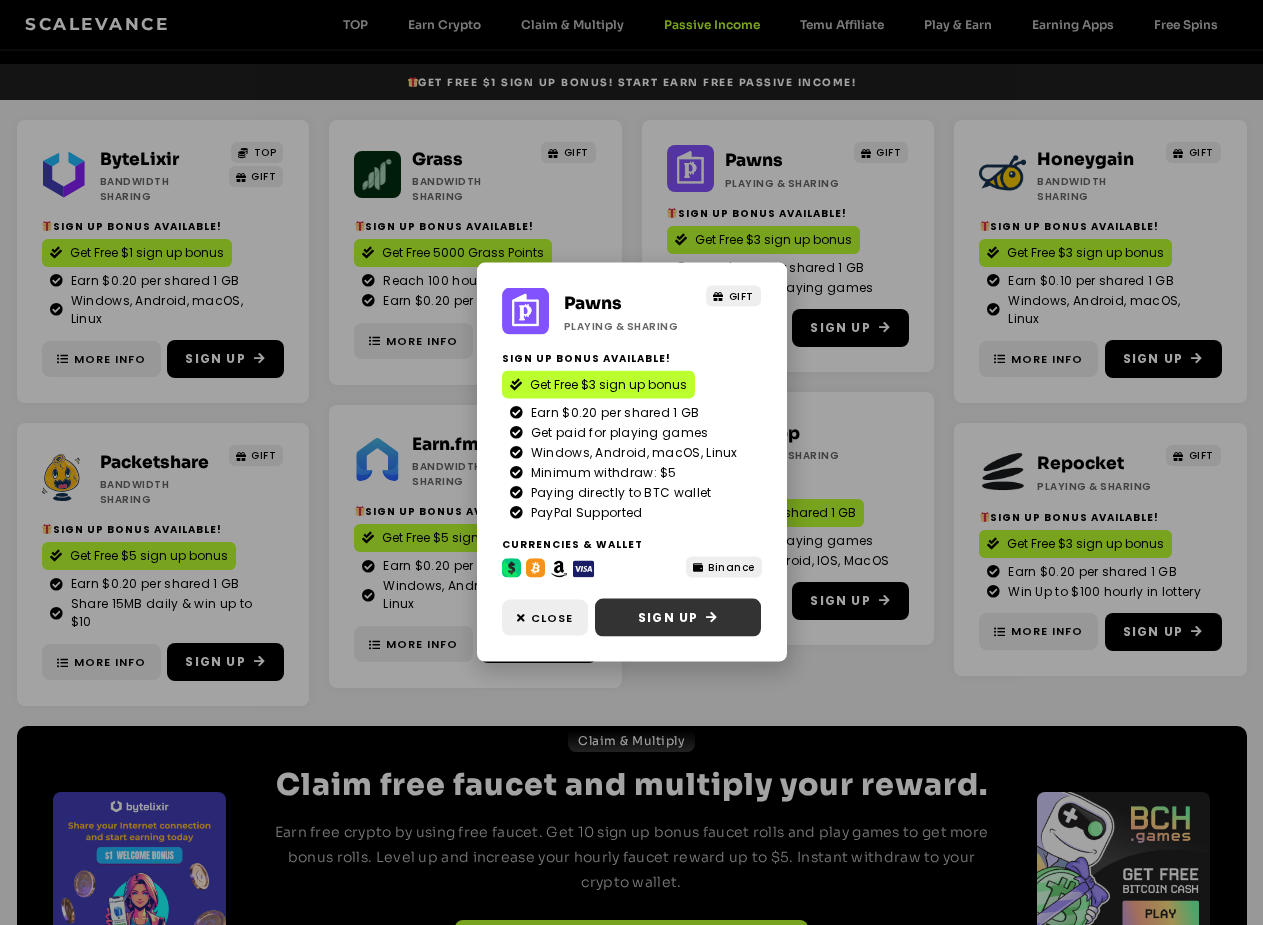 click on "Sign Up" at bounding box center [668, 618] 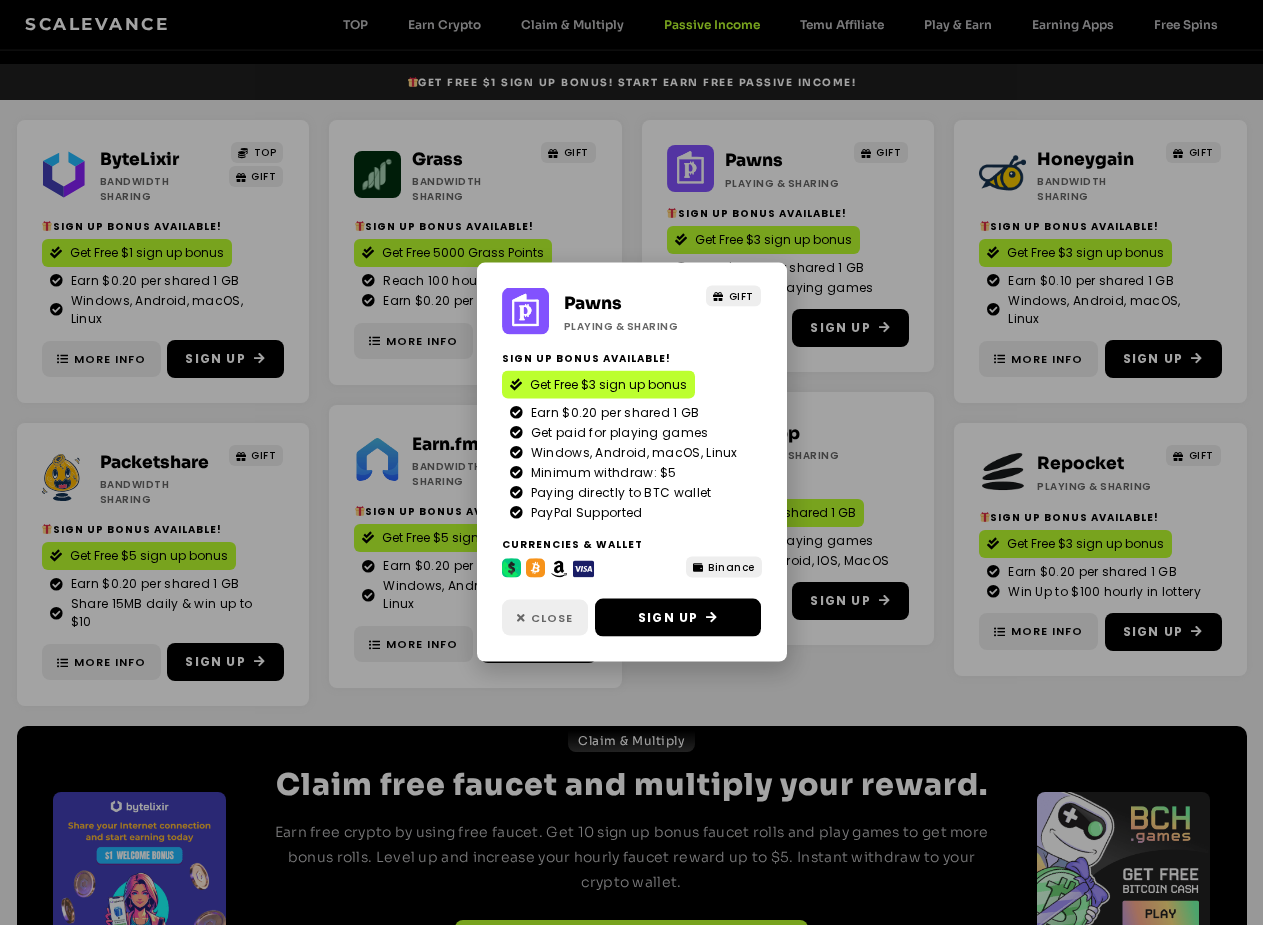 click on "Close" at bounding box center [552, 618] 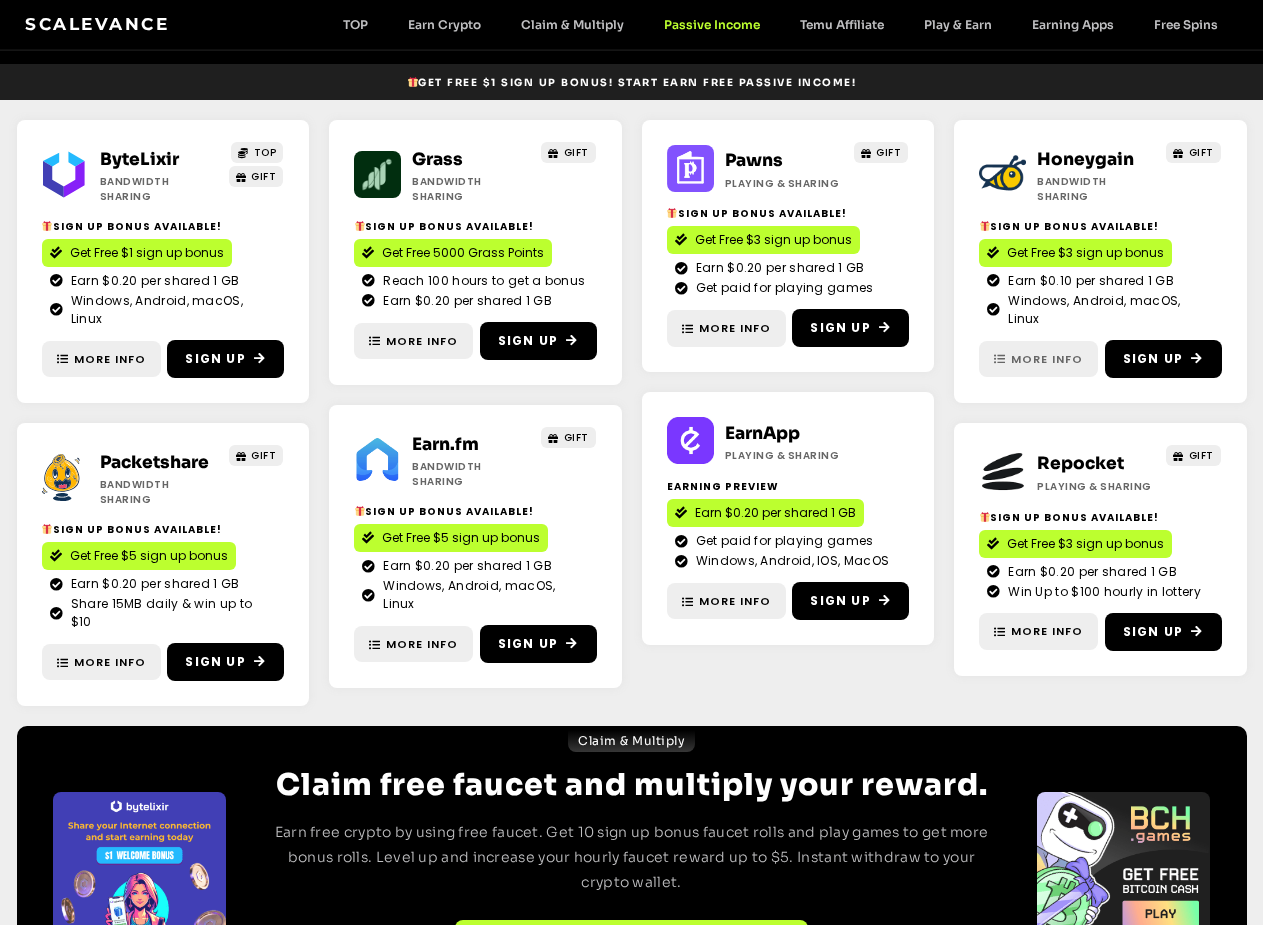 click on "More Info" at bounding box center [1038, 359] 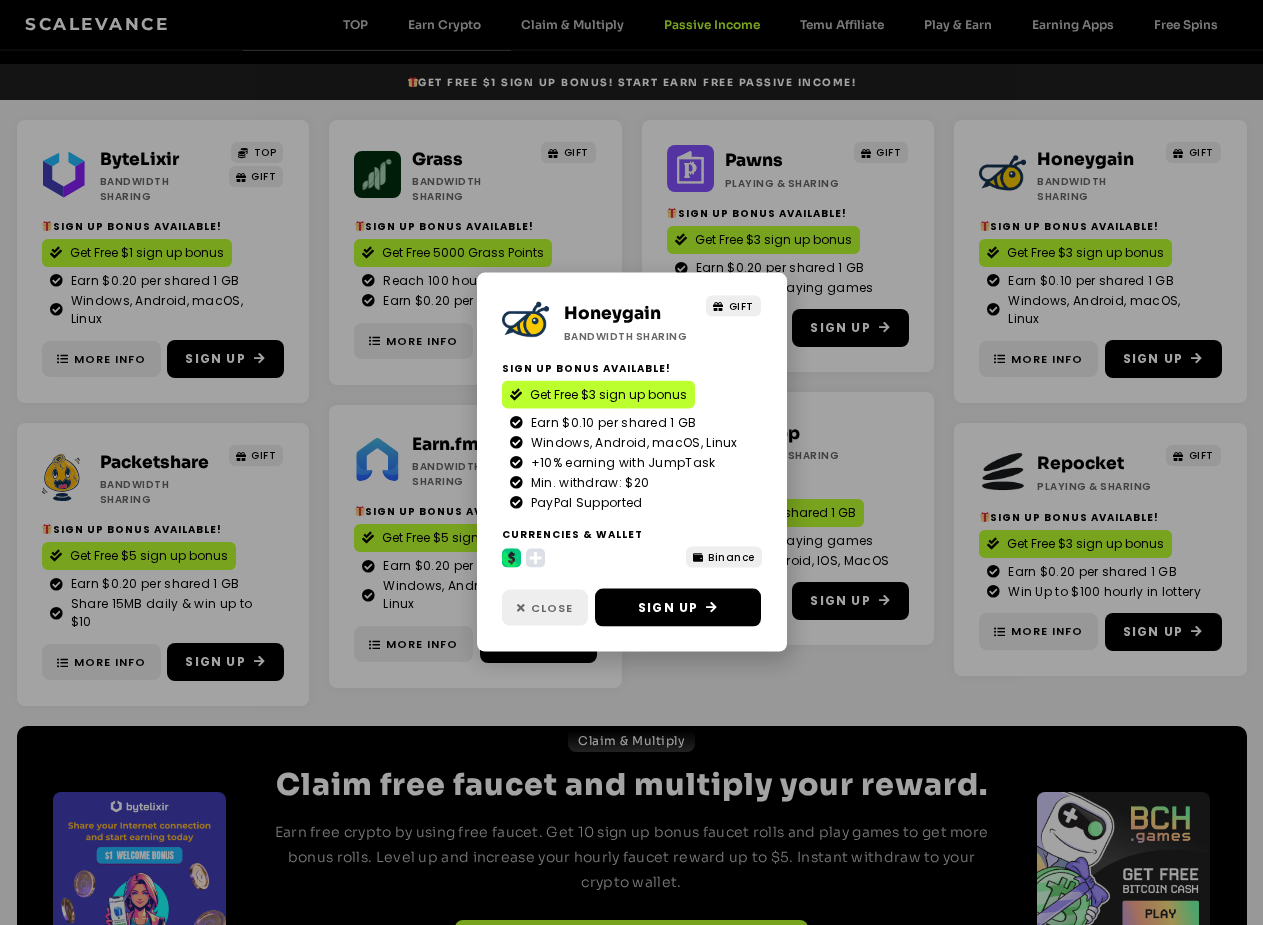 click on "Close" at bounding box center [552, 608] 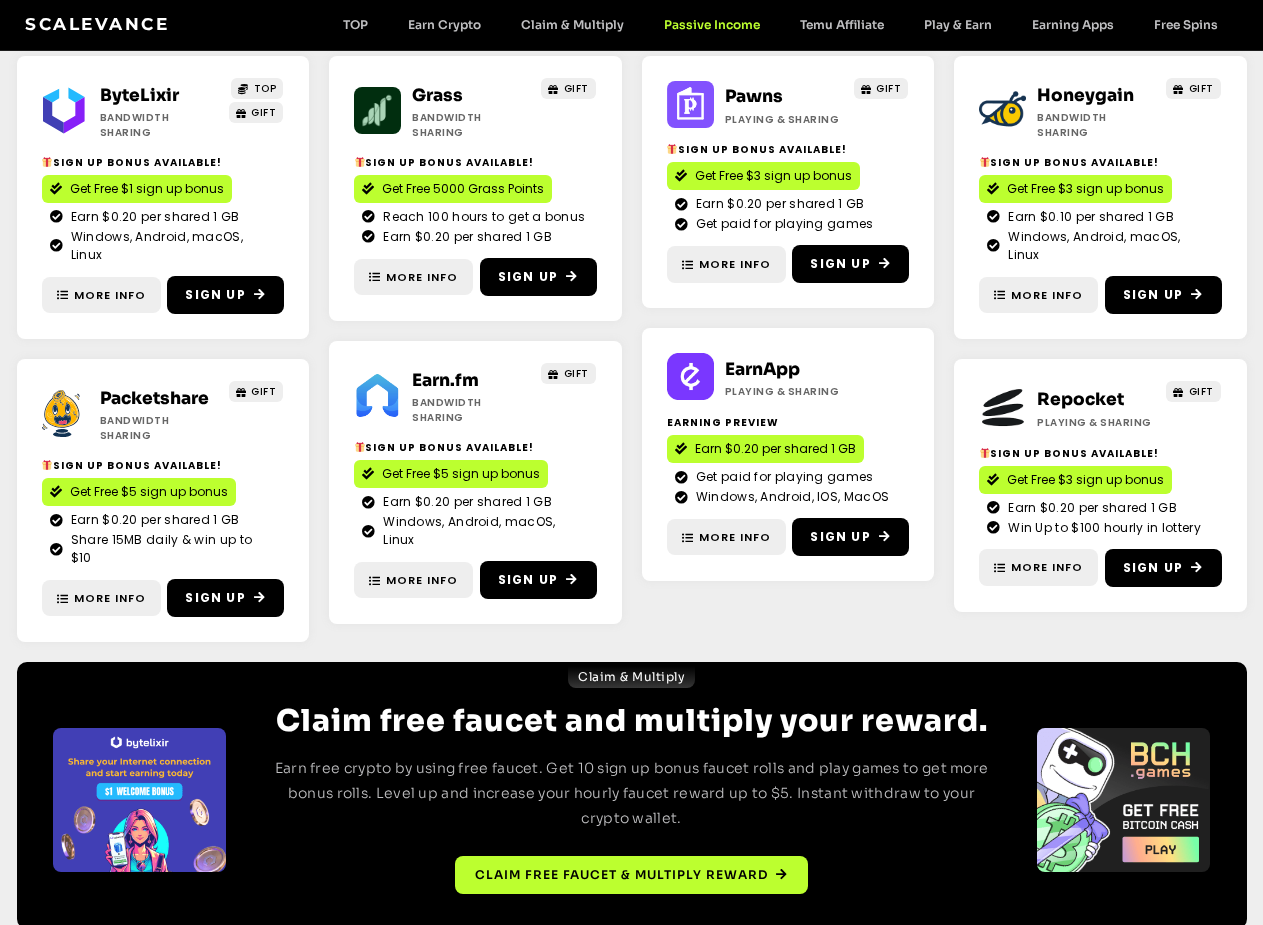 scroll, scrollTop: 295, scrollLeft: 0, axis: vertical 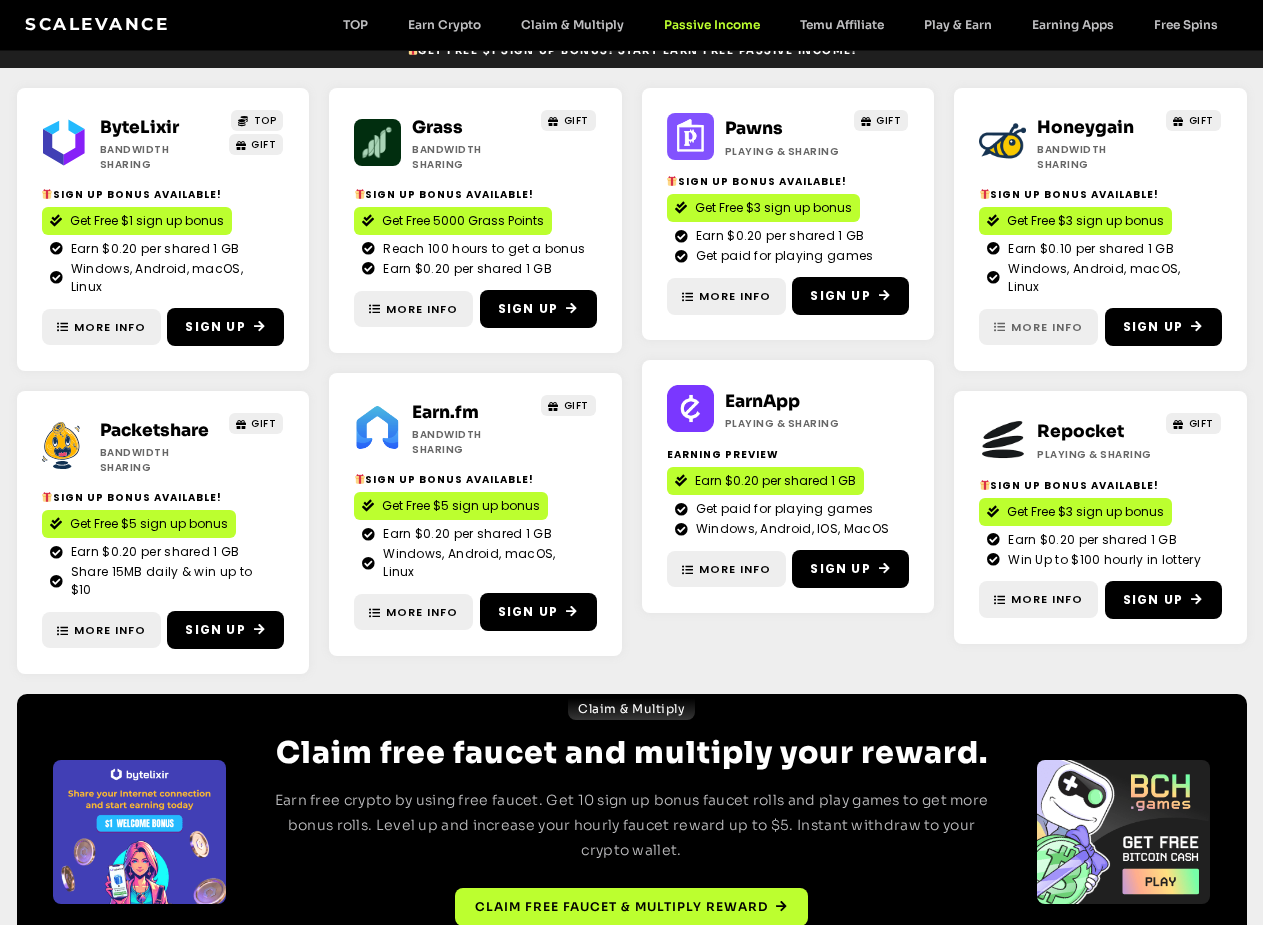 click on "More Info" at bounding box center (1047, 327) 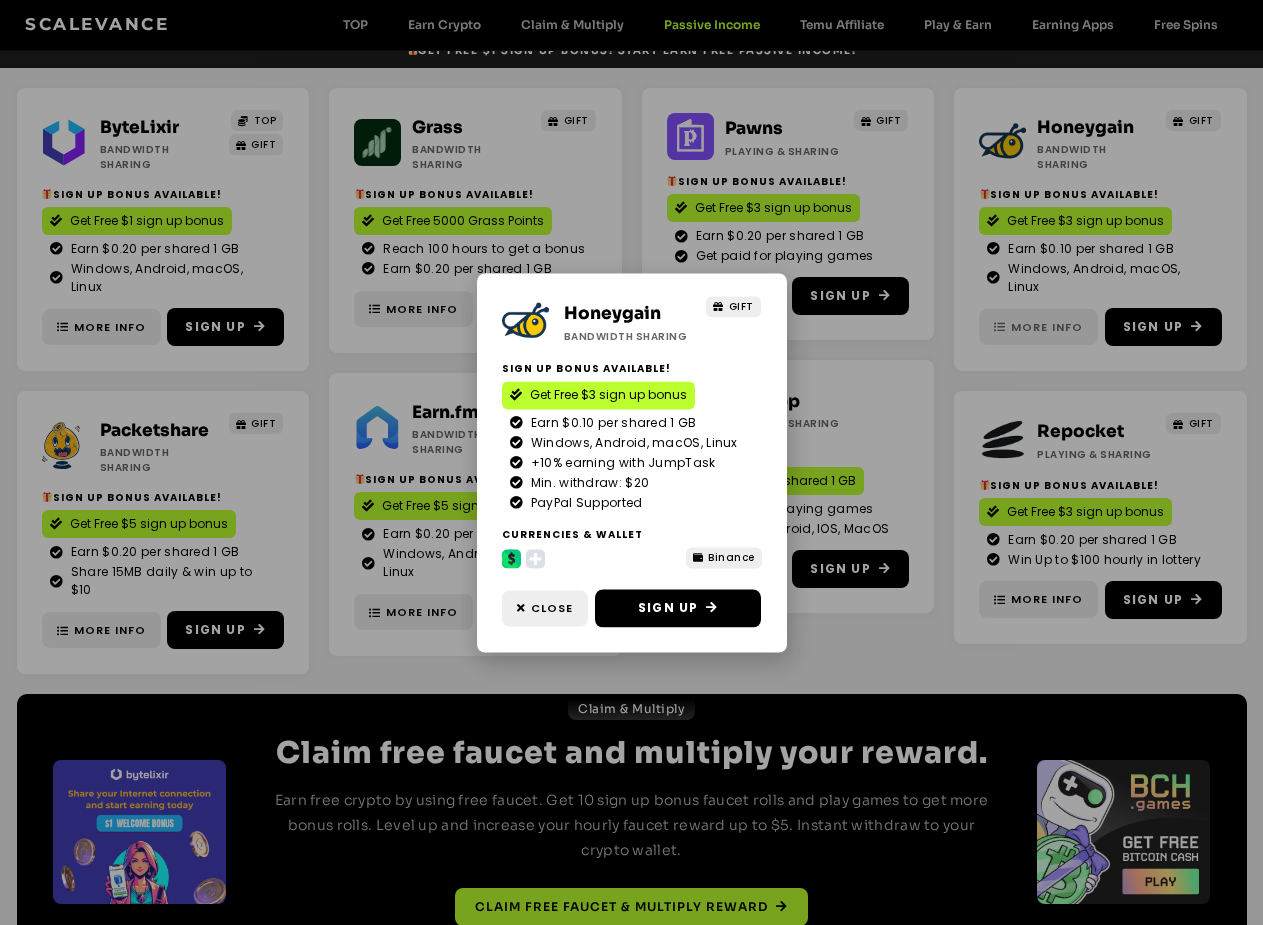 click on "Honeygain
Bandwidth Sharing
GIFT
Sign Up Bonus Available!
Get Free $3 sign up bonus
Earn $0.10 per shared 1 GB
Windows, Android, macOS, Linux
+10% earning with JumpTask
Min. withdraw: $20" at bounding box center [631, 462] 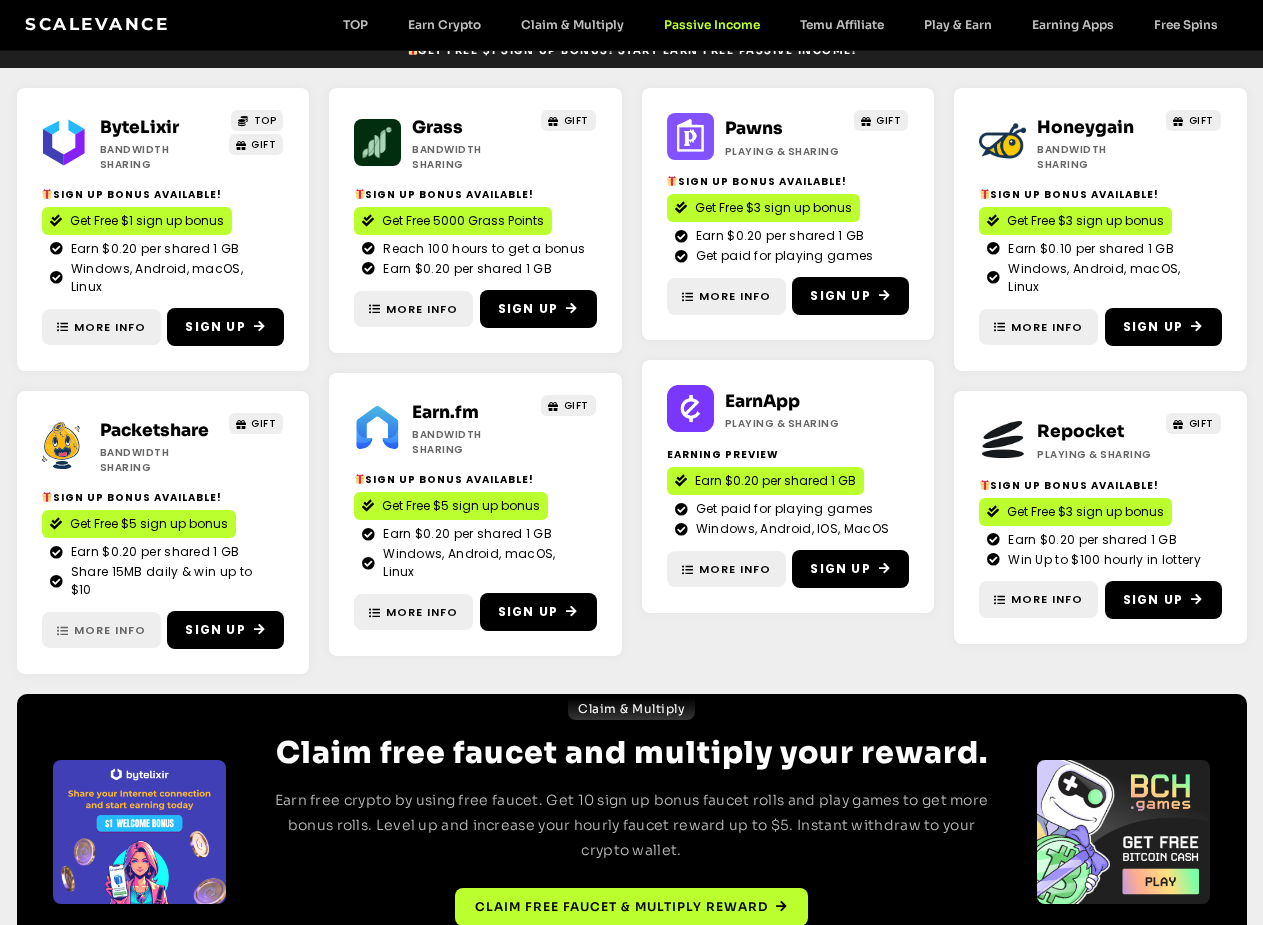 click on "More Info" at bounding box center (110, 630) 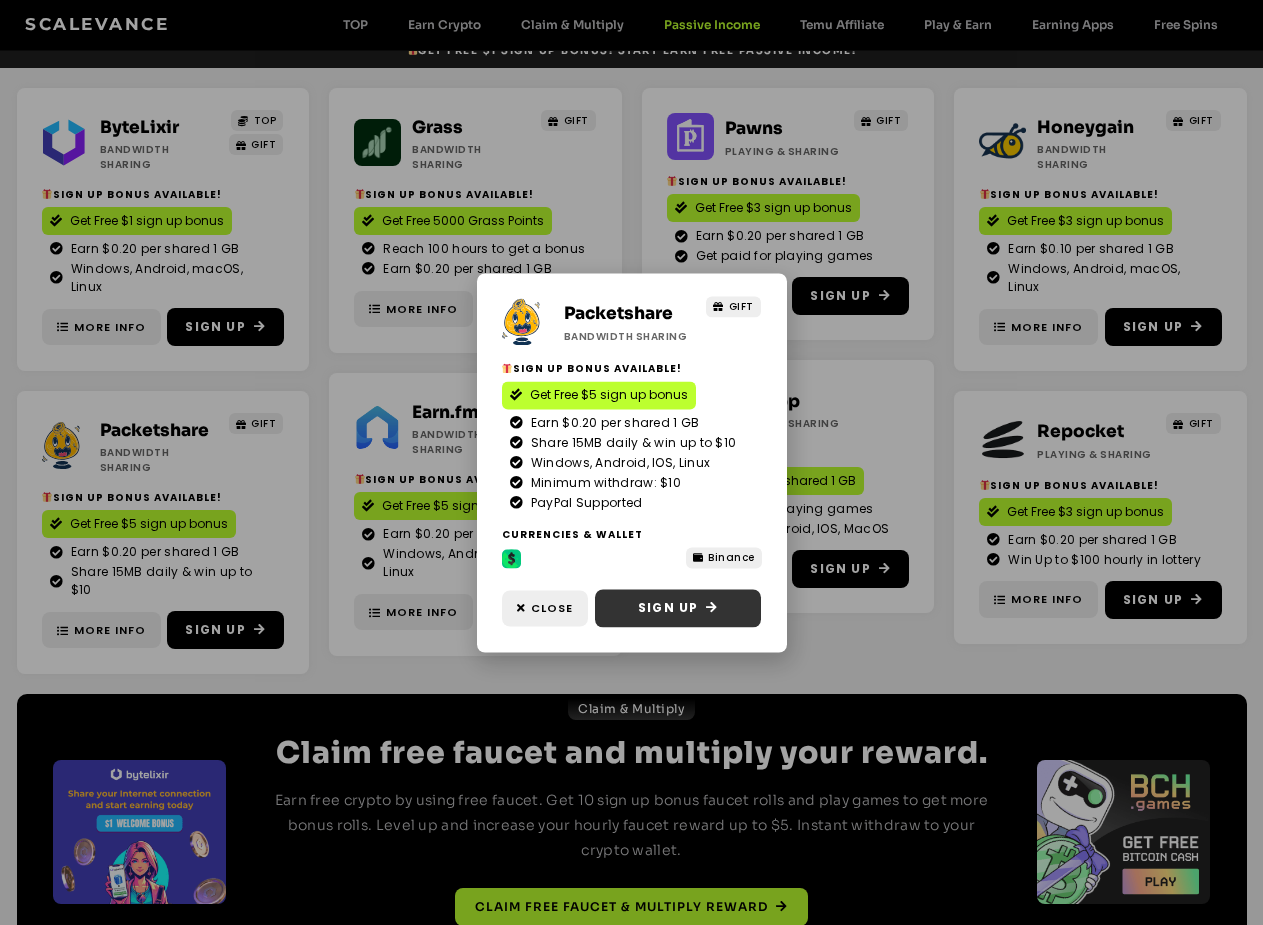 click on "Sign Up" at bounding box center (668, 608) 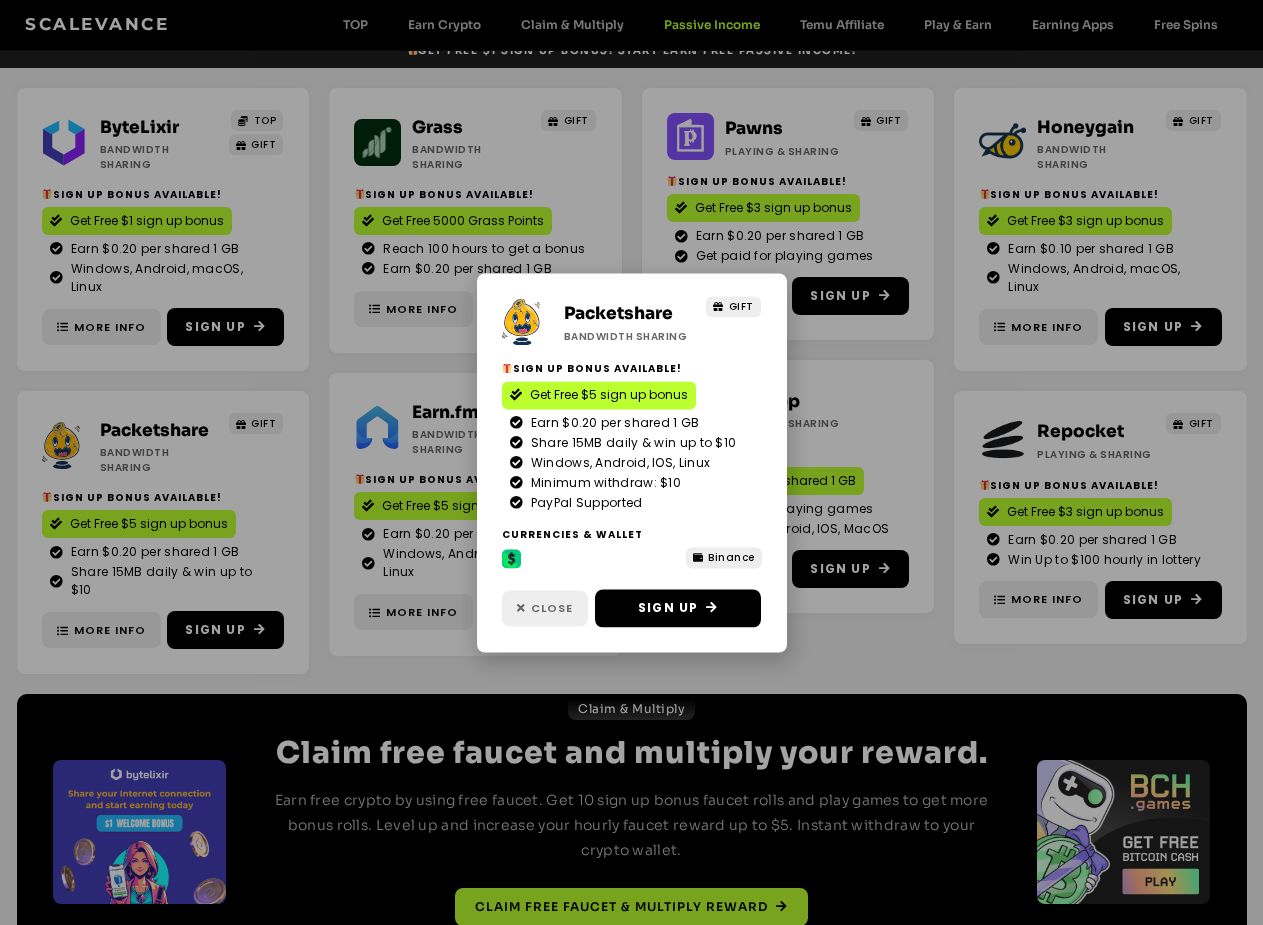 click on "Close" at bounding box center [552, 608] 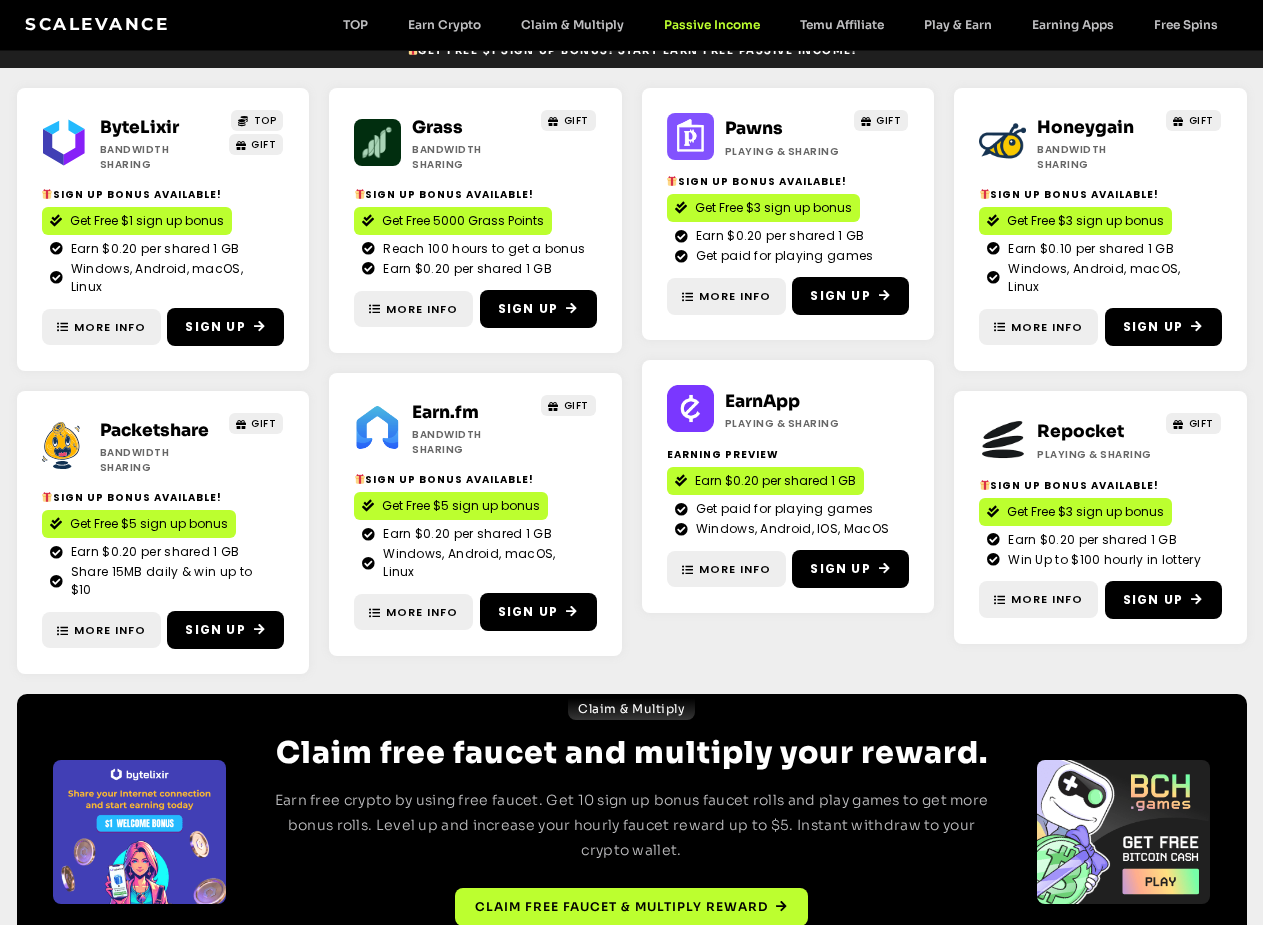 scroll, scrollTop: 320, scrollLeft: 0, axis: vertical 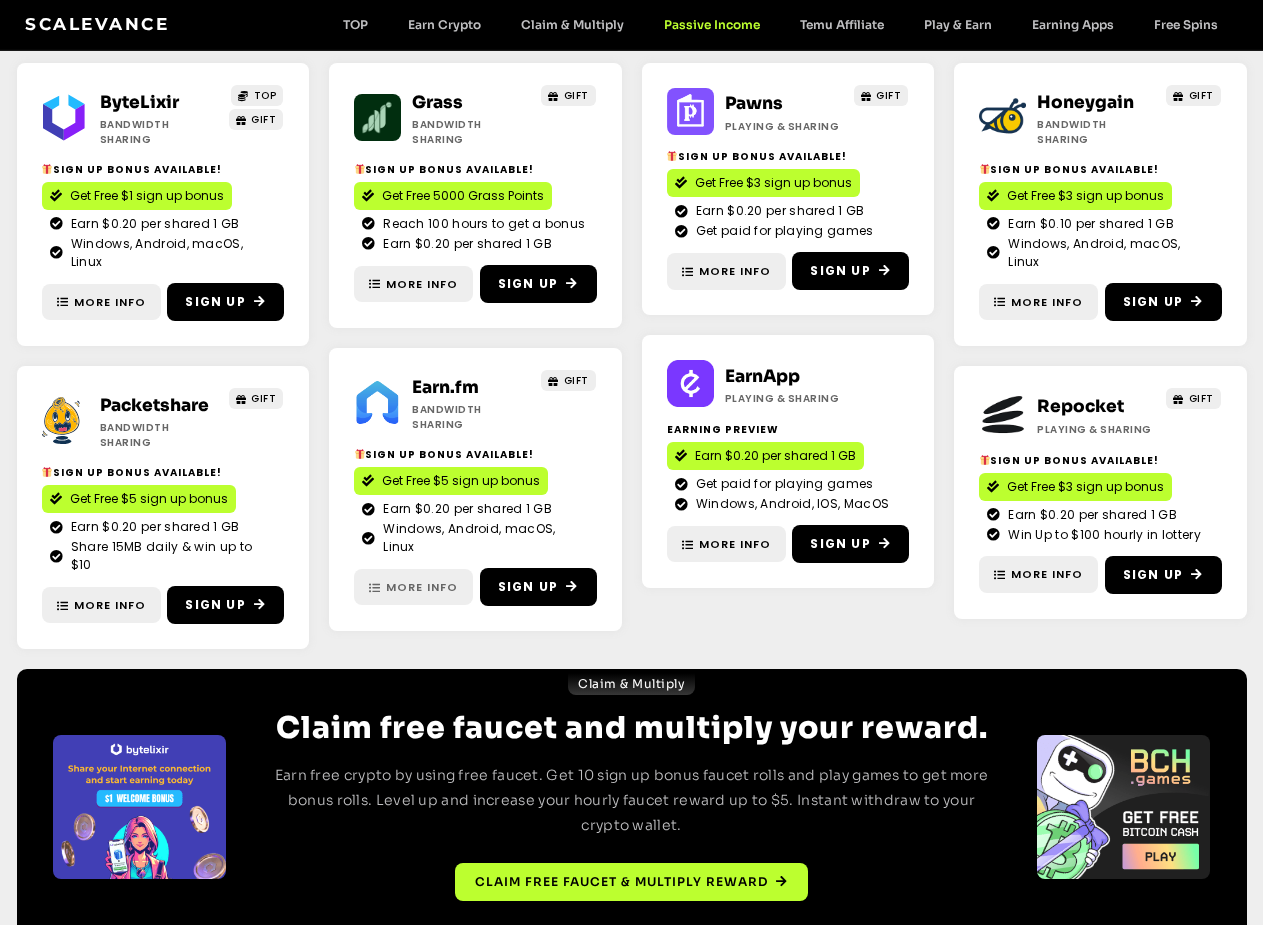 click on "More Info" at bounding box center [422, 587] 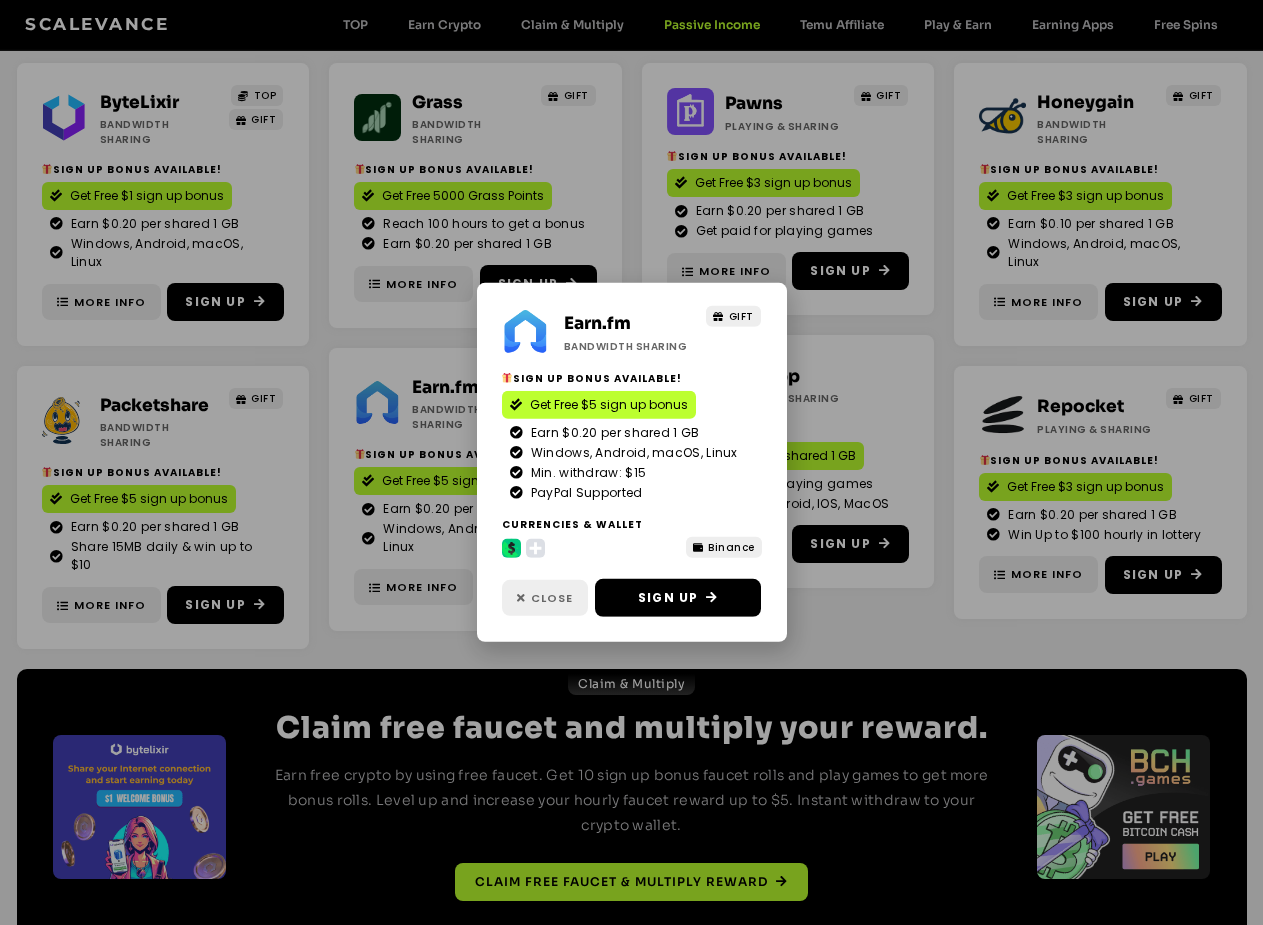 click on "Close" at bounding box center (552, 598) 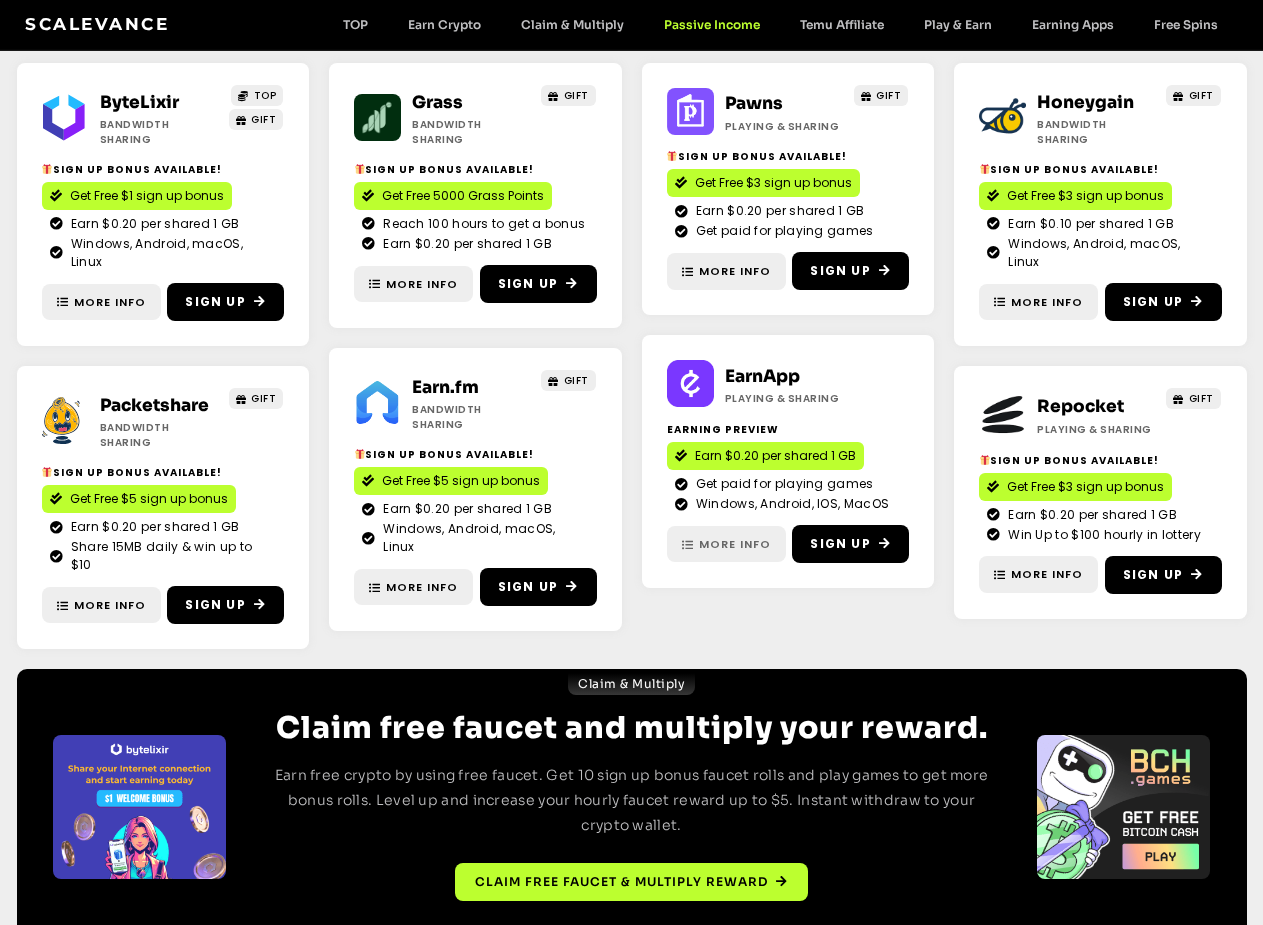 click on "More Info" at bounding box center [735, 544] 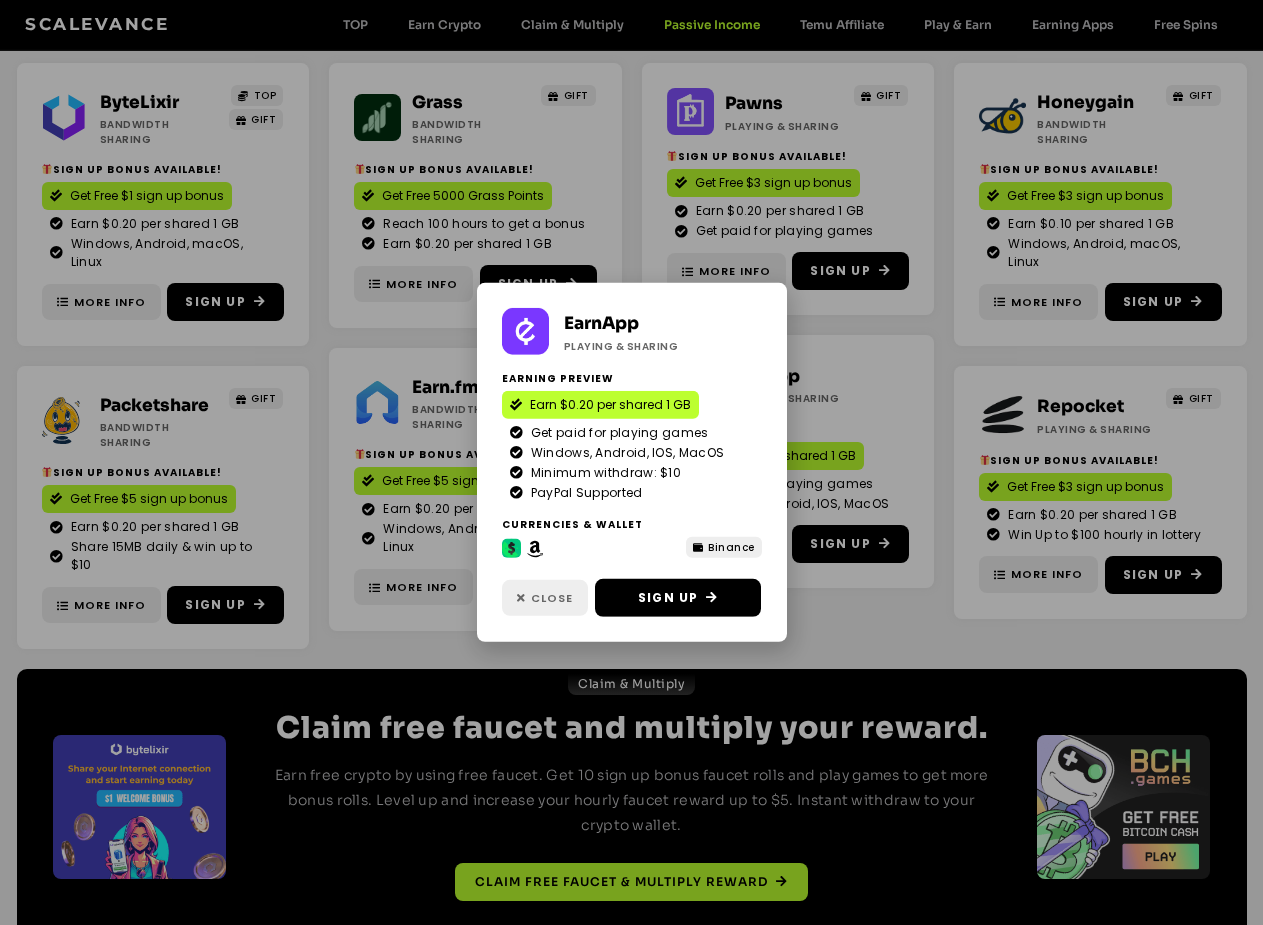 click on "Close" at bounding box center [552, 598] 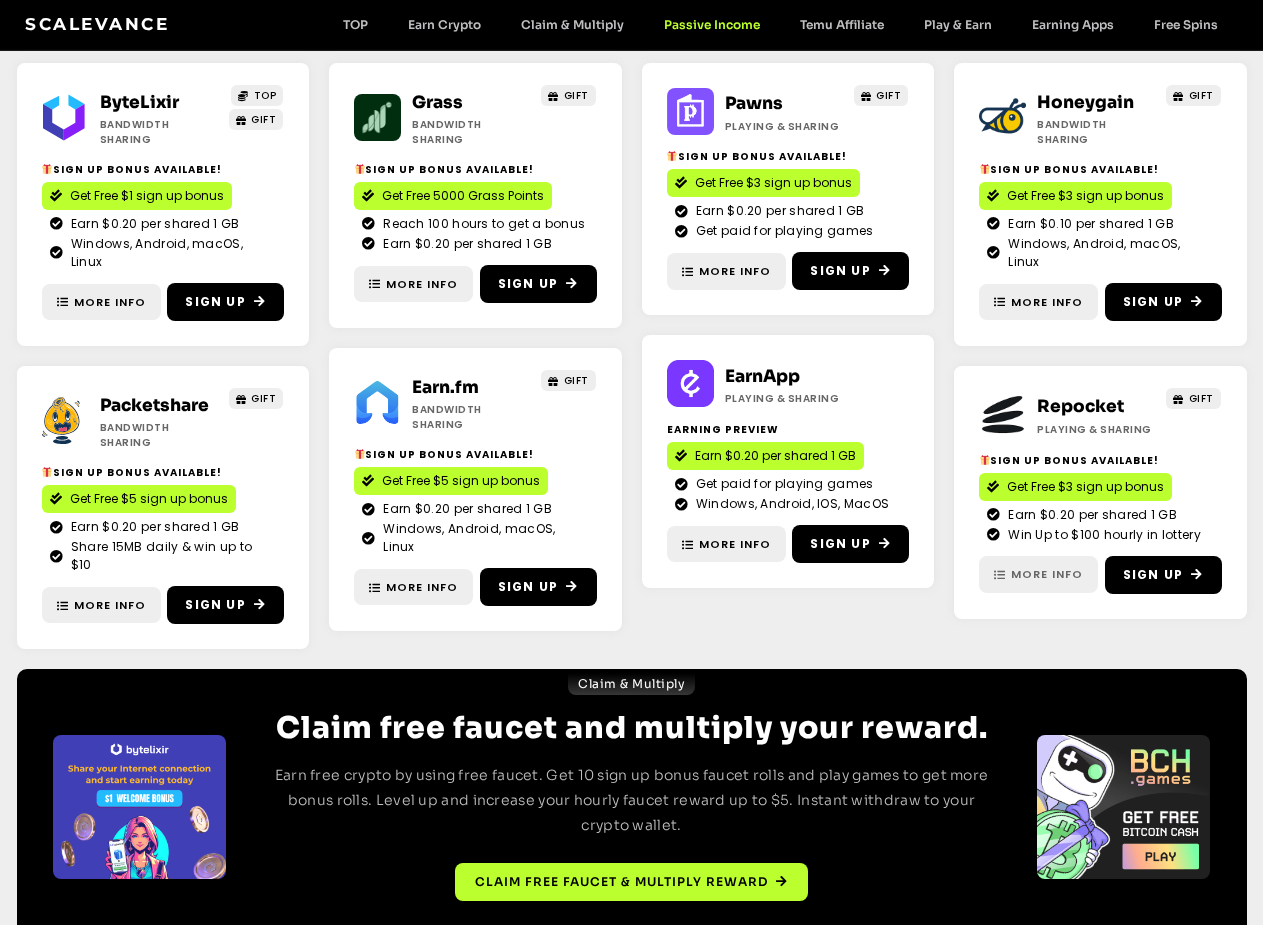 click on "More Info" at bounding box center [1047, 574] 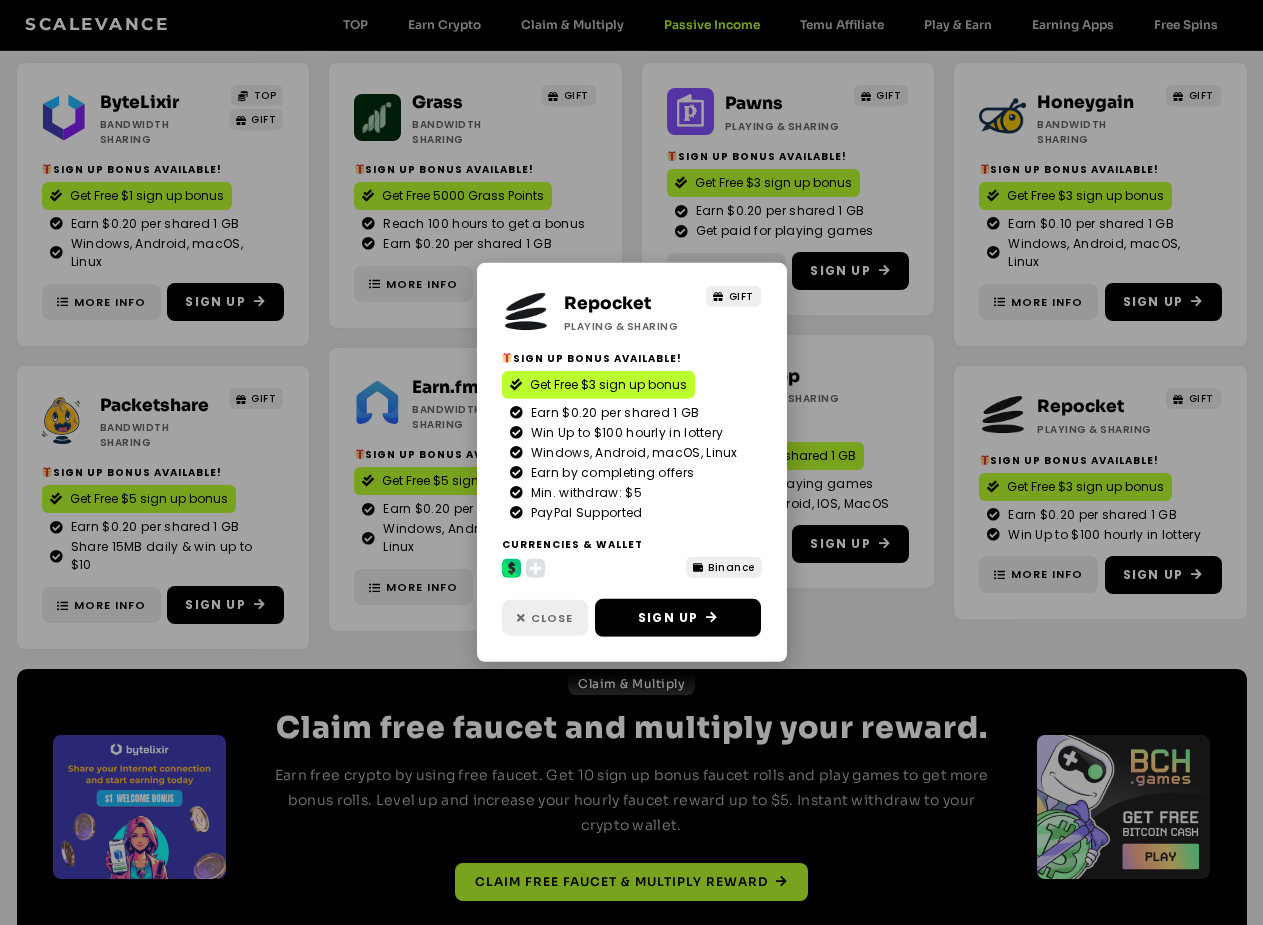 click on "Close" at bounding box center (552, 618) 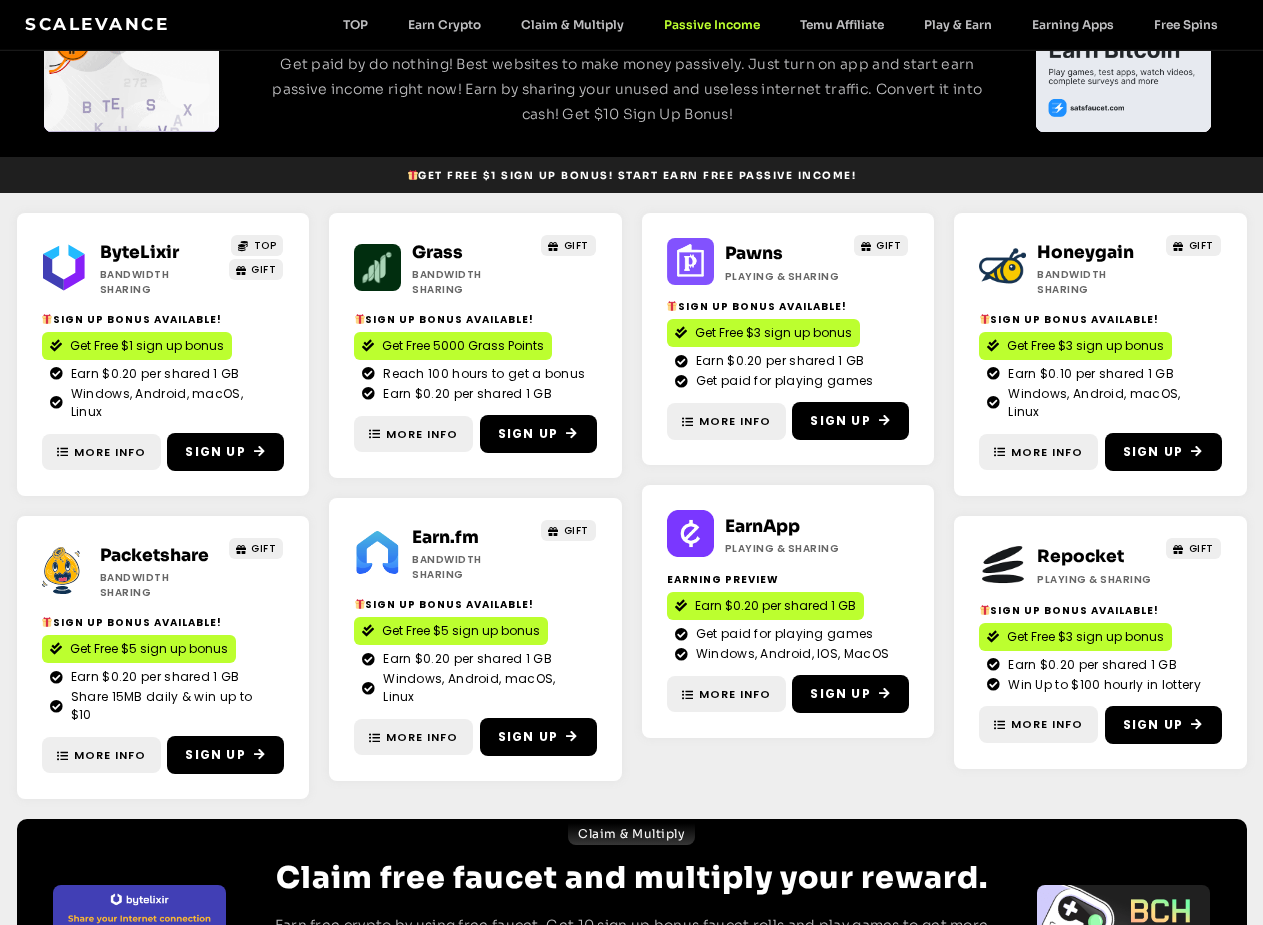 scroll, scrollTop: 165, scrollLeft: 0, axis: vertical 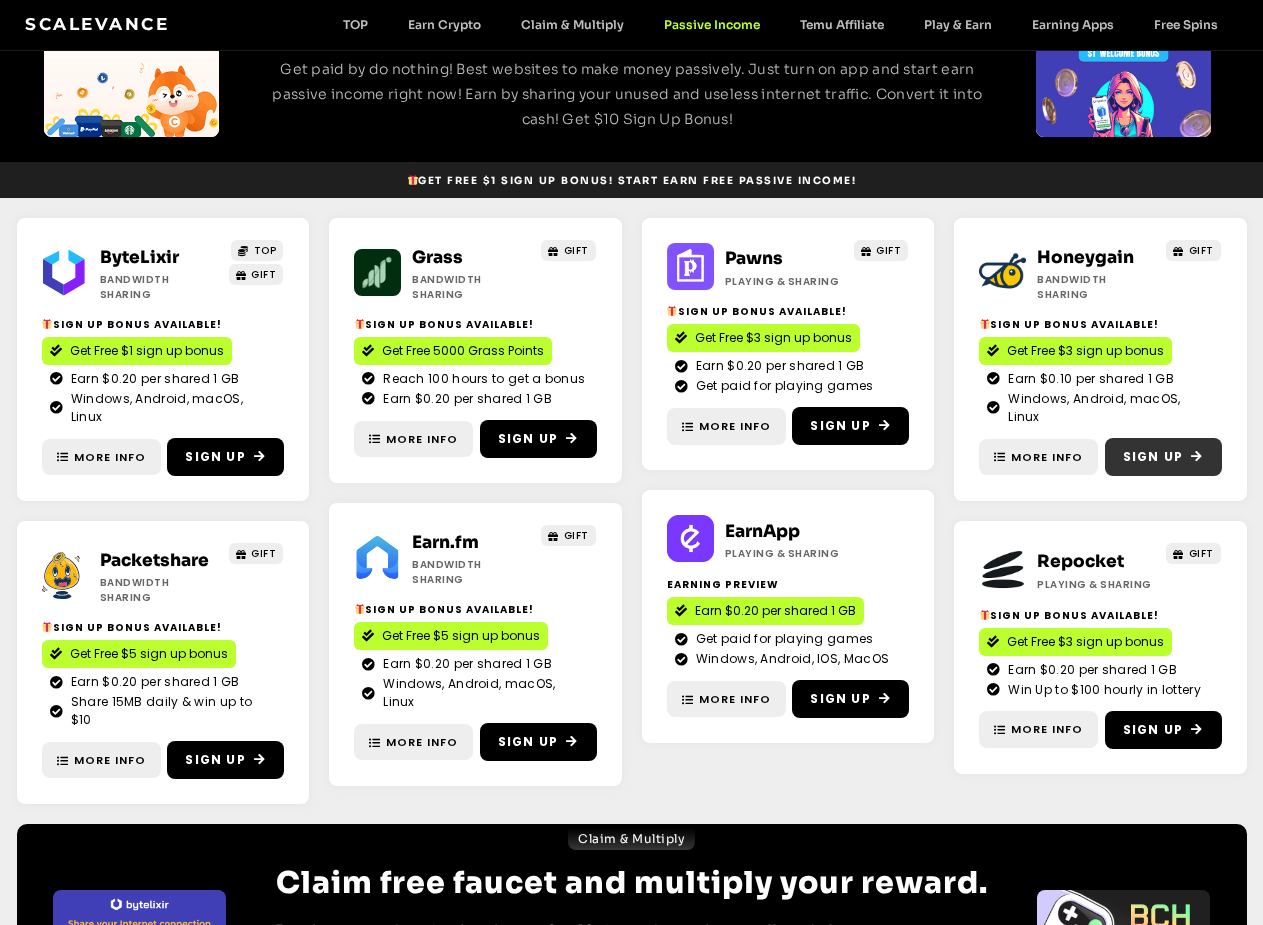 click on "Sign Up" at bounding box center (1153, 457) 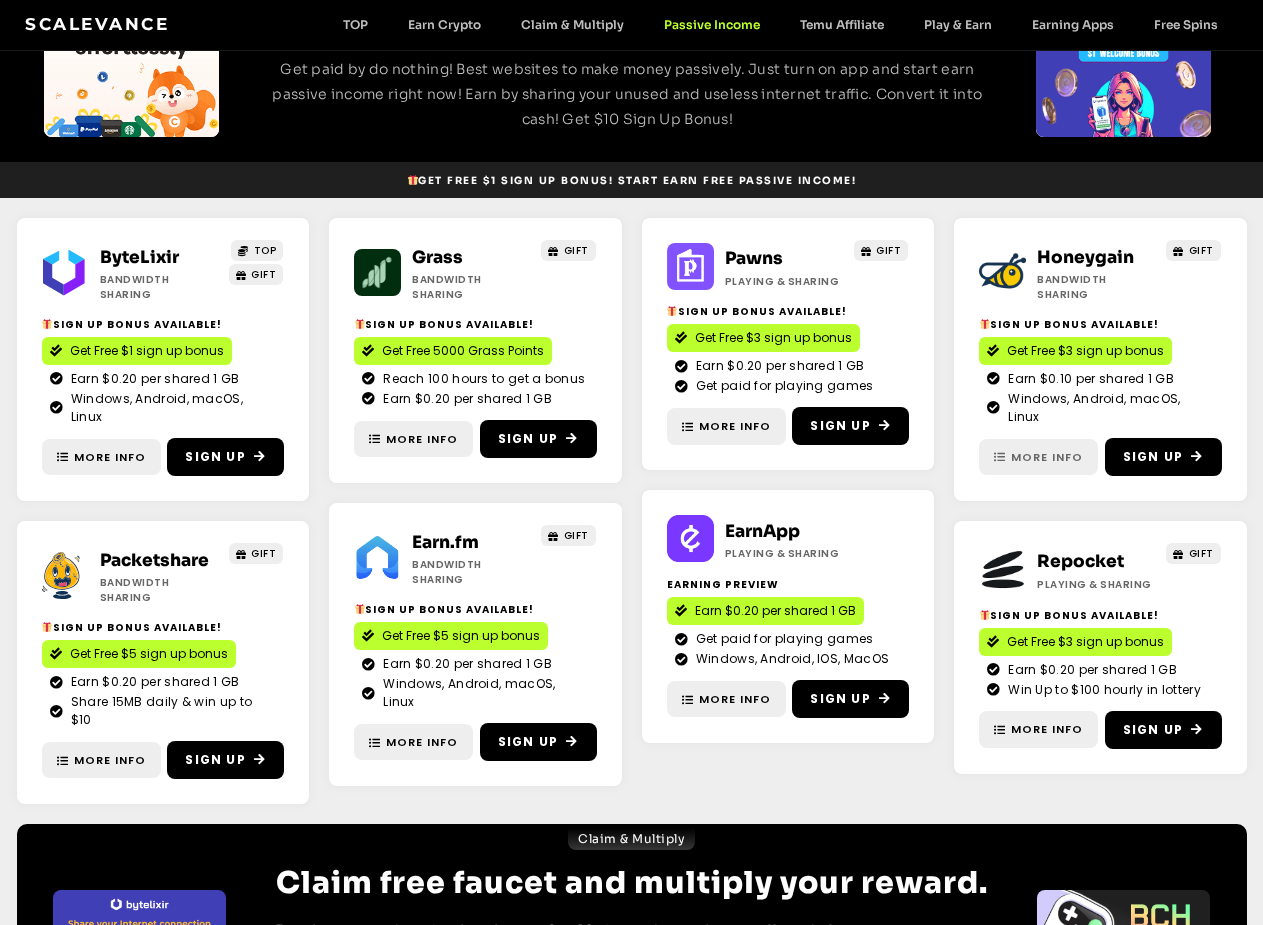 click on "More Info" at bounding box center (1038, 457) 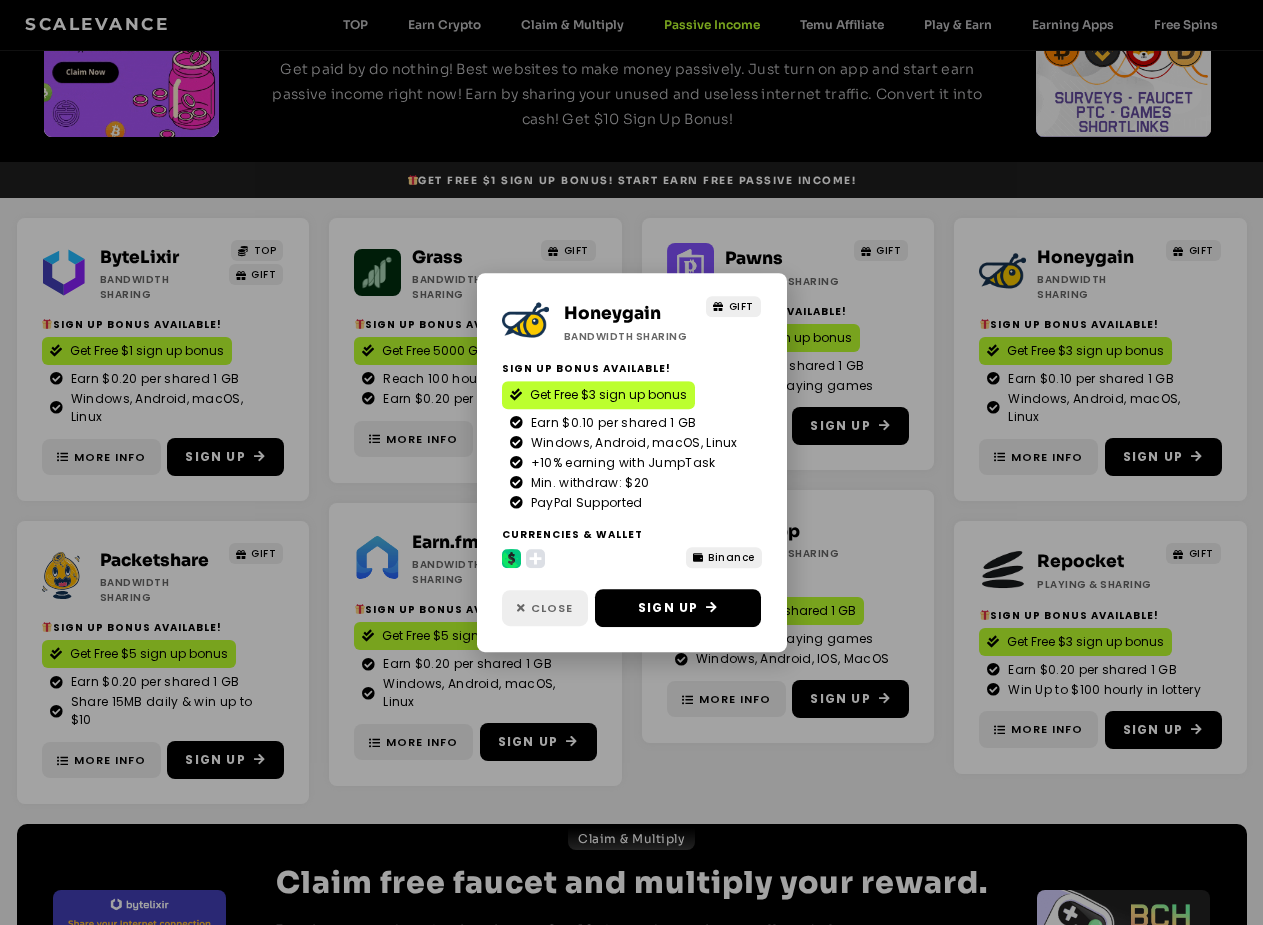 click on "Close" at bounding box center (545, 608) 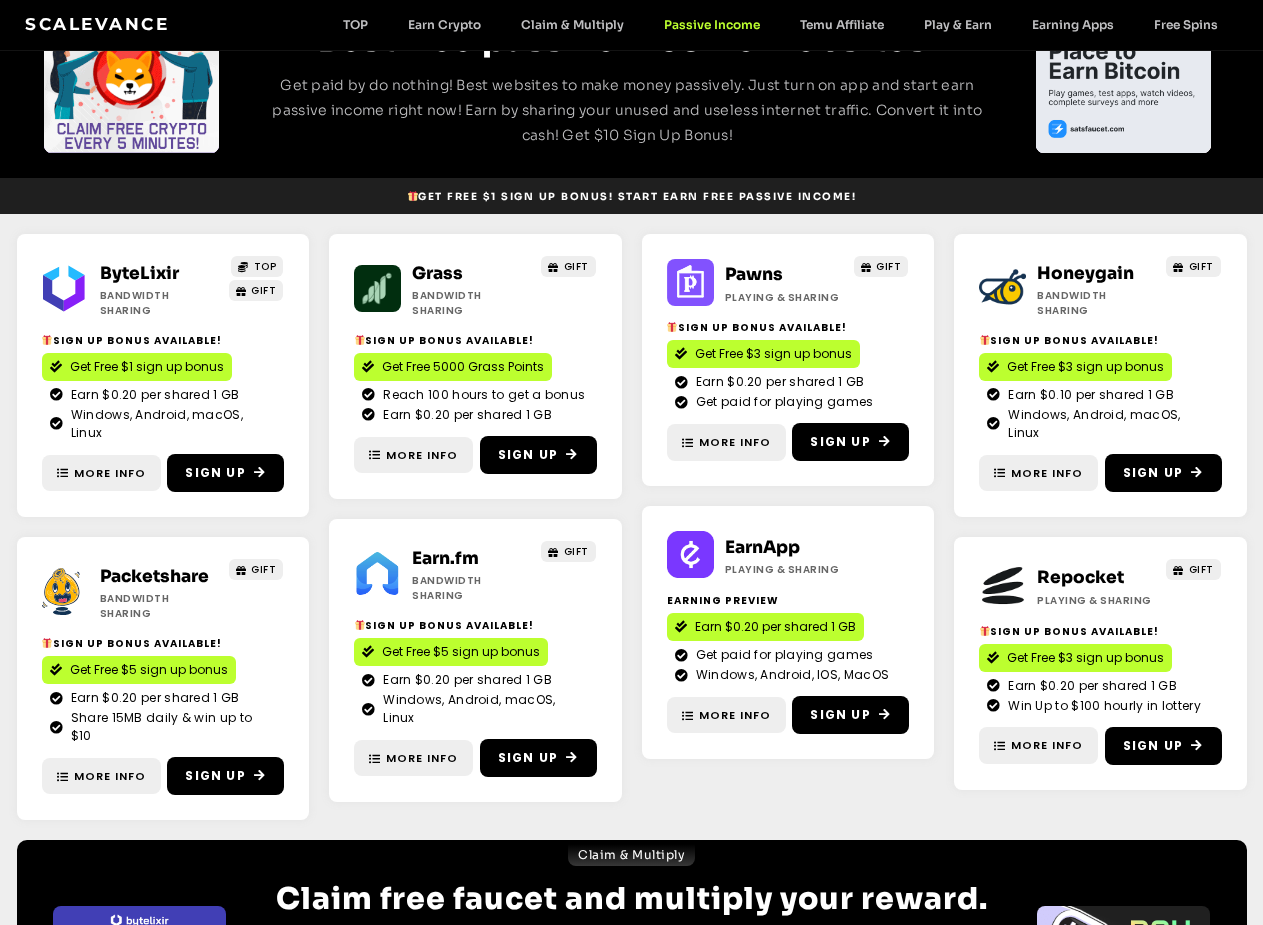 scroll, scrollTop: 0, scrollLeft: 0, axis: both 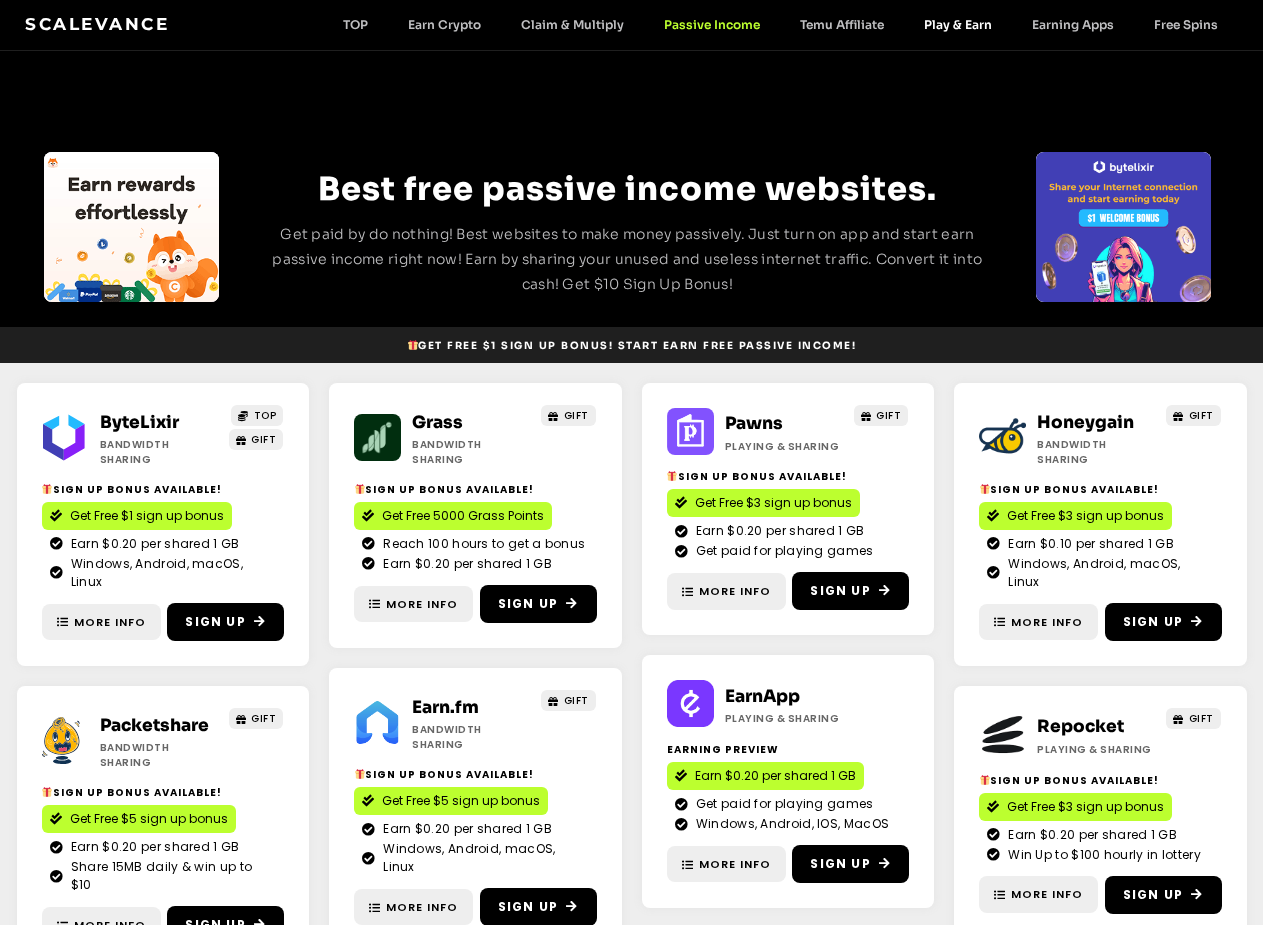 click on "Play & Earn" 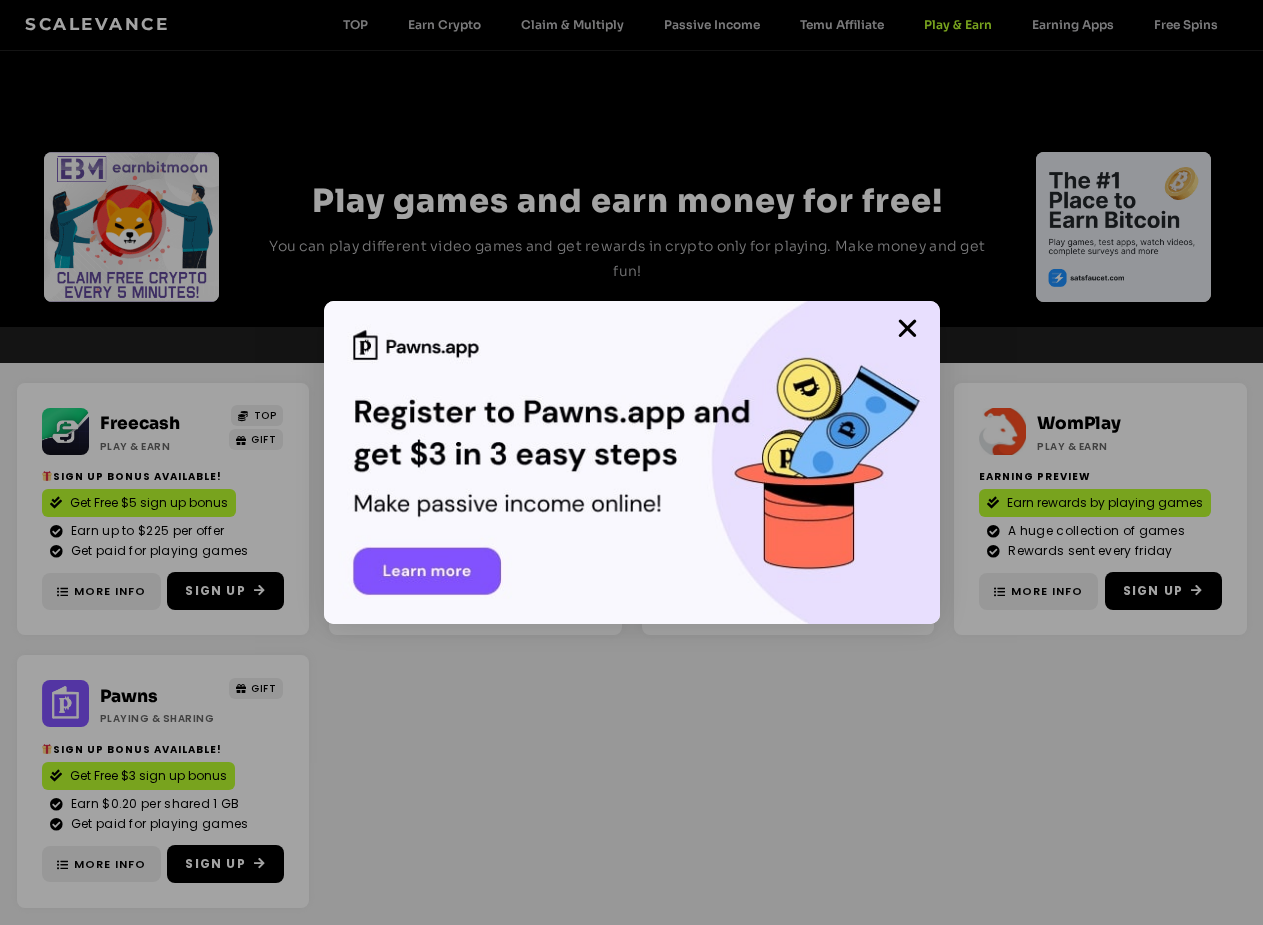 scroll, scrollTop: 0, scrollLeft: 0, axis: both 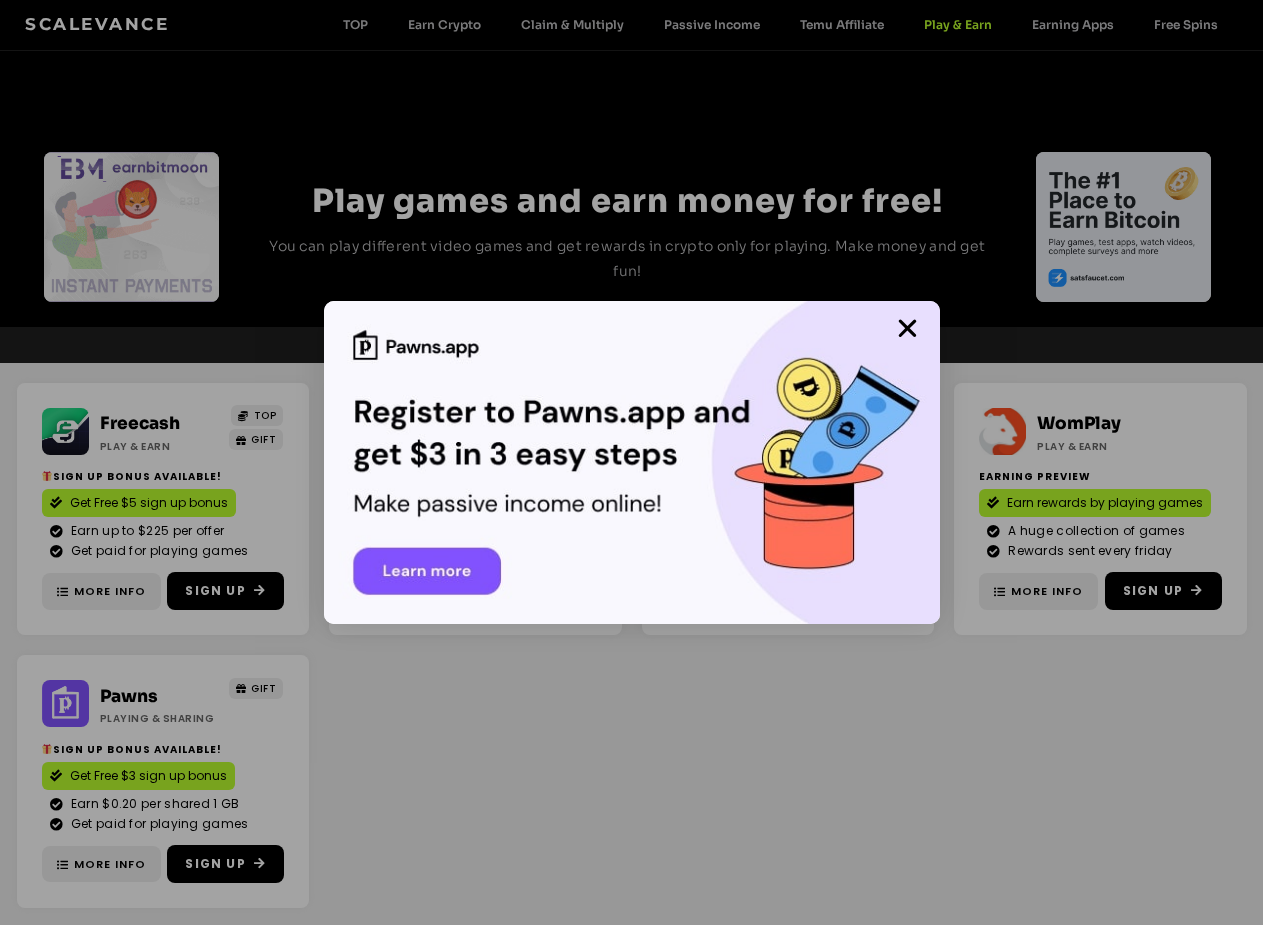 click at bounding box center [631, 462] 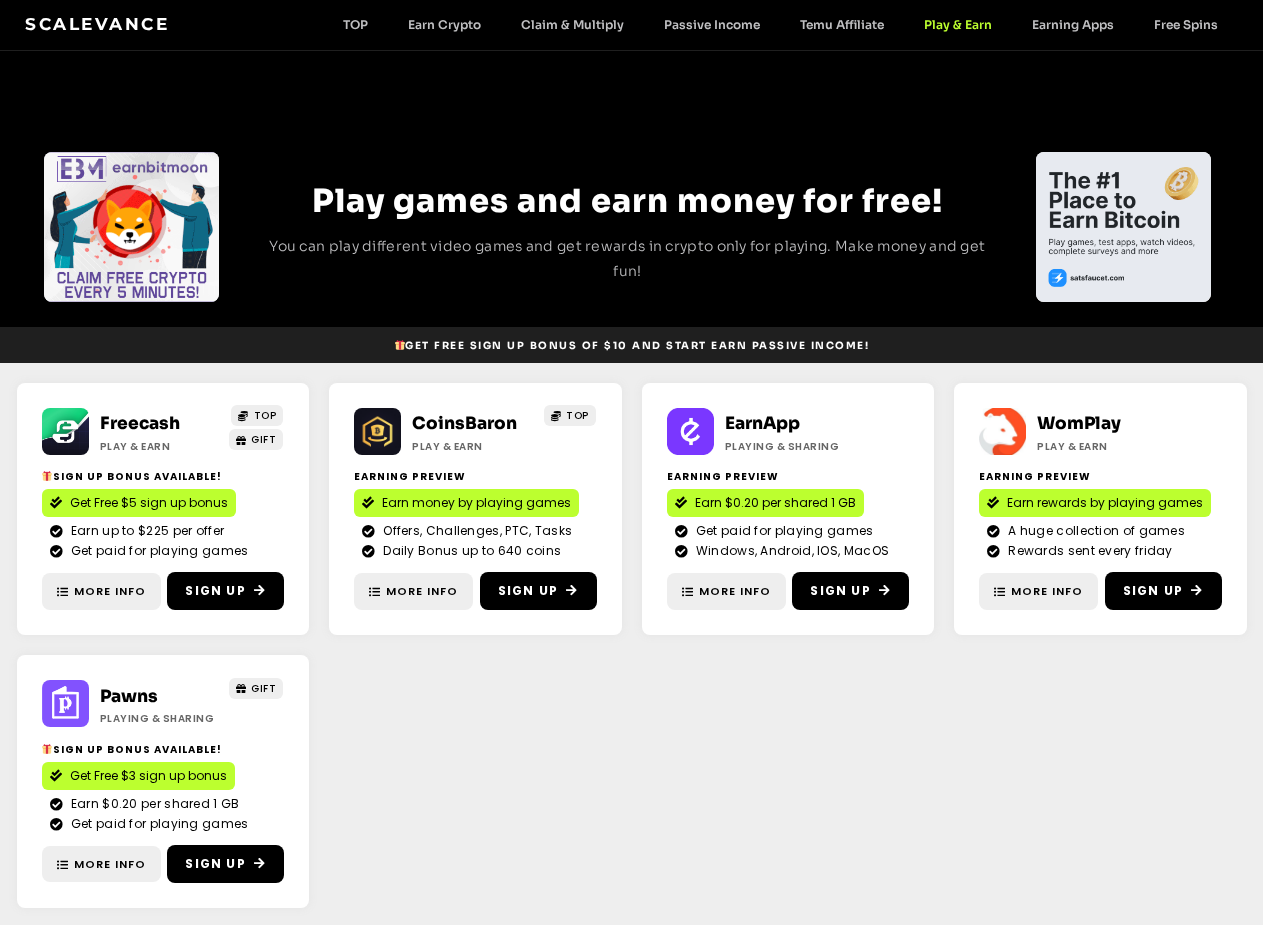 scroll, scrollTop: 115, scrollLeft: 0, axis: vertical 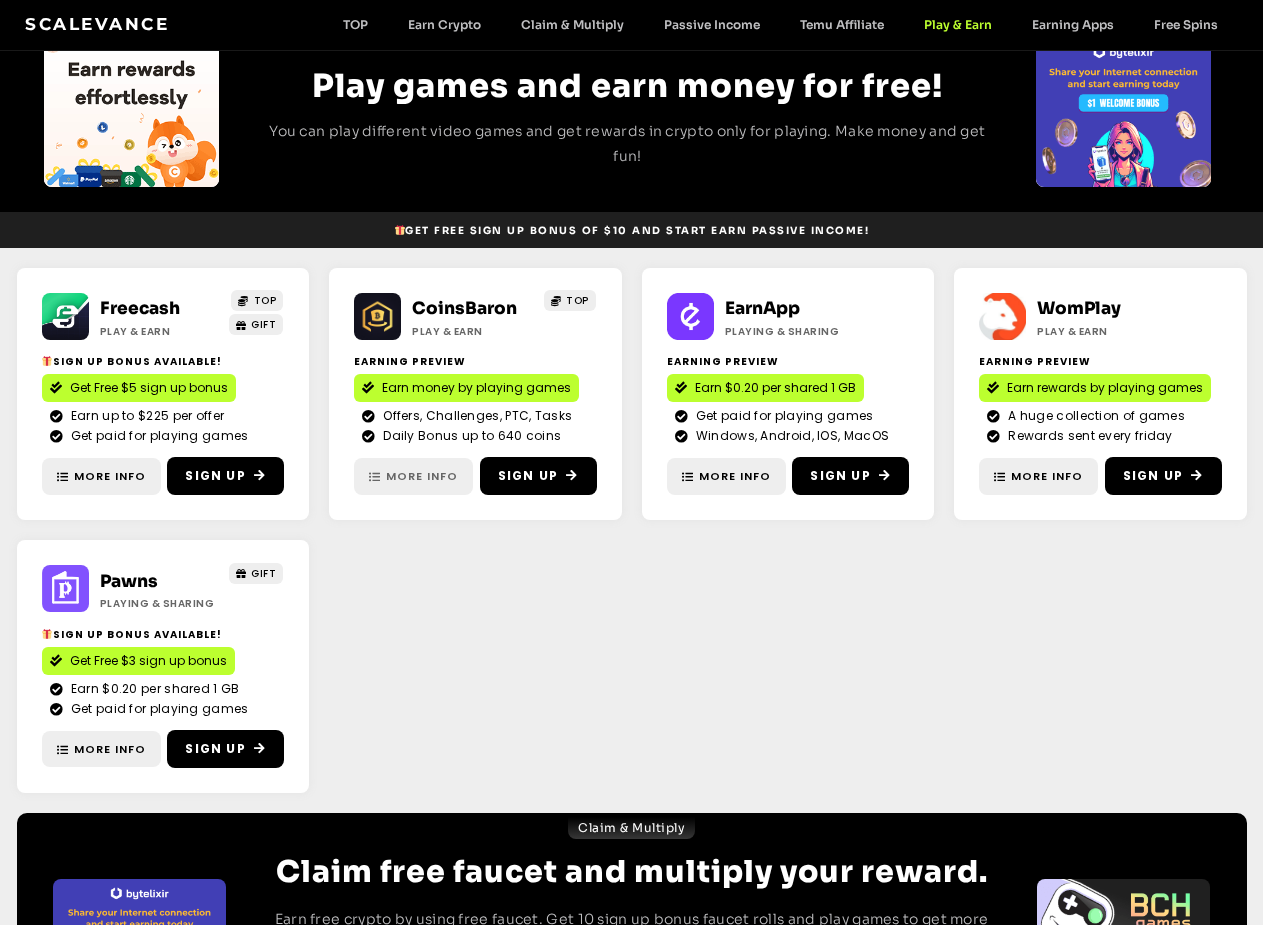 click on "More Info" at bounding box center (422, 476) 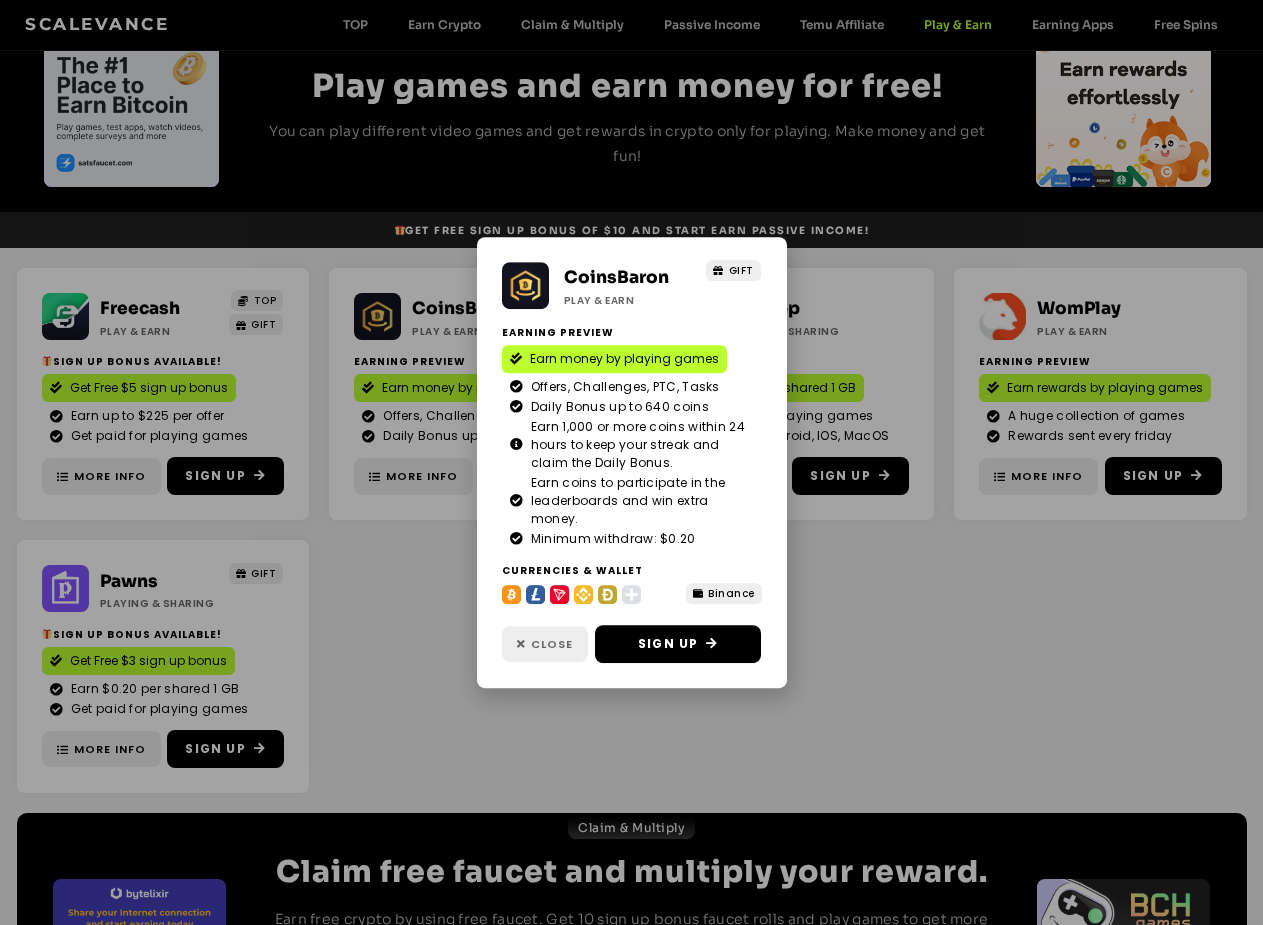 click on "Close" at bounding box center (552, 644) 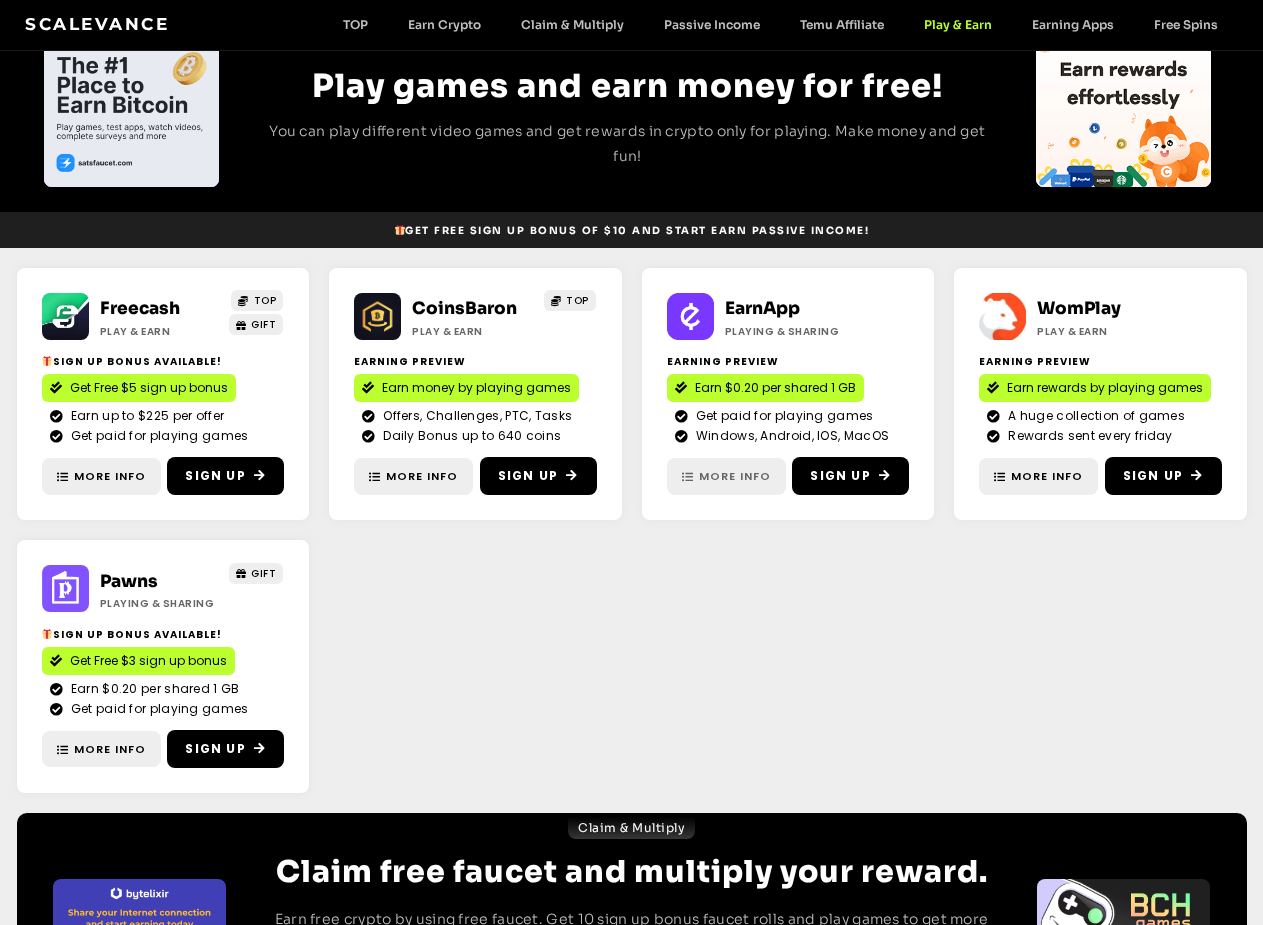 click on "More Info" at bounding box center (735, 476) 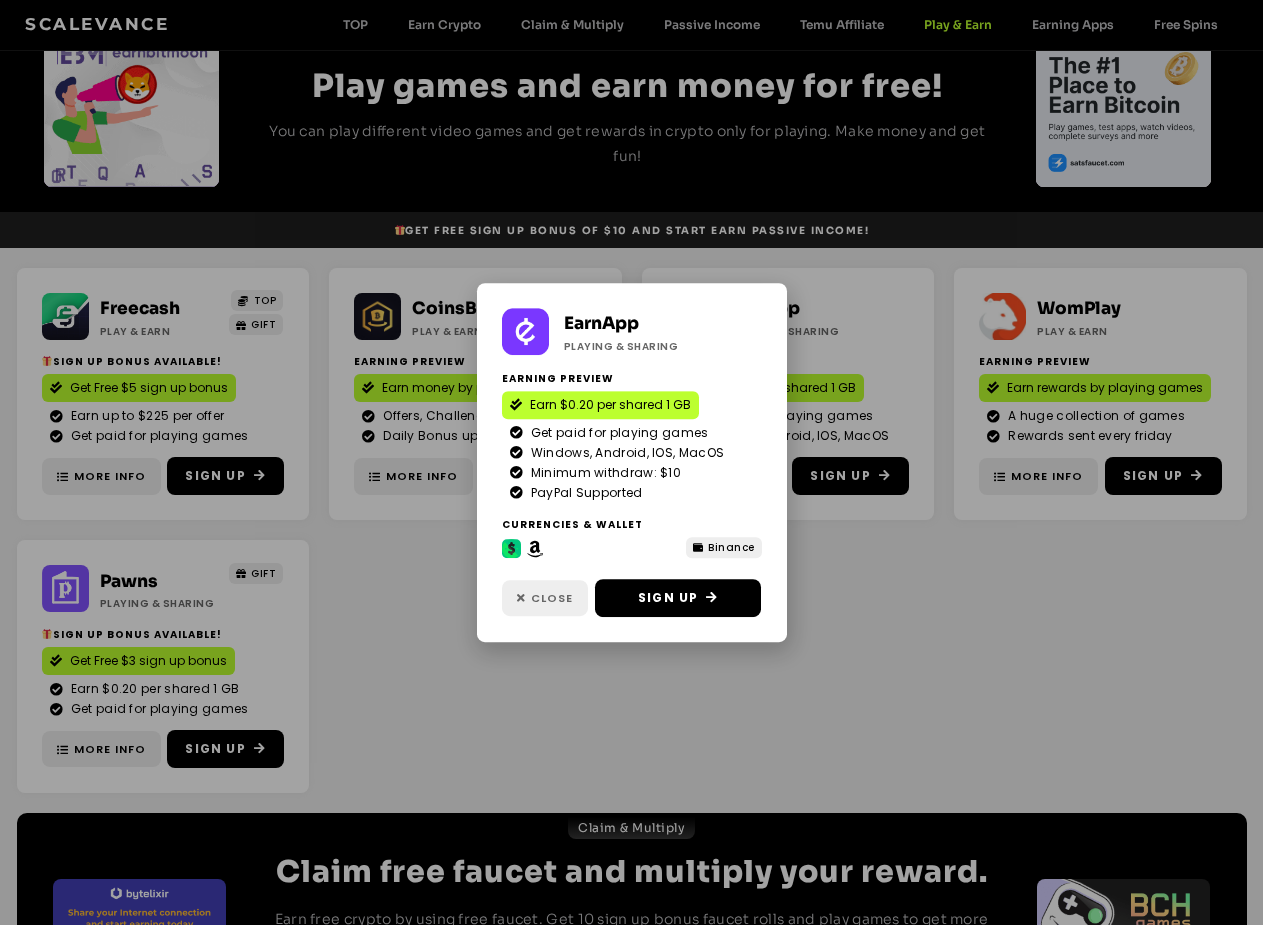 click on "Close" at bounding box center (552, 598) 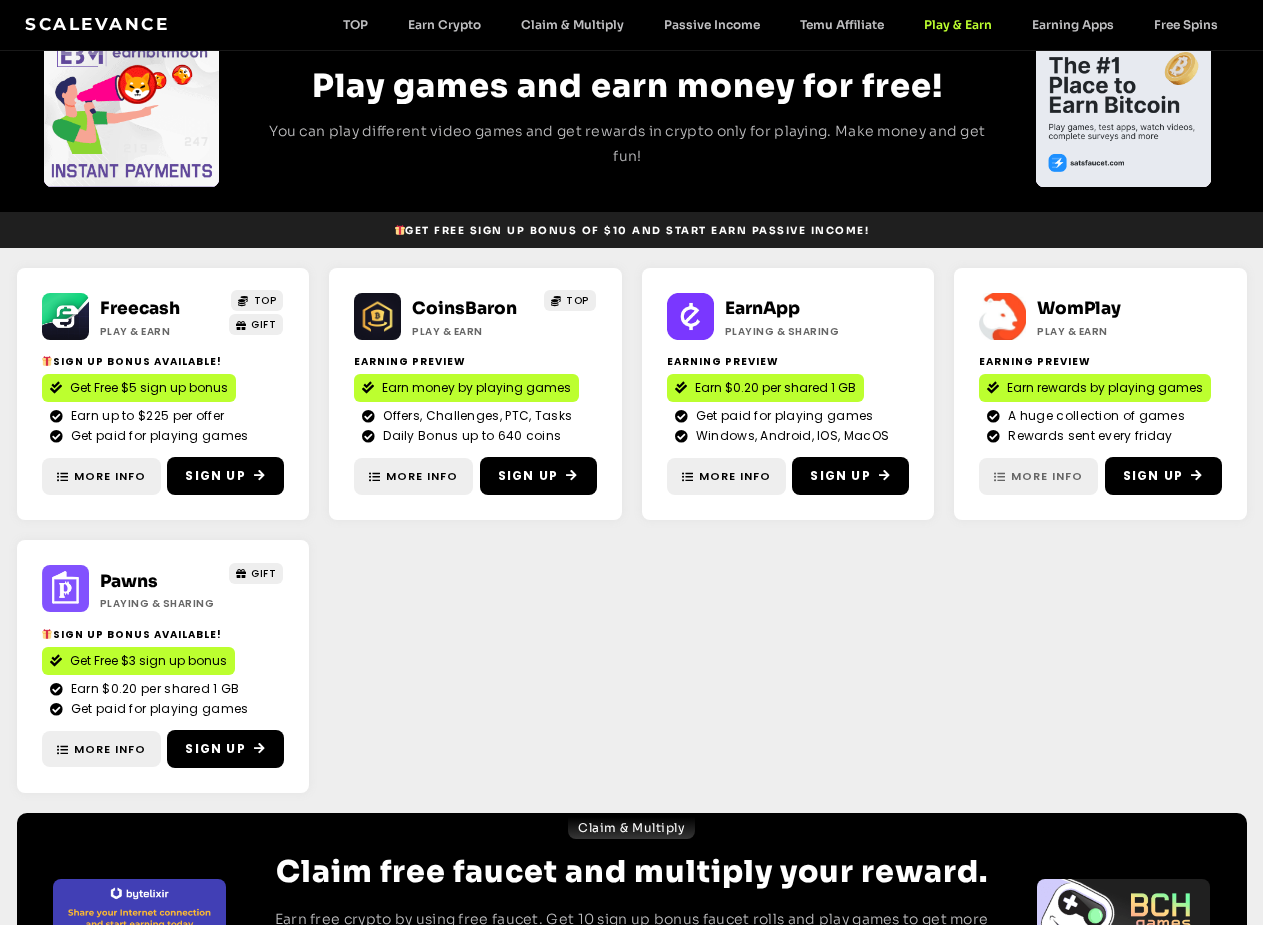 click on "More Info" at bounding box center (1047, 476) 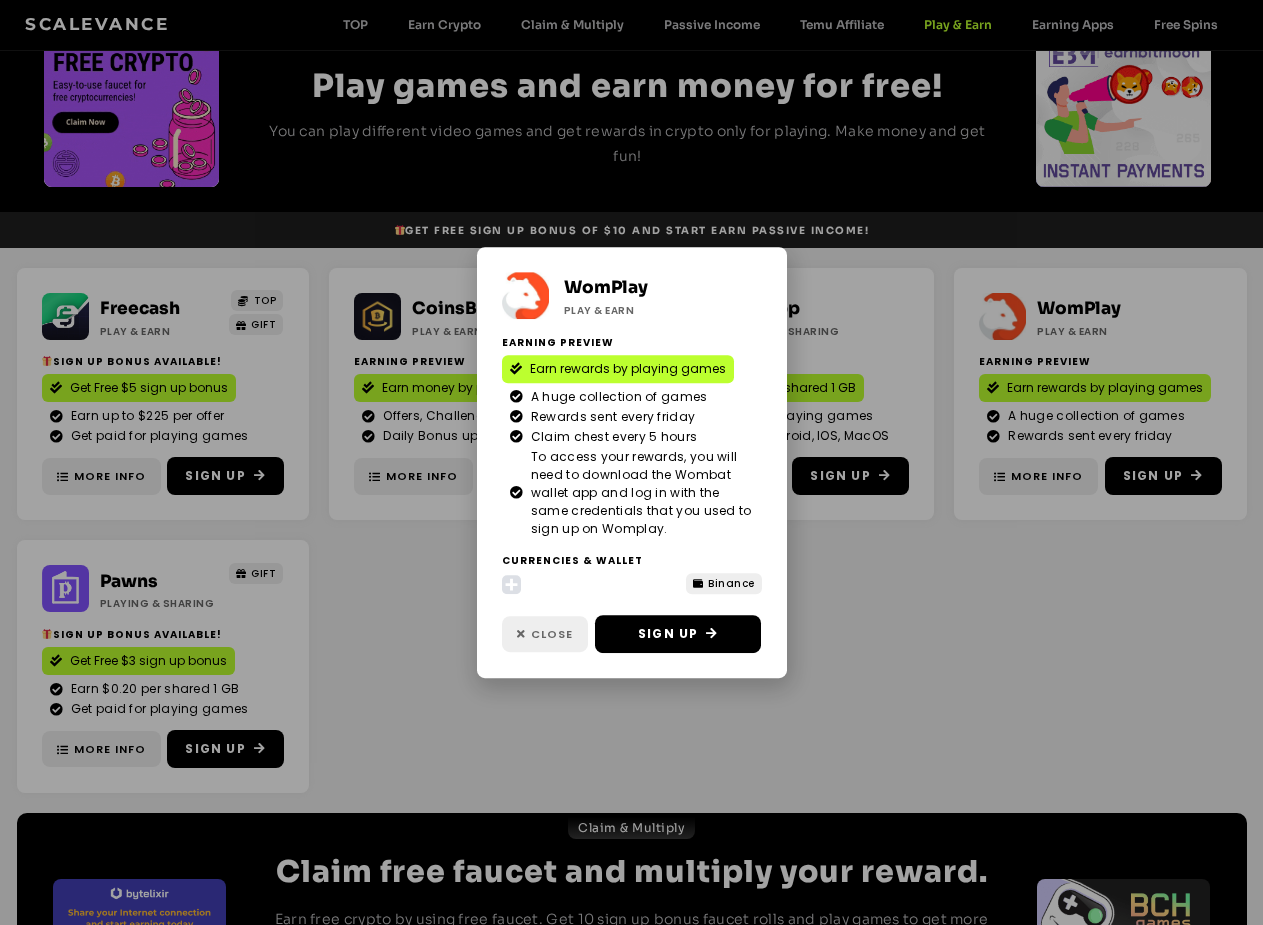 click on "Close" at bounding box center (552, 634) 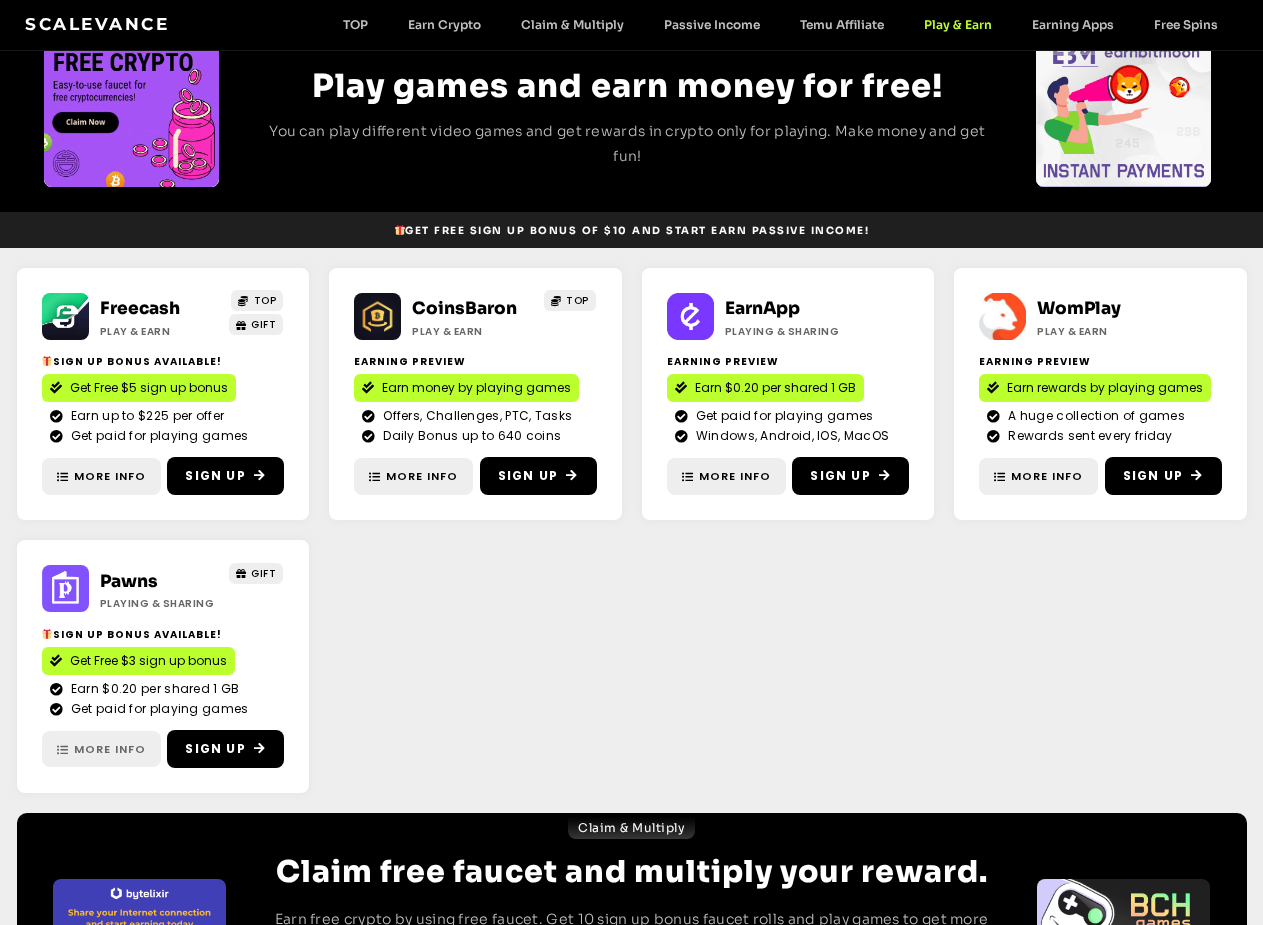 click on "More Info" at bounding box center (101, 749) 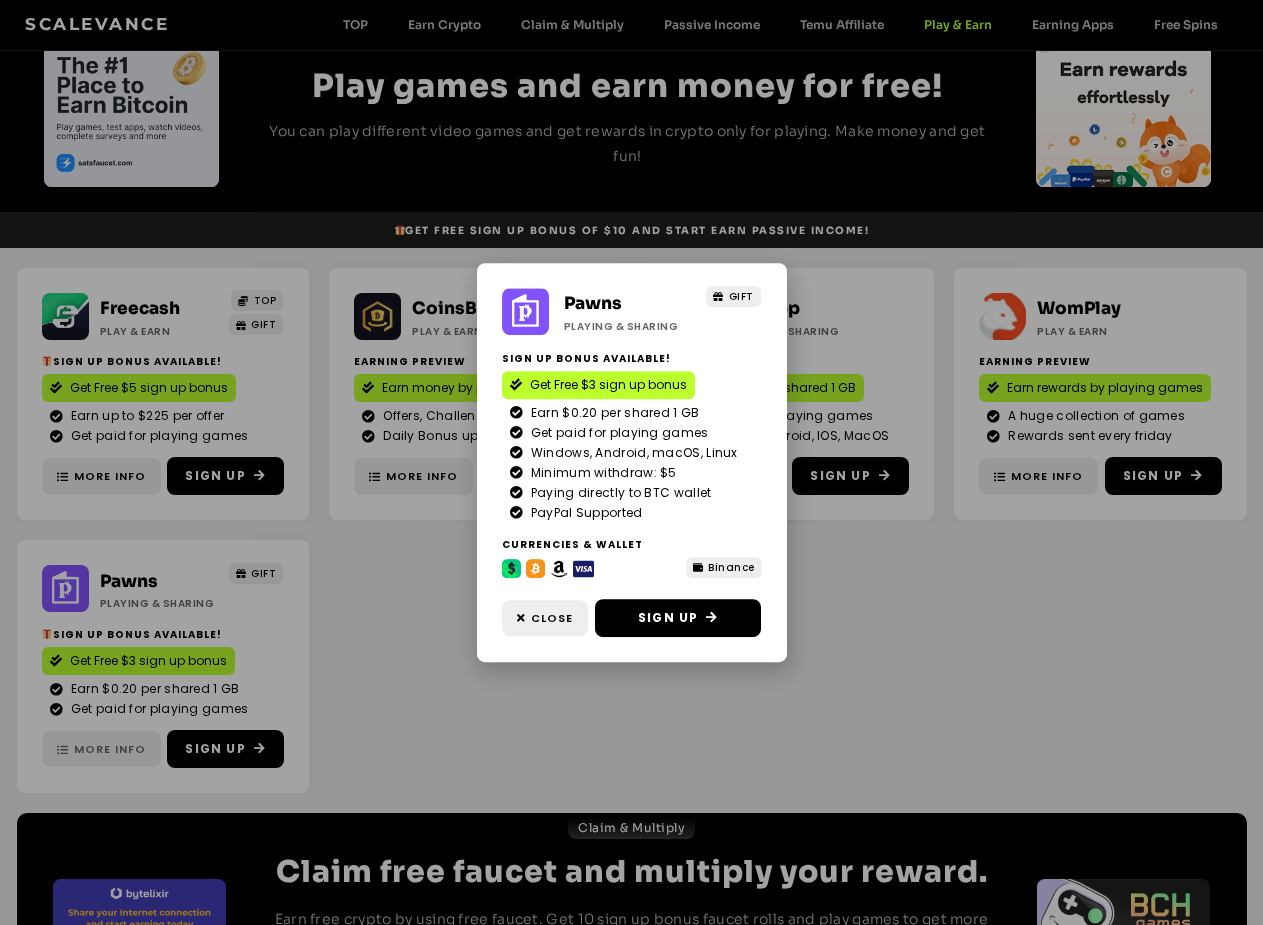 click on "Pawns
Playing & Sharing
GIFT
Sign Up Bonus Available!
Get Free $[MONEY] sign up bonus
Earn $[MONEY] per shared 1 GB
Get paid for playing games
Windows, Android, macOS, Linux
Minimum withdraw: $5" at bounding box center (631, 462) 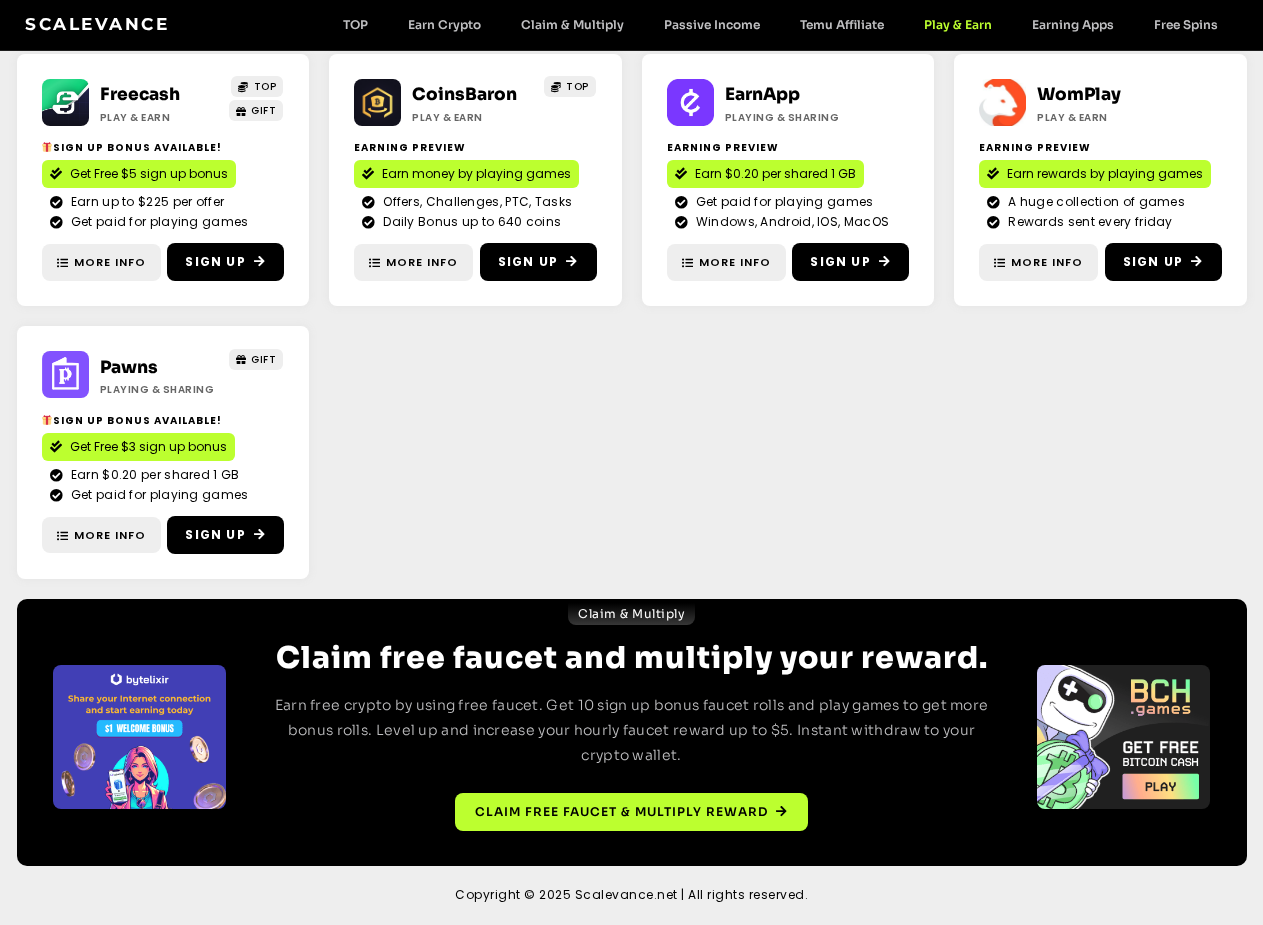scroll, scrollTop: 0, scrollLeft: 0, axis: both 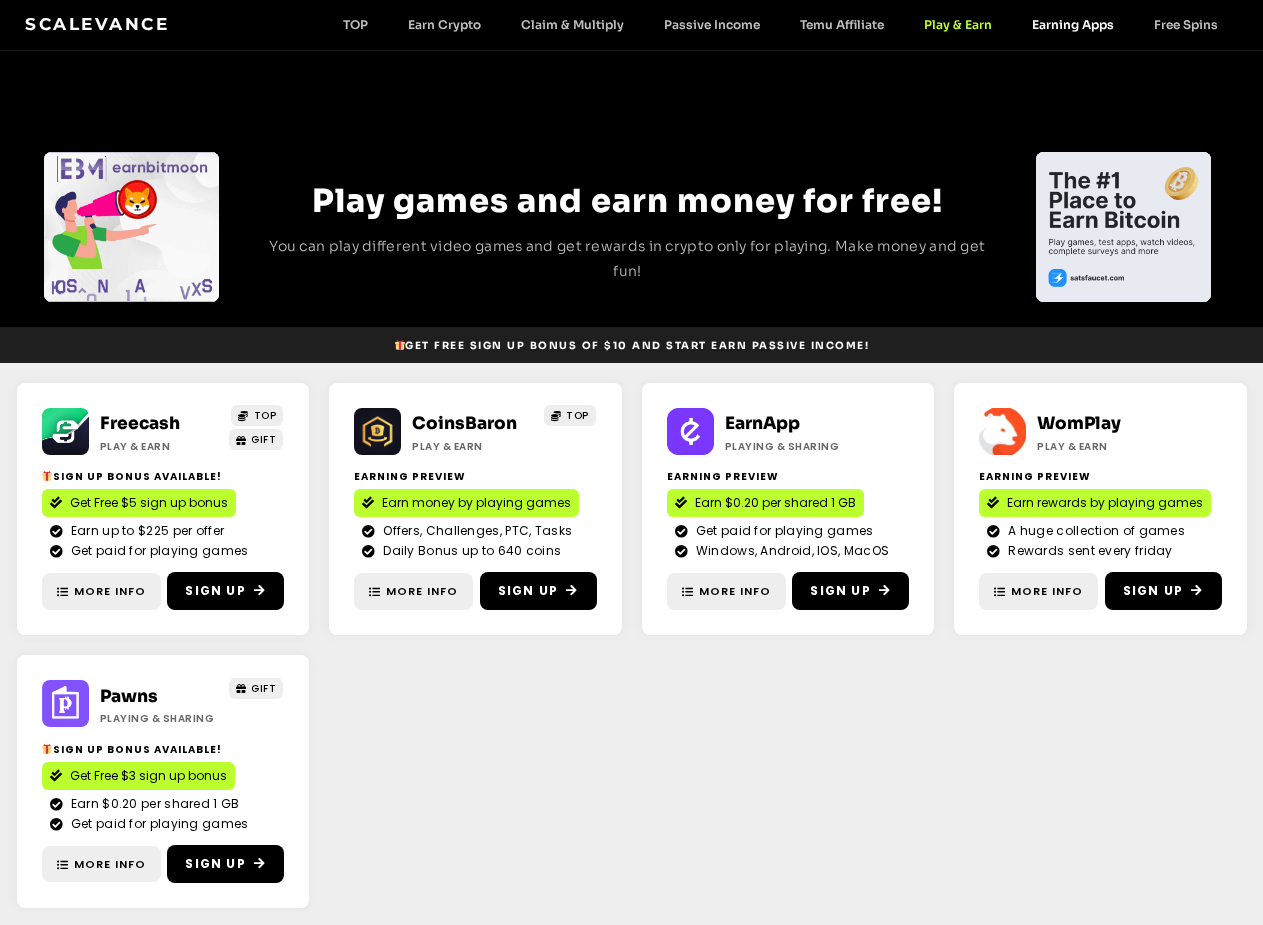 click on "Earning Apps" 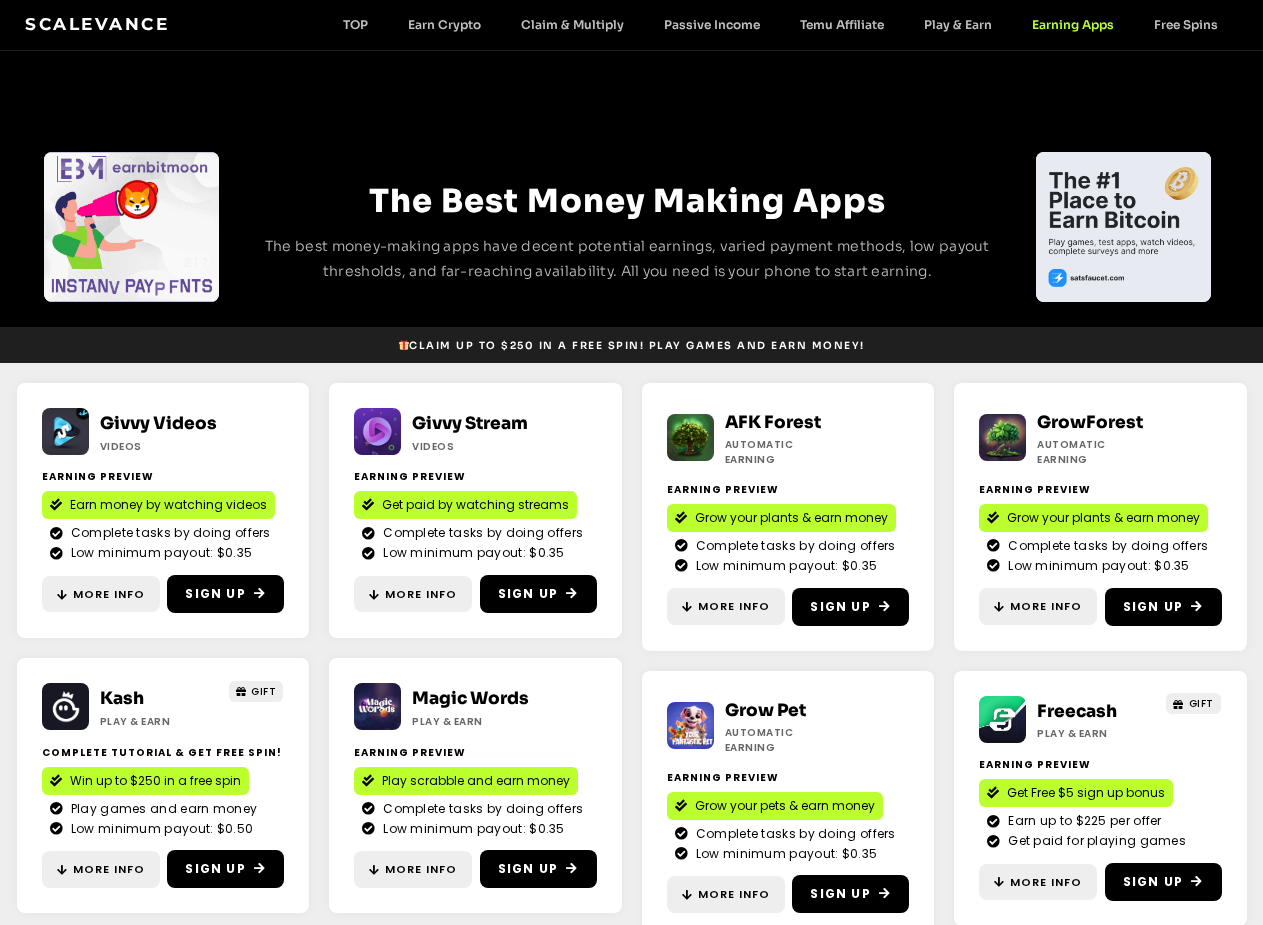 scroll, scrollTop: 95, scrollLeft: 0, axis: vertical 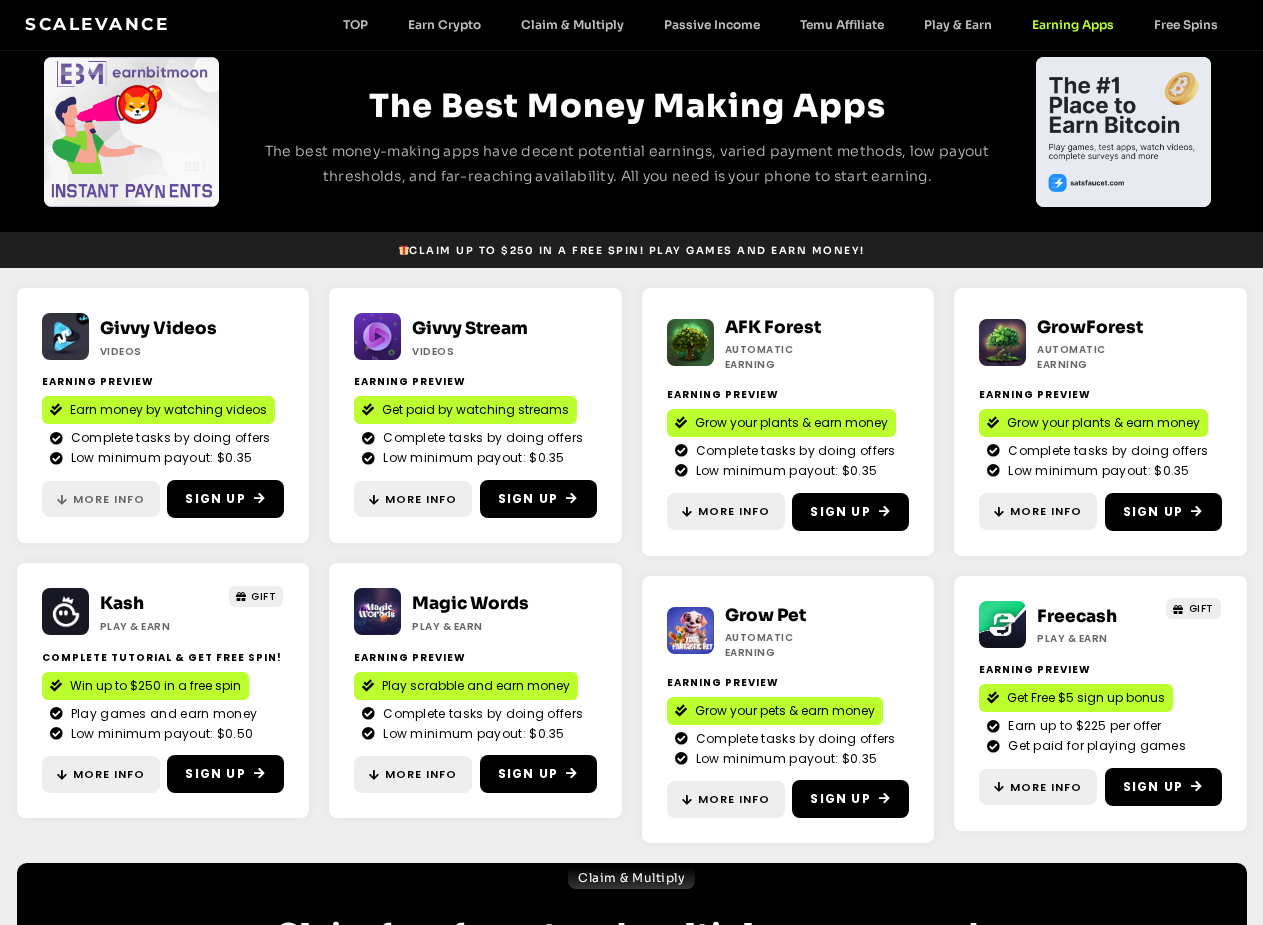 click on "More Info" at bounding box center (109, 499) 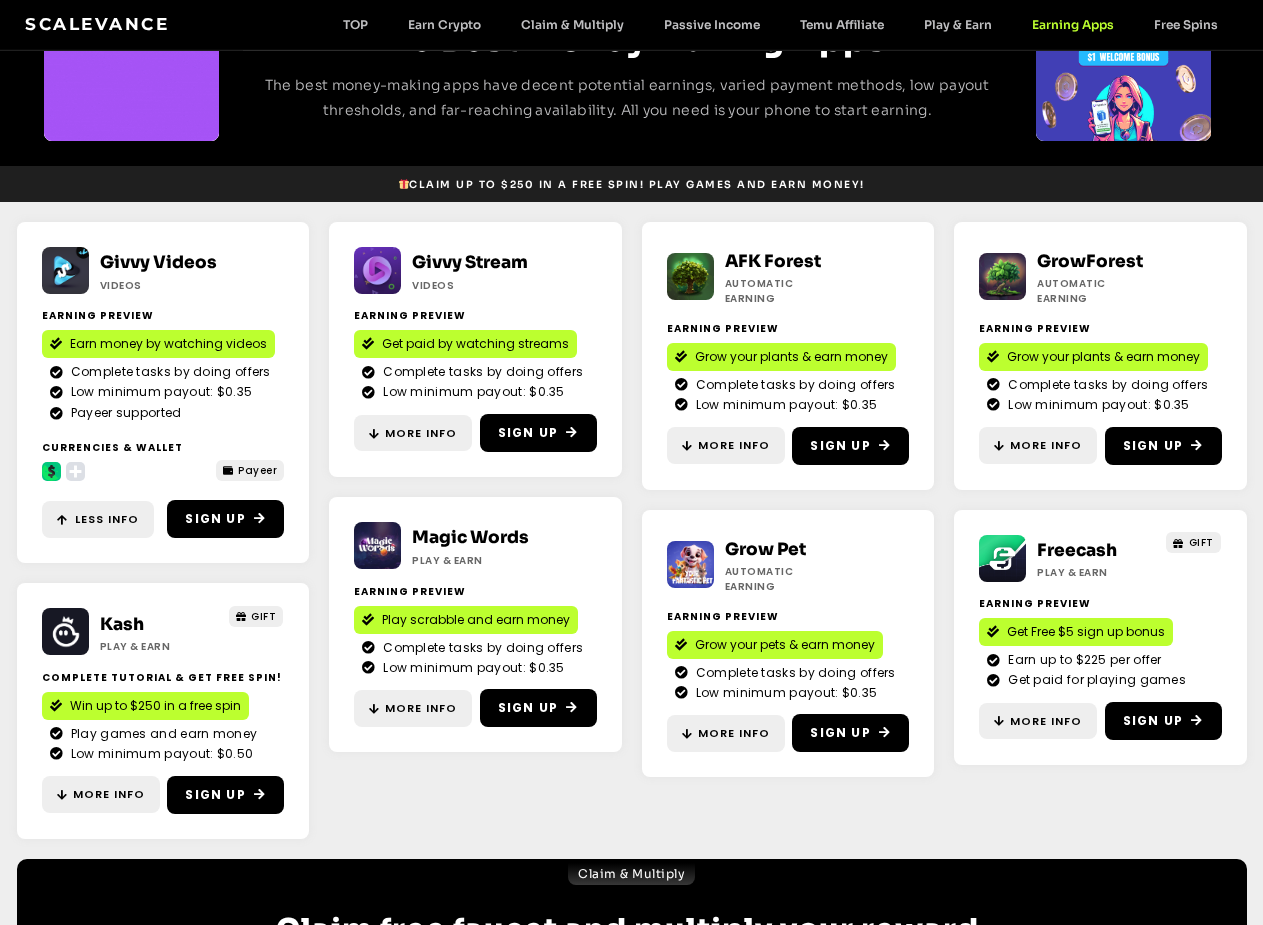 scroll, scrollTop: 439, scrollLeft: 0, axis: vertical 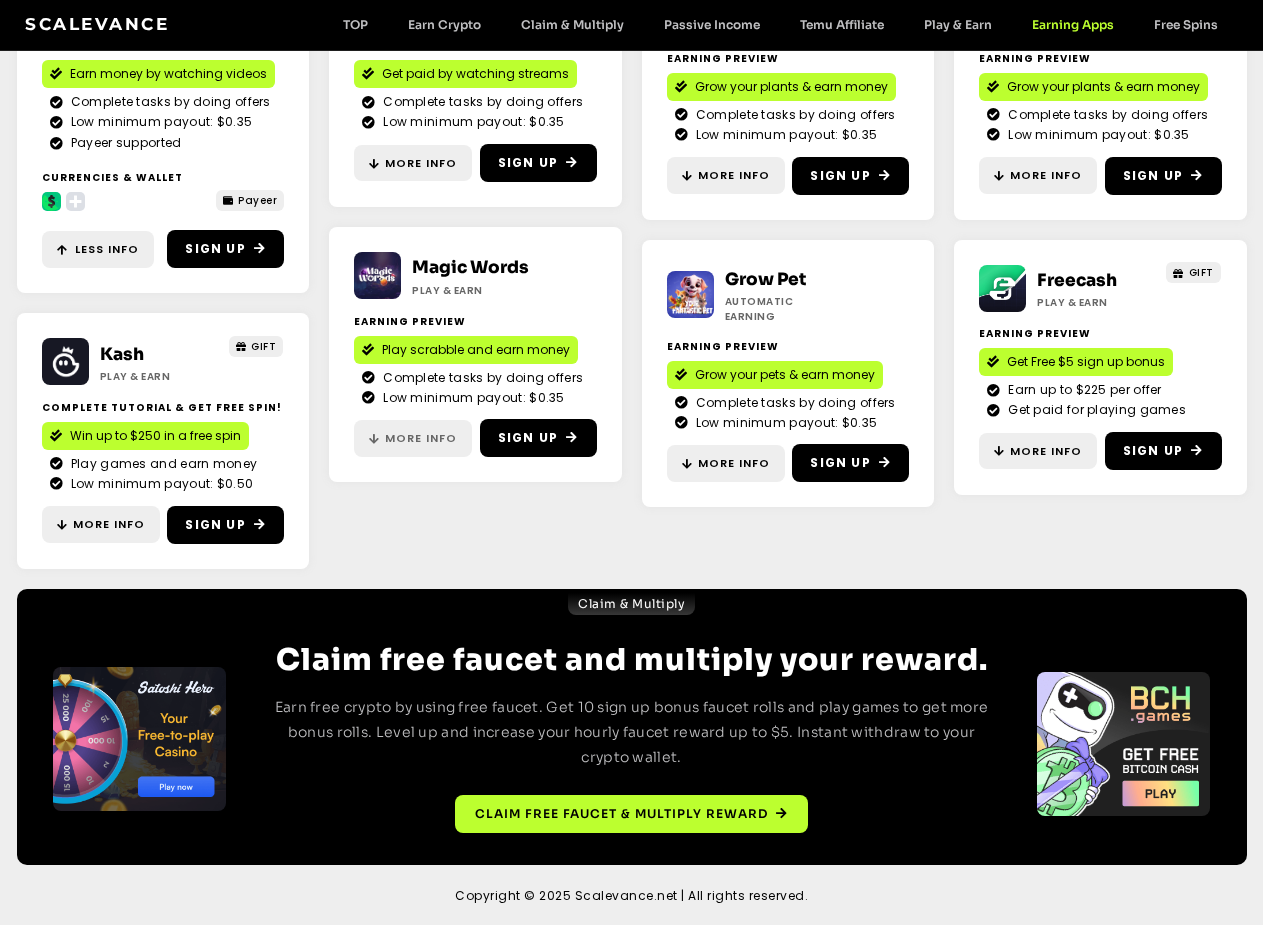 click on "More Info" at bounding box center (421, 438) 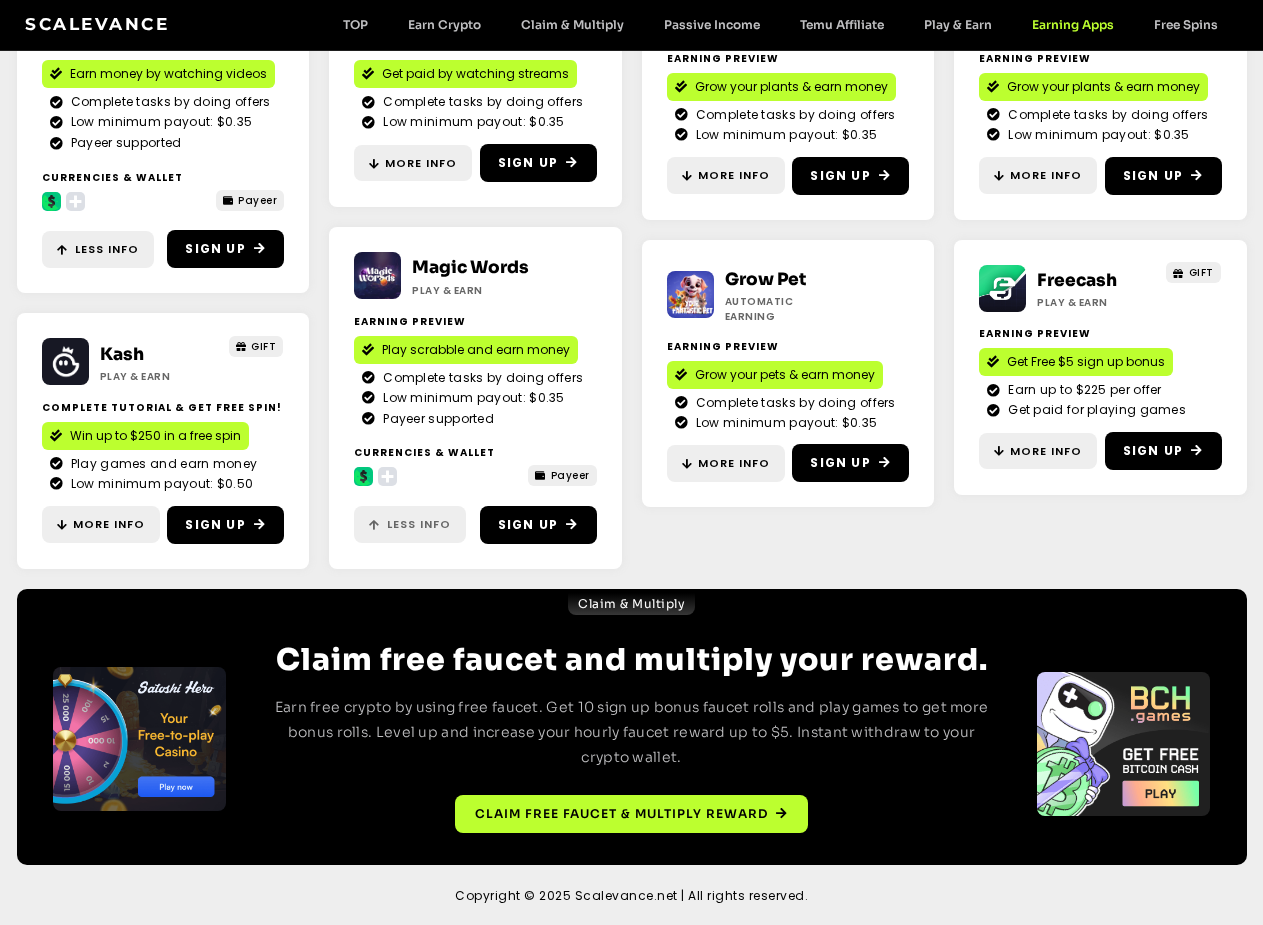 click on "Less Info" at bounding box center (419, 524) 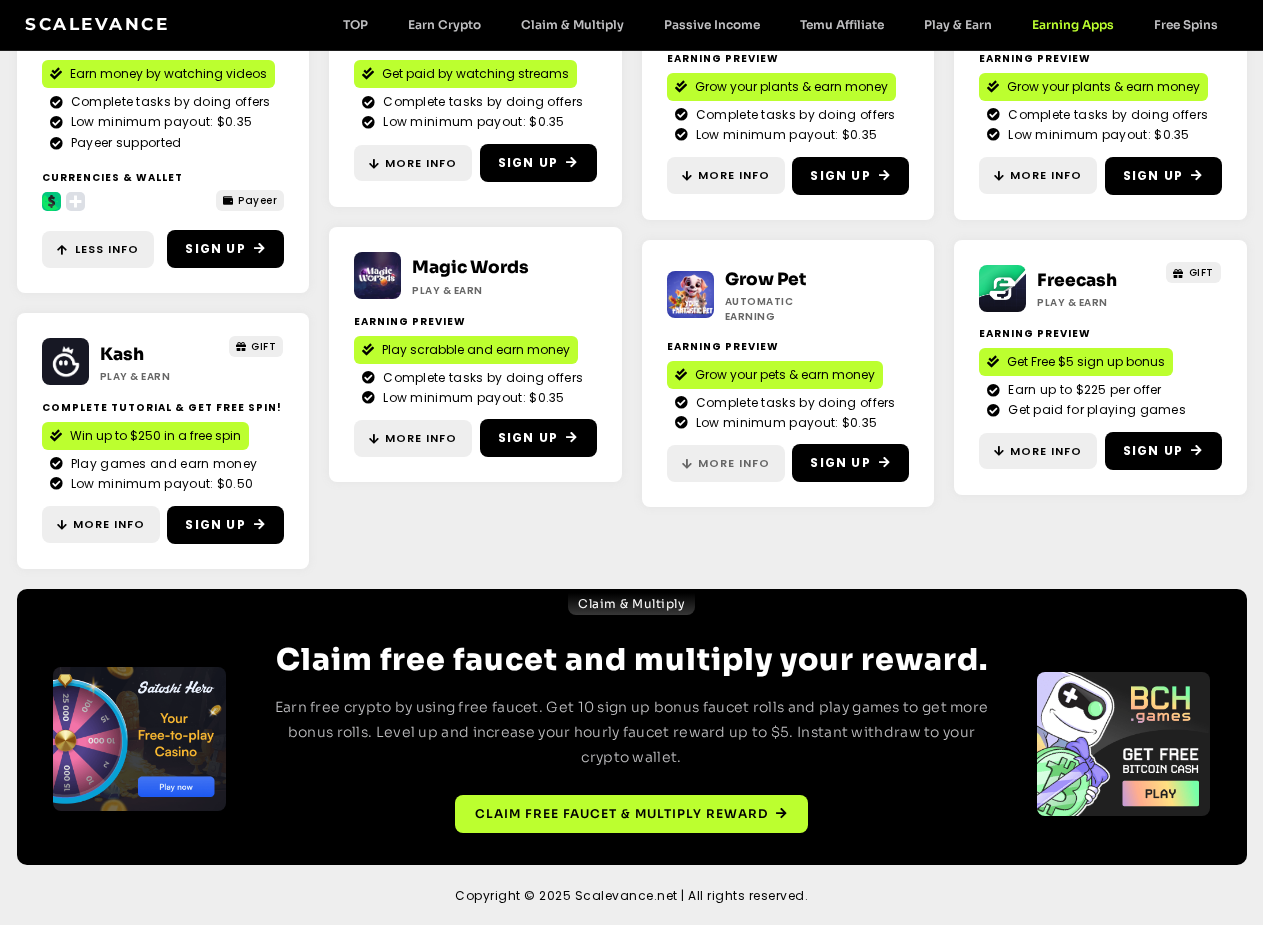 click on "More Info" at bounding box center [734, 463] 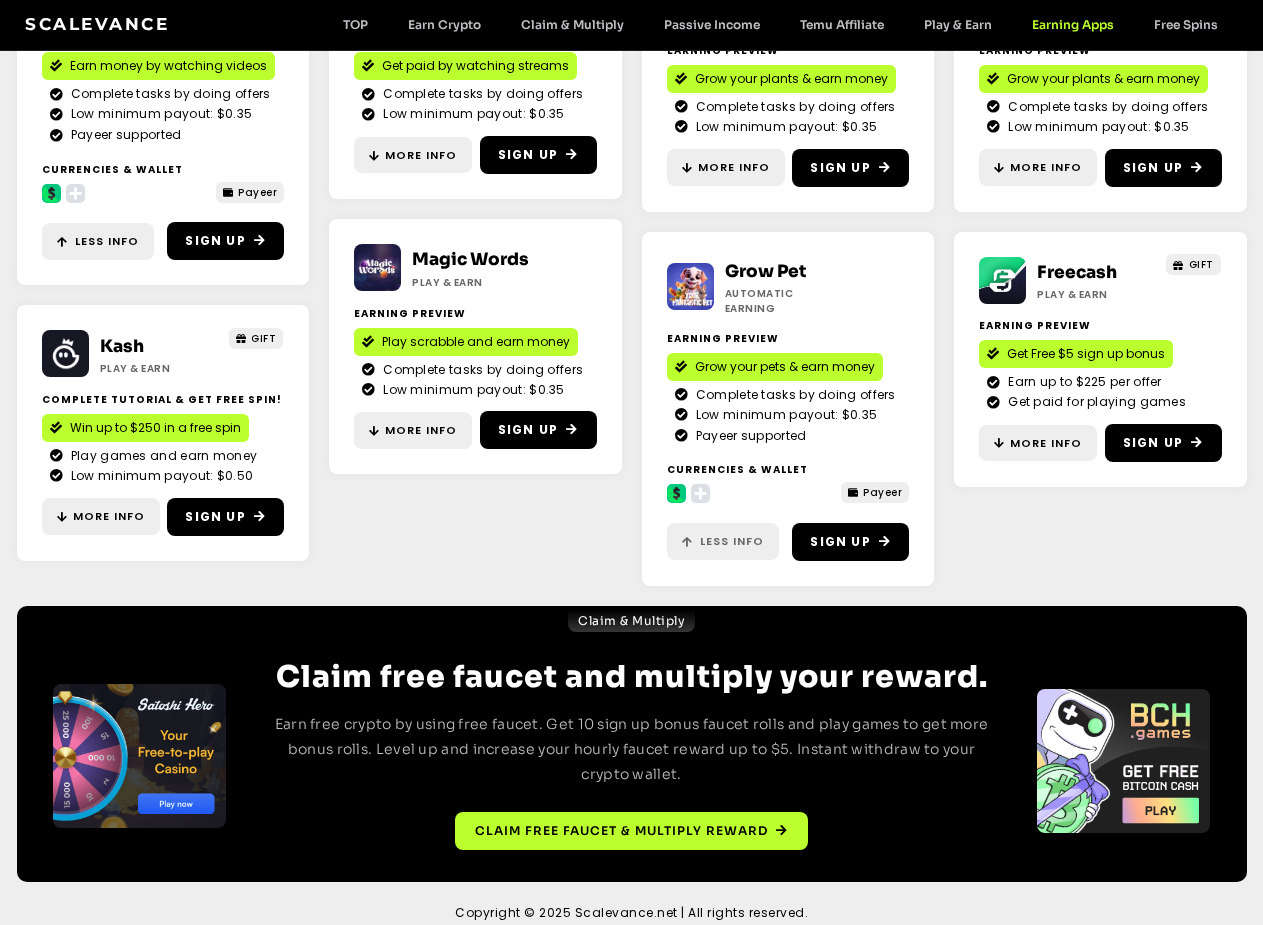 click on "Less Info" at bounding box center [732, 541] 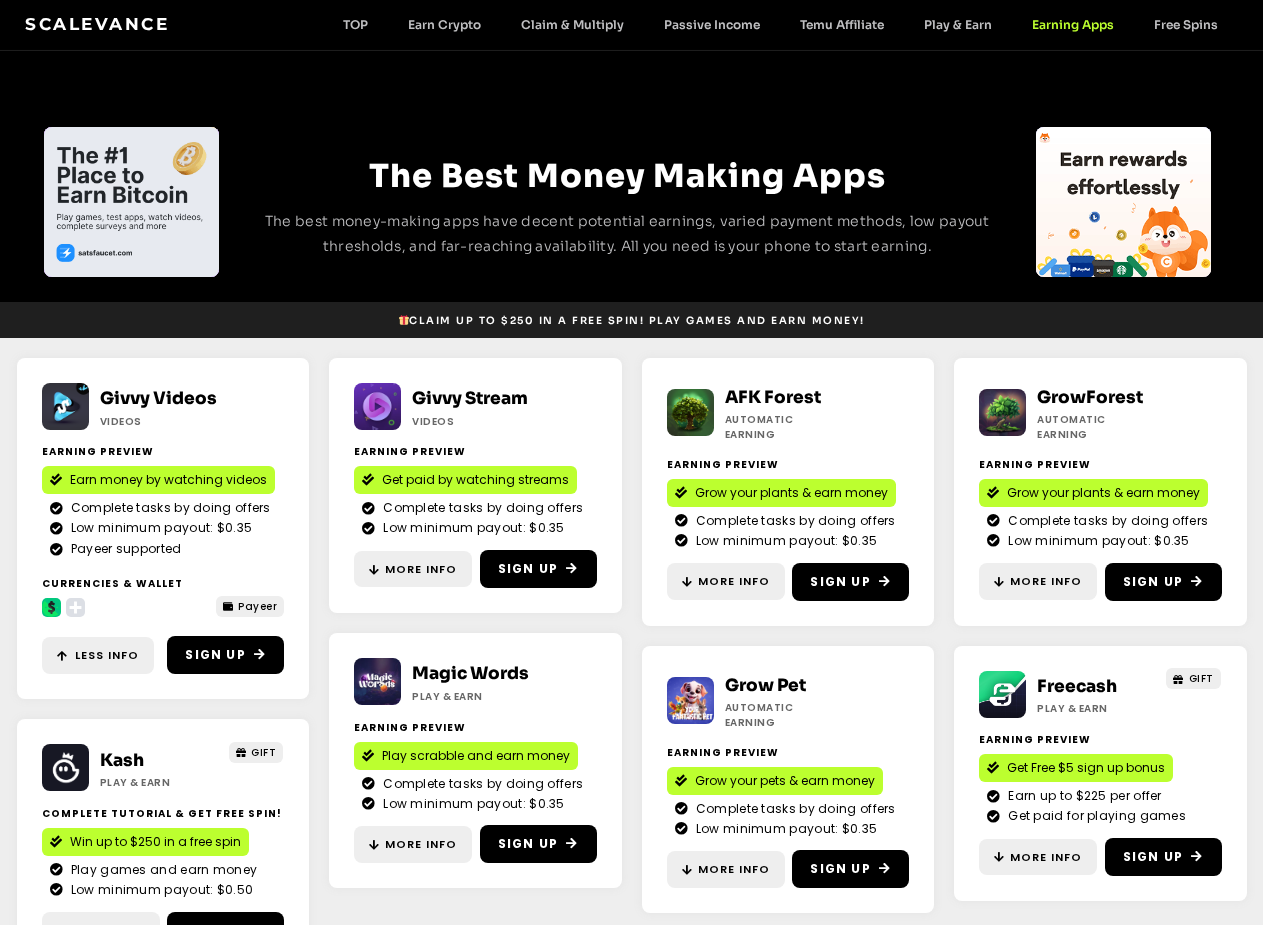 scroll, scrollTop: 0, scrollLeft: 0, axis: both 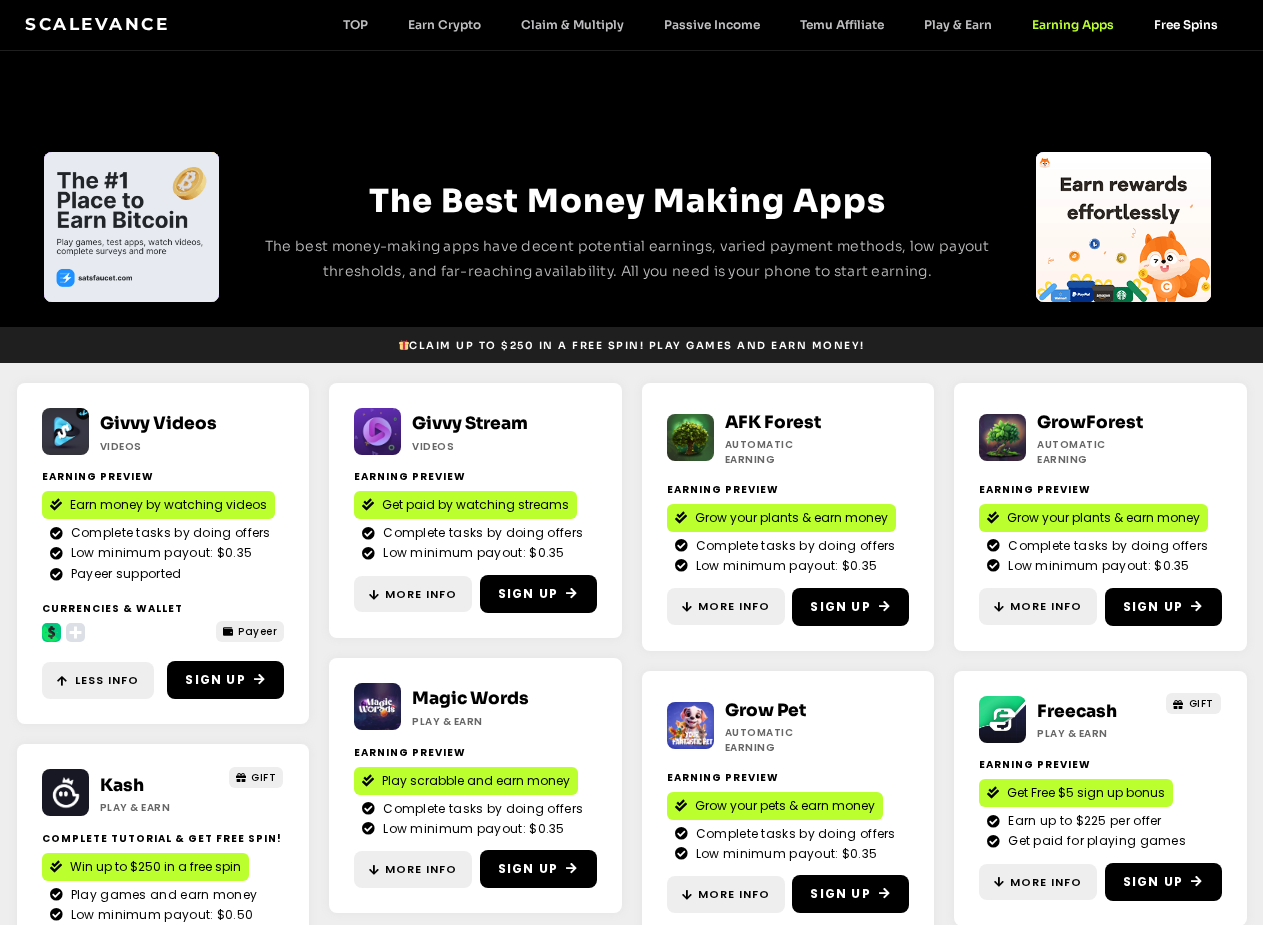 click on "Free Spins" 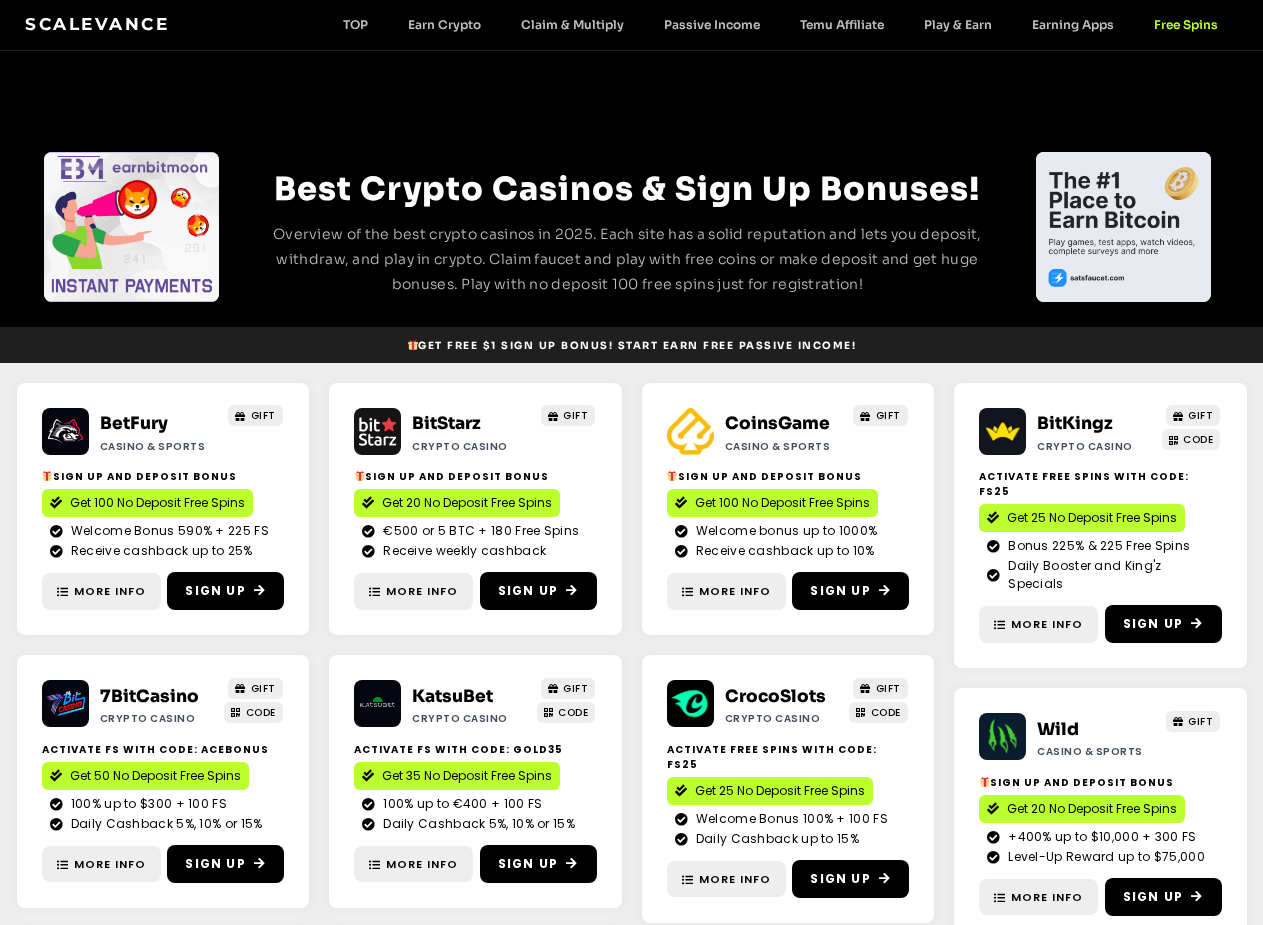 scroll, scrollTop: 0, scrollLeft: 0, axis: both 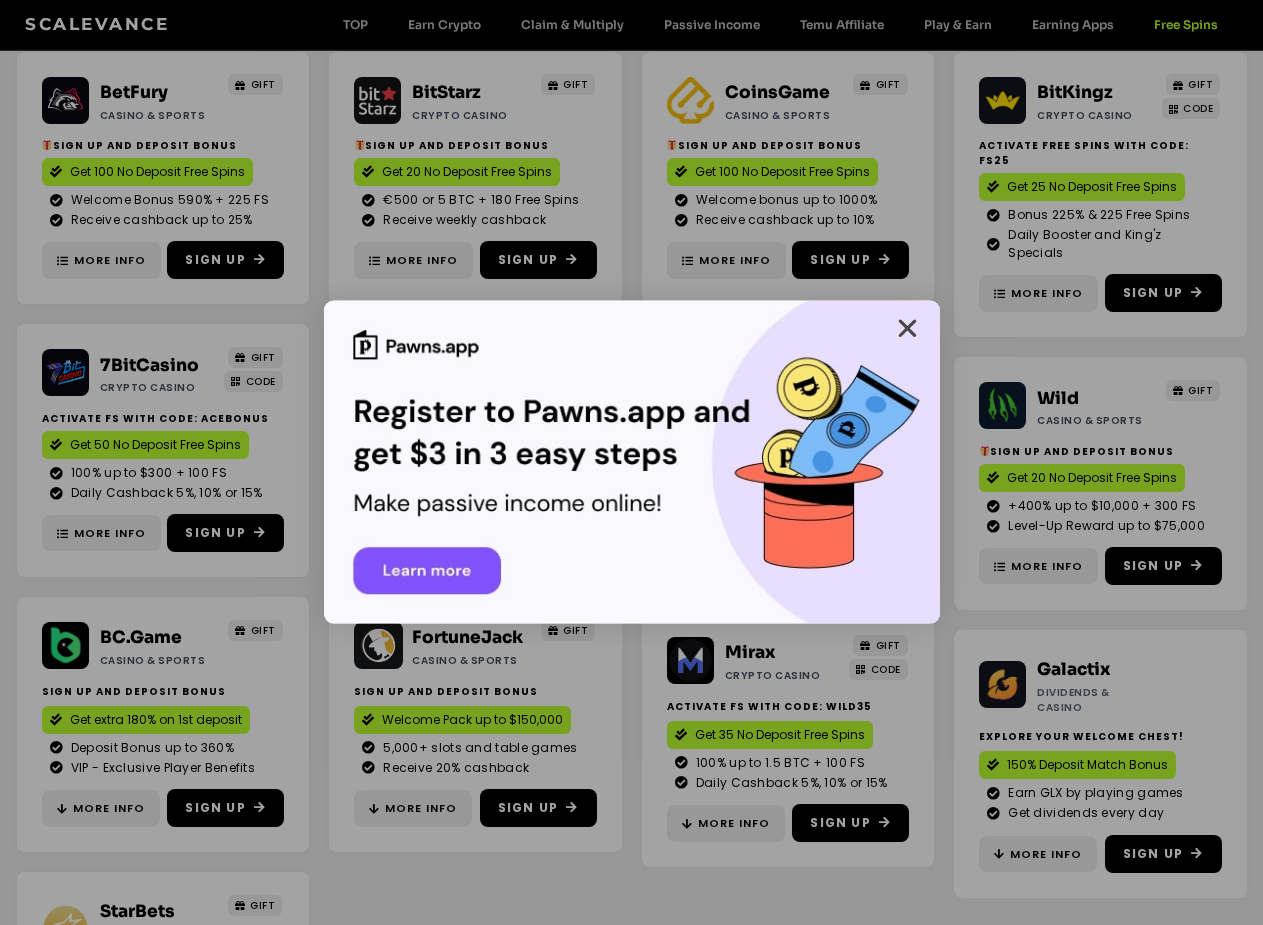 click at bounding box center (907, 328) 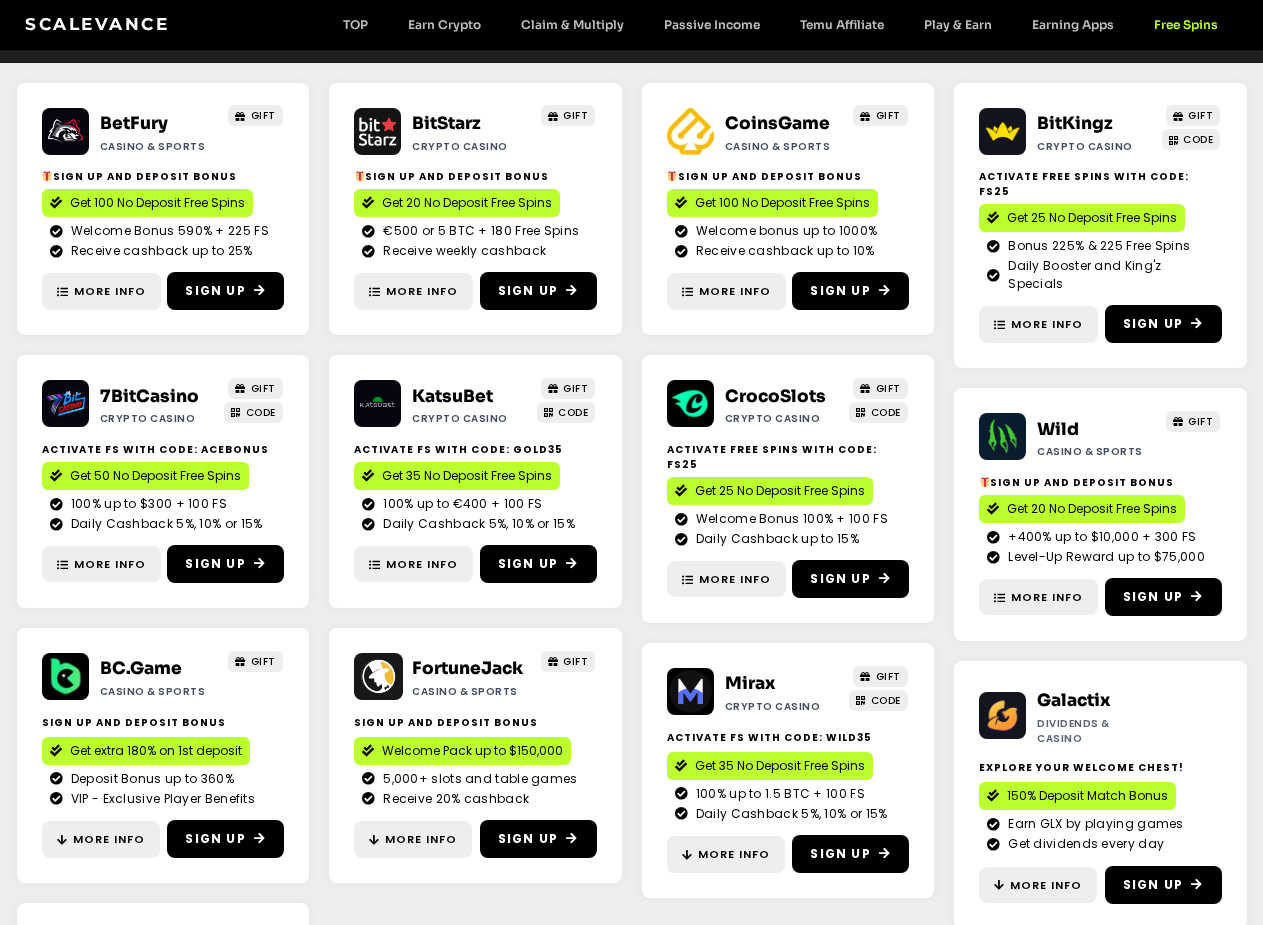 scroll, scrollTop: 34, scrollLeft: 0, axis: vertical 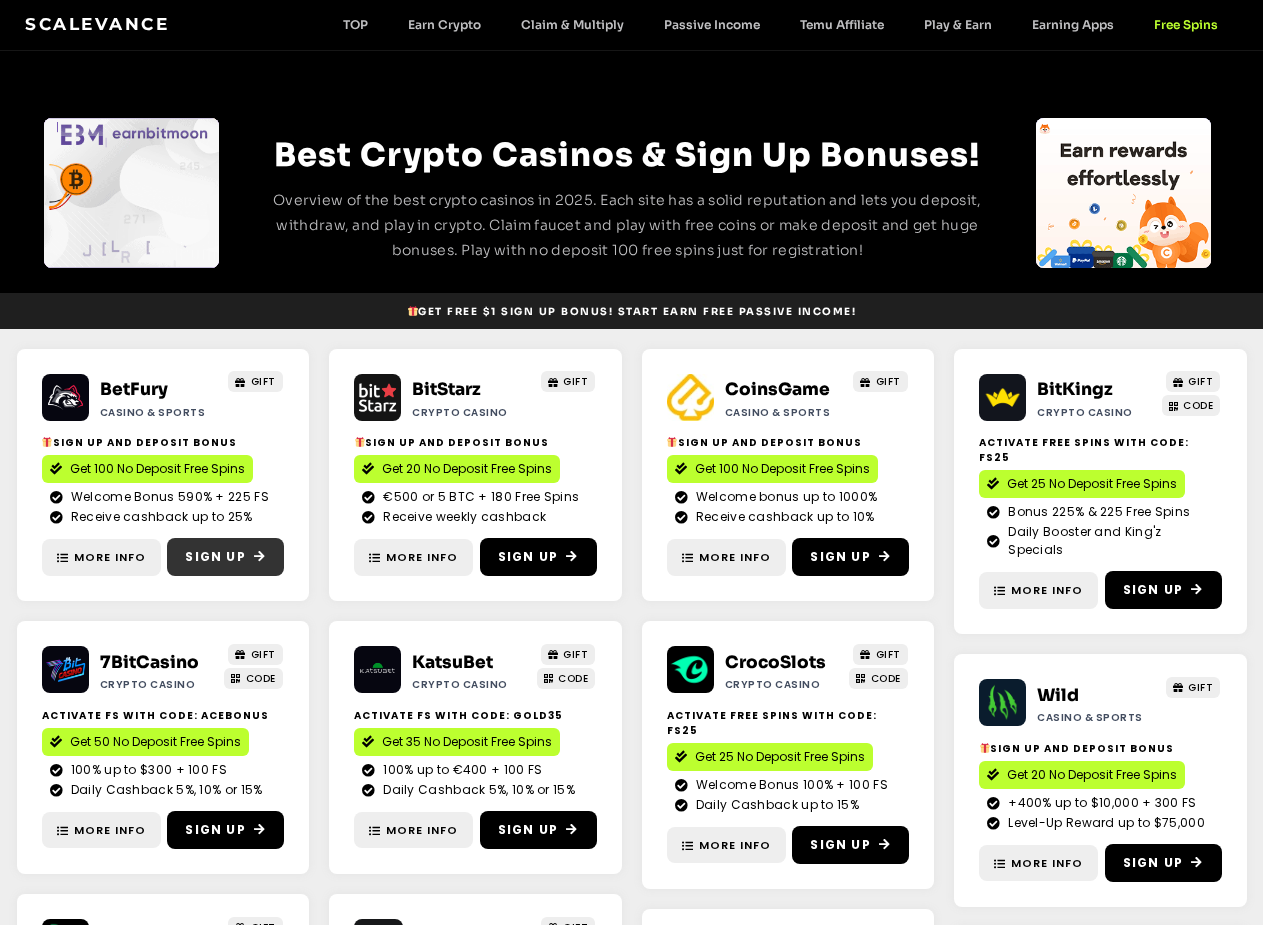 click on "Sign Up" at bounding box center [215, 557] 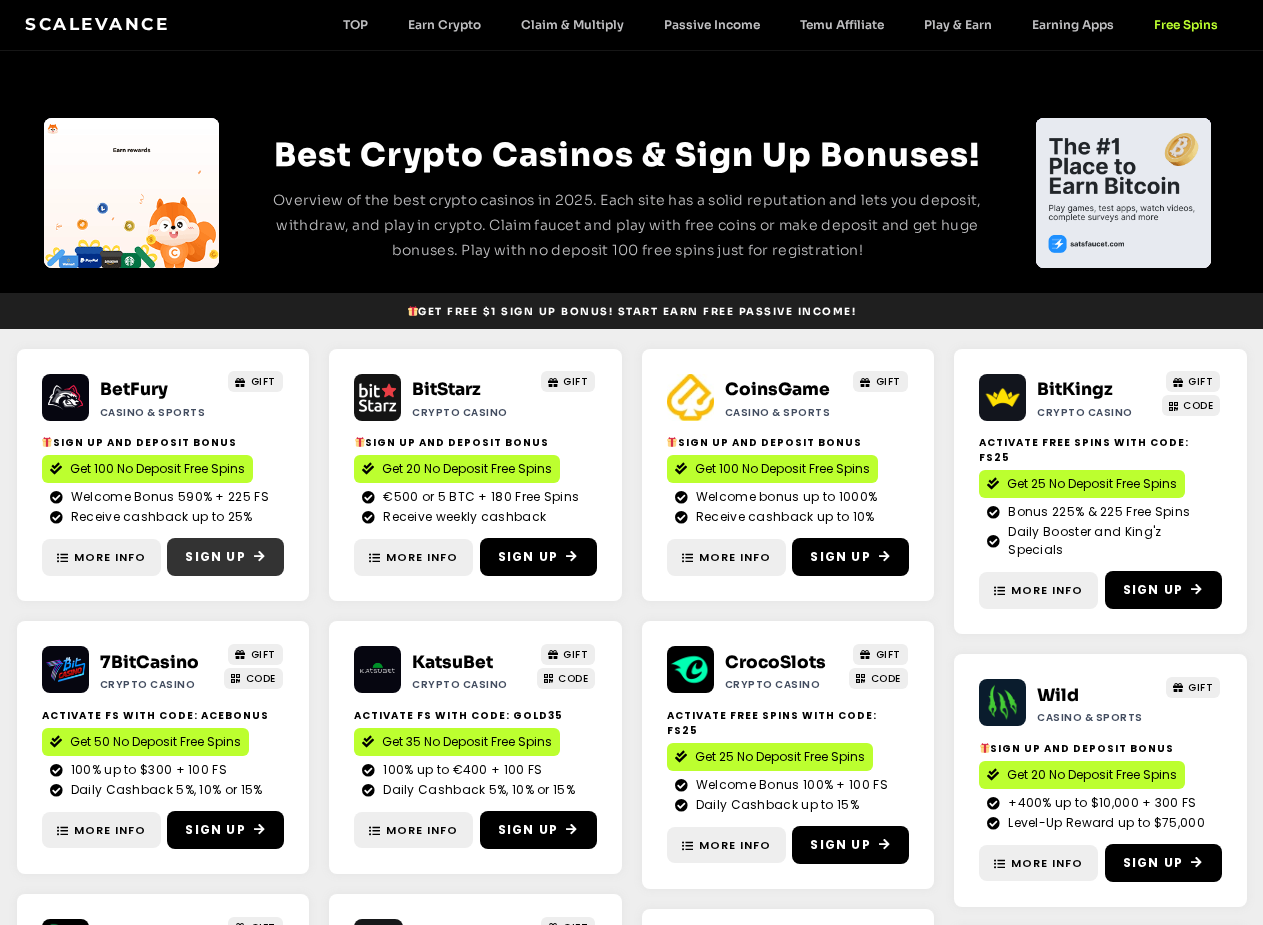 scroll, scrollTop: 73, scrollLeft: 0, axis: vertical 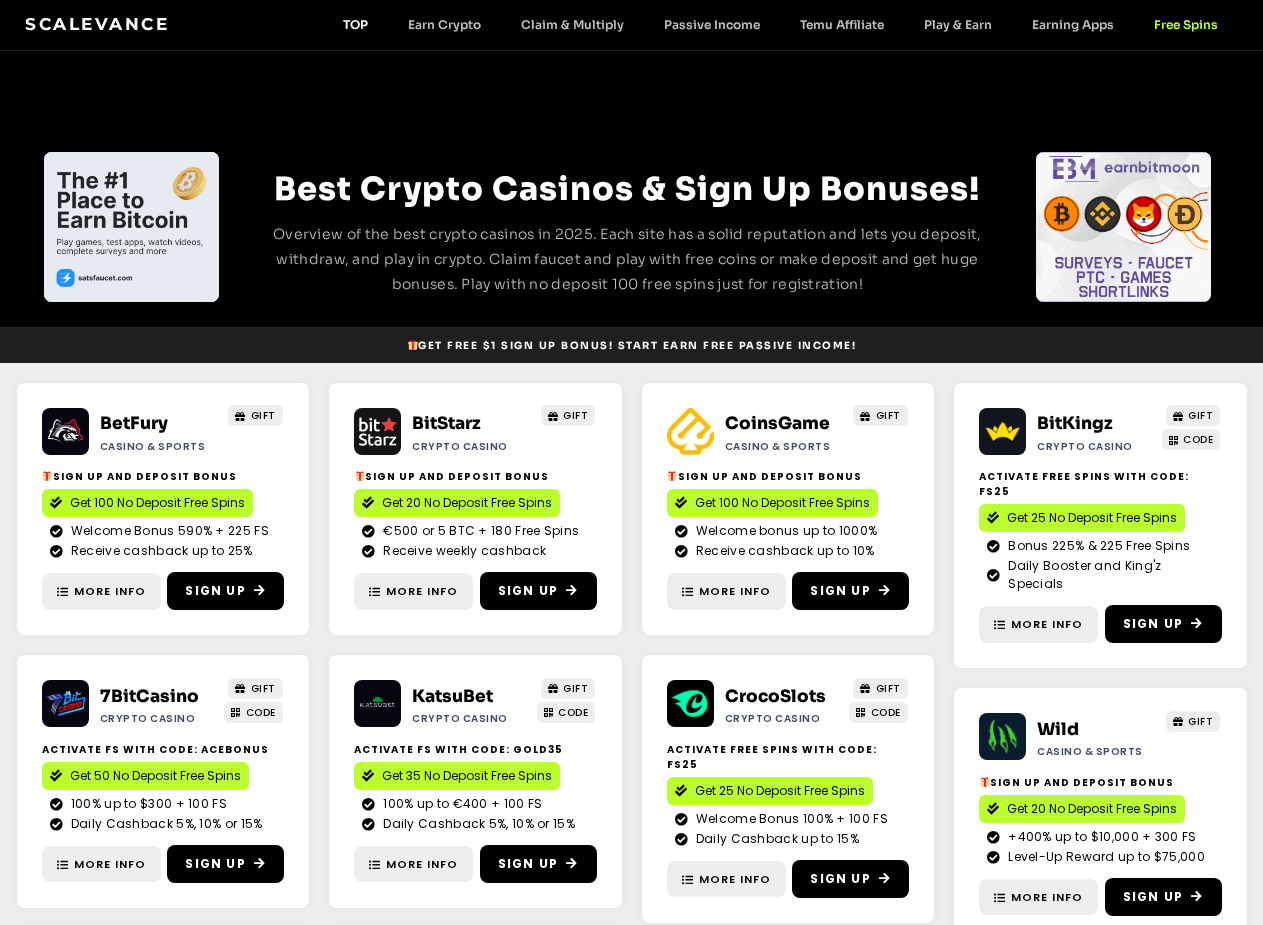 click on "TOP" 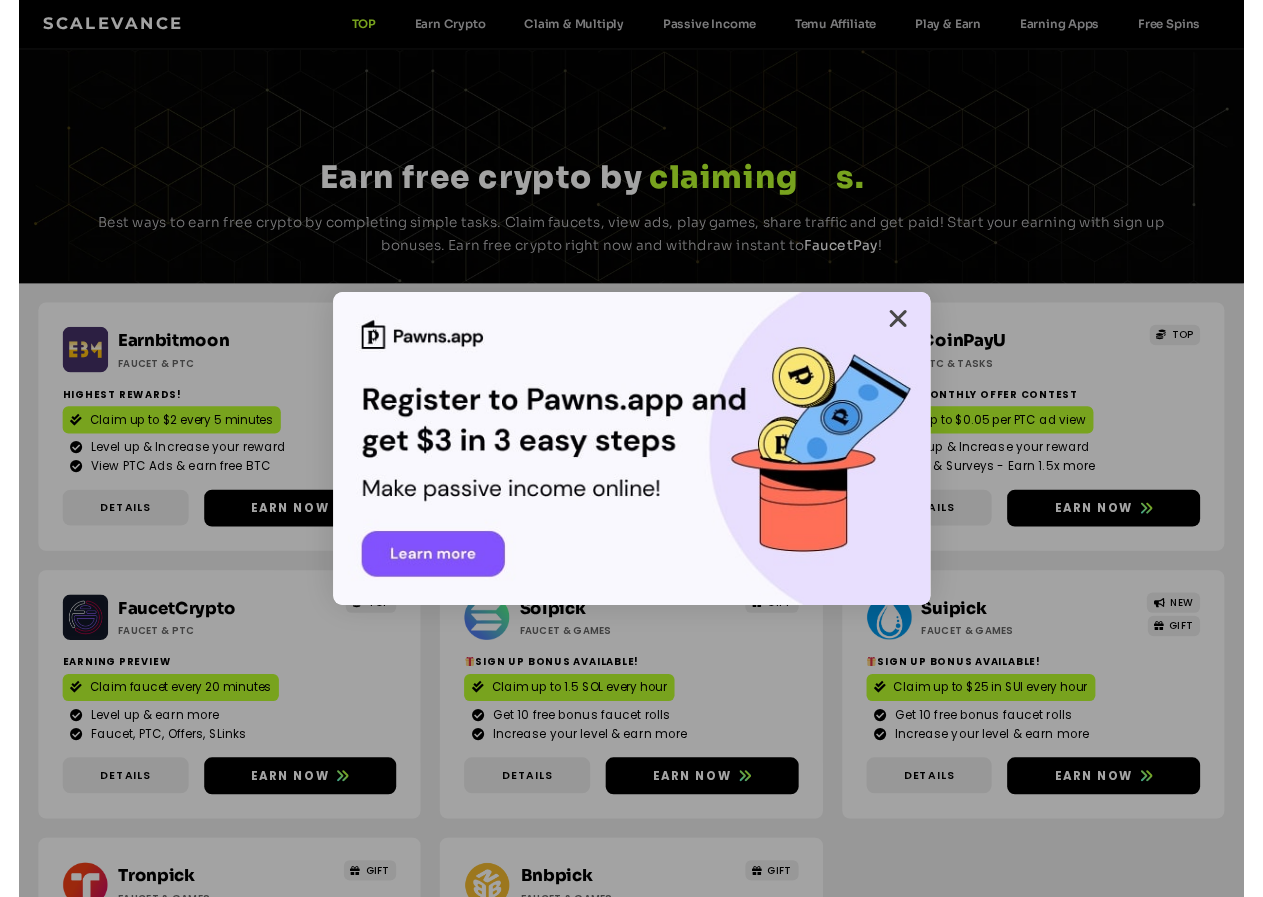 scroll, scrollTop: 0, scrollLeft: 0, axis: both 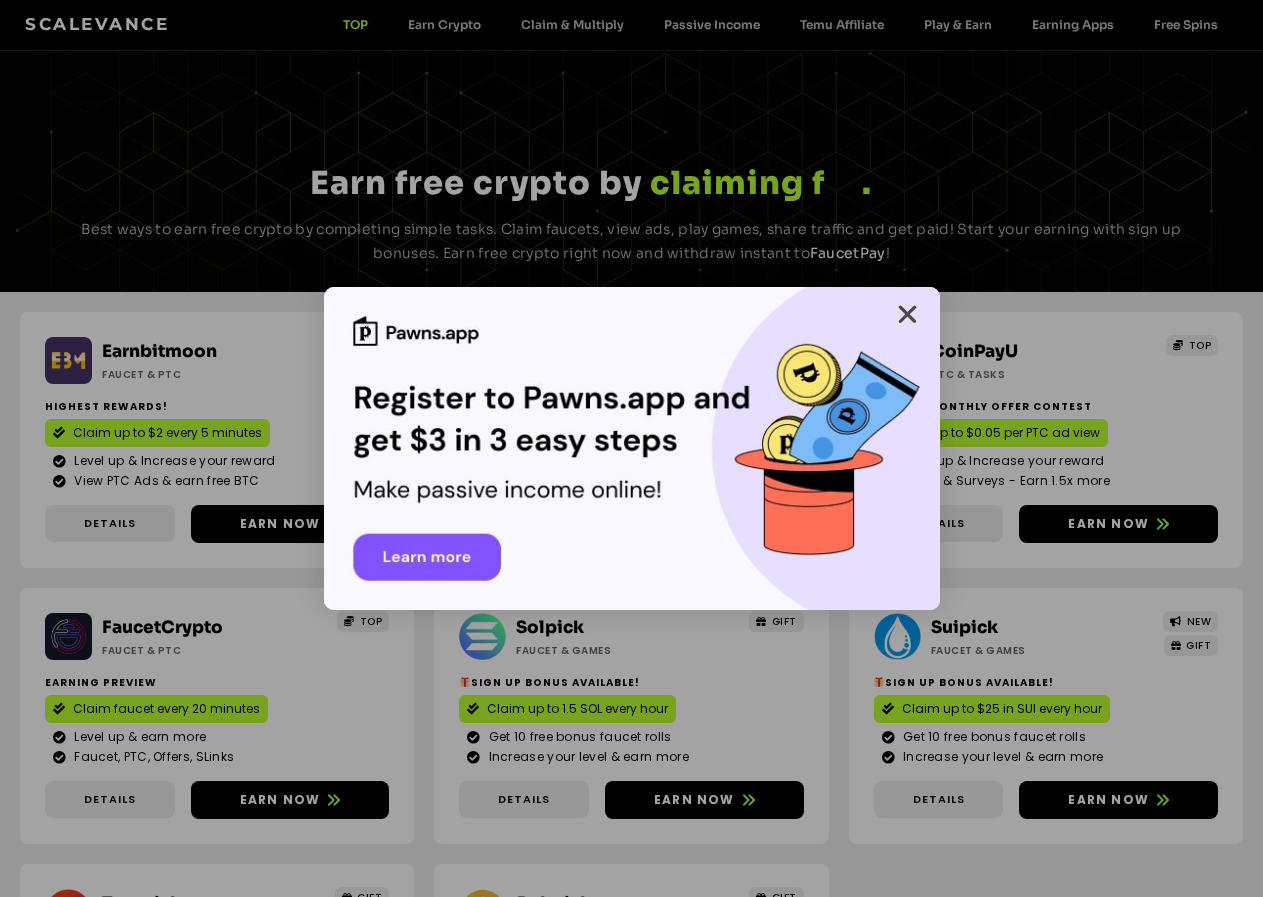click at bounding box center (907, 314) 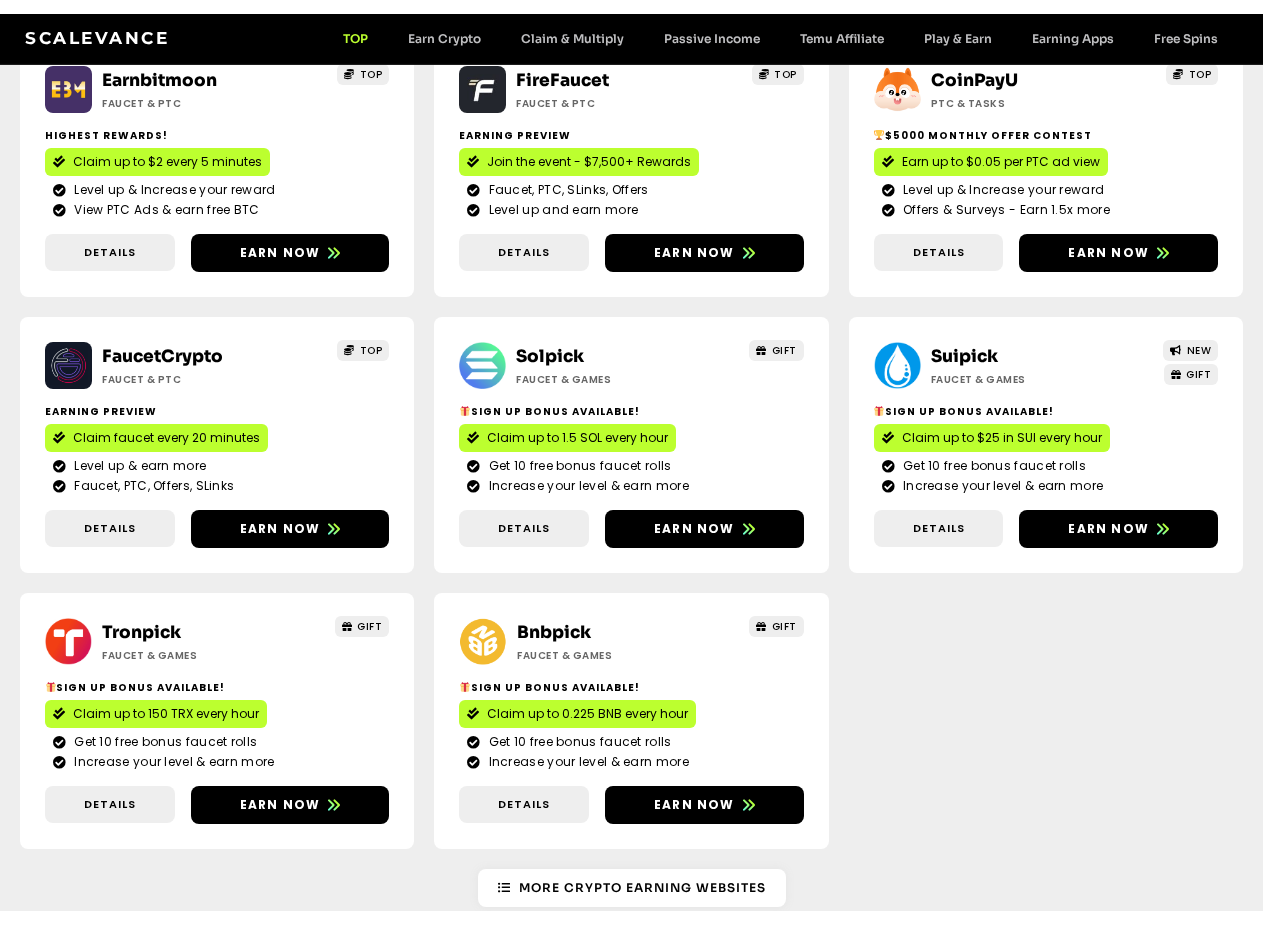 scroll, scrollTop: 0, scrollLeft: 0, axis: both 